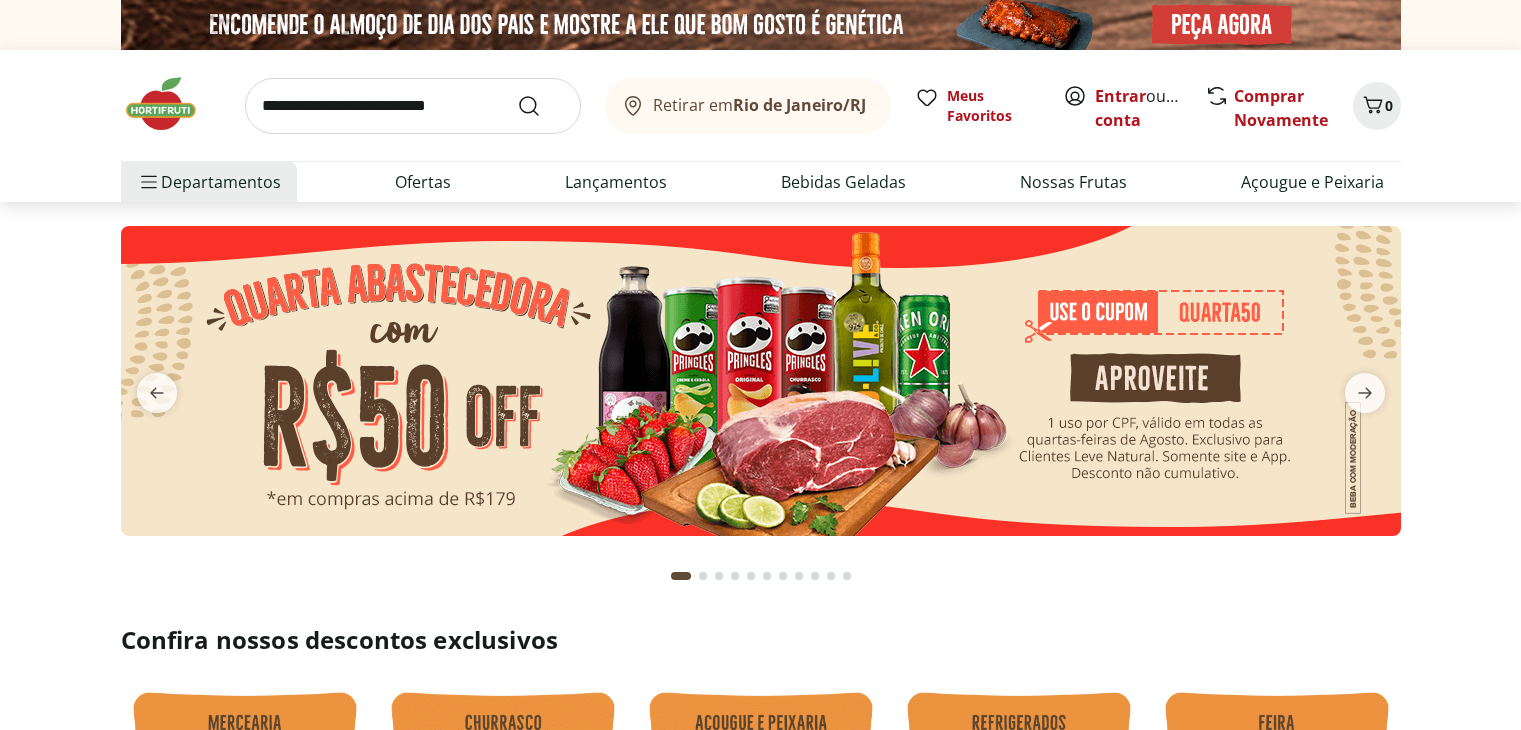 scroll, scrollTop: 0, scrollLeft: 0, axis: both 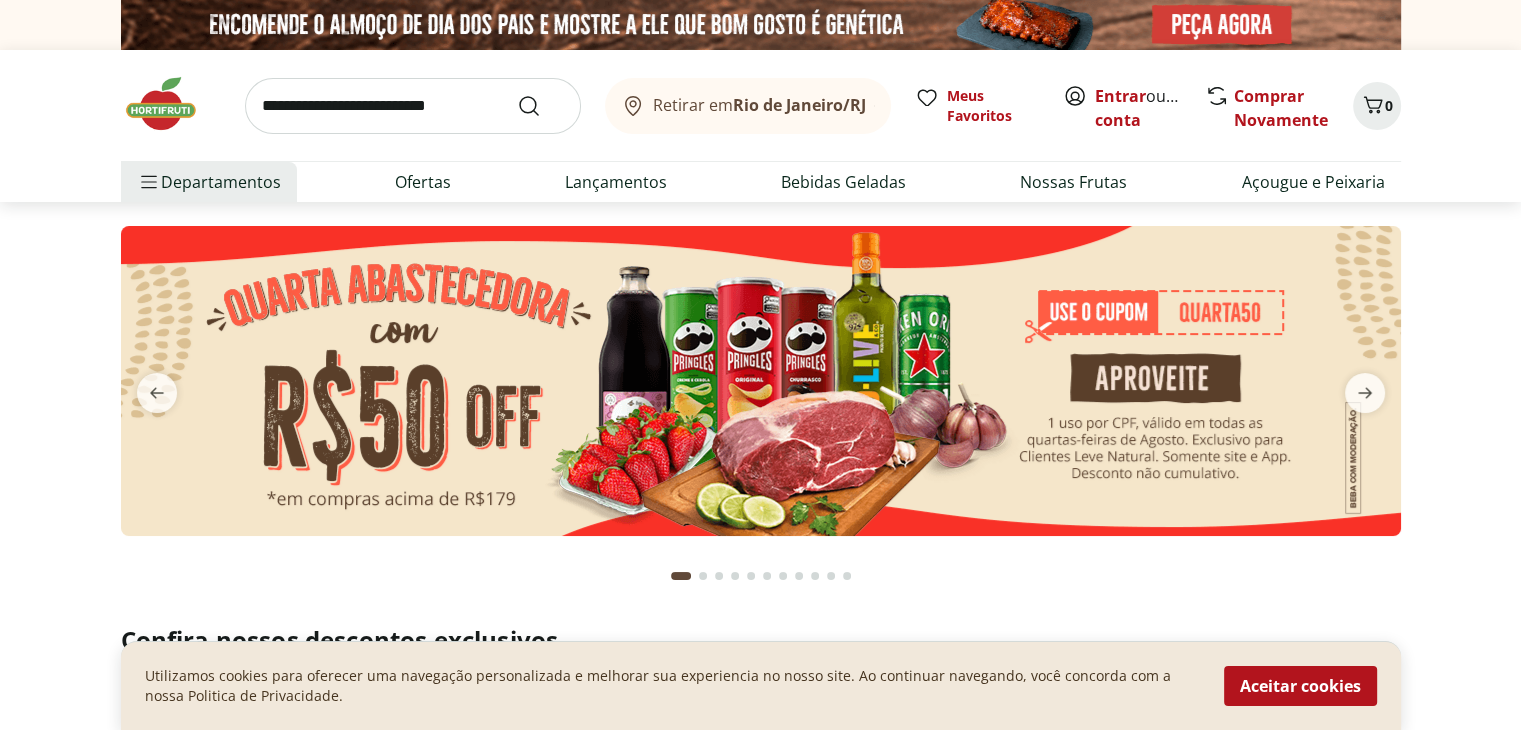 click at bounding box center (761, 381) 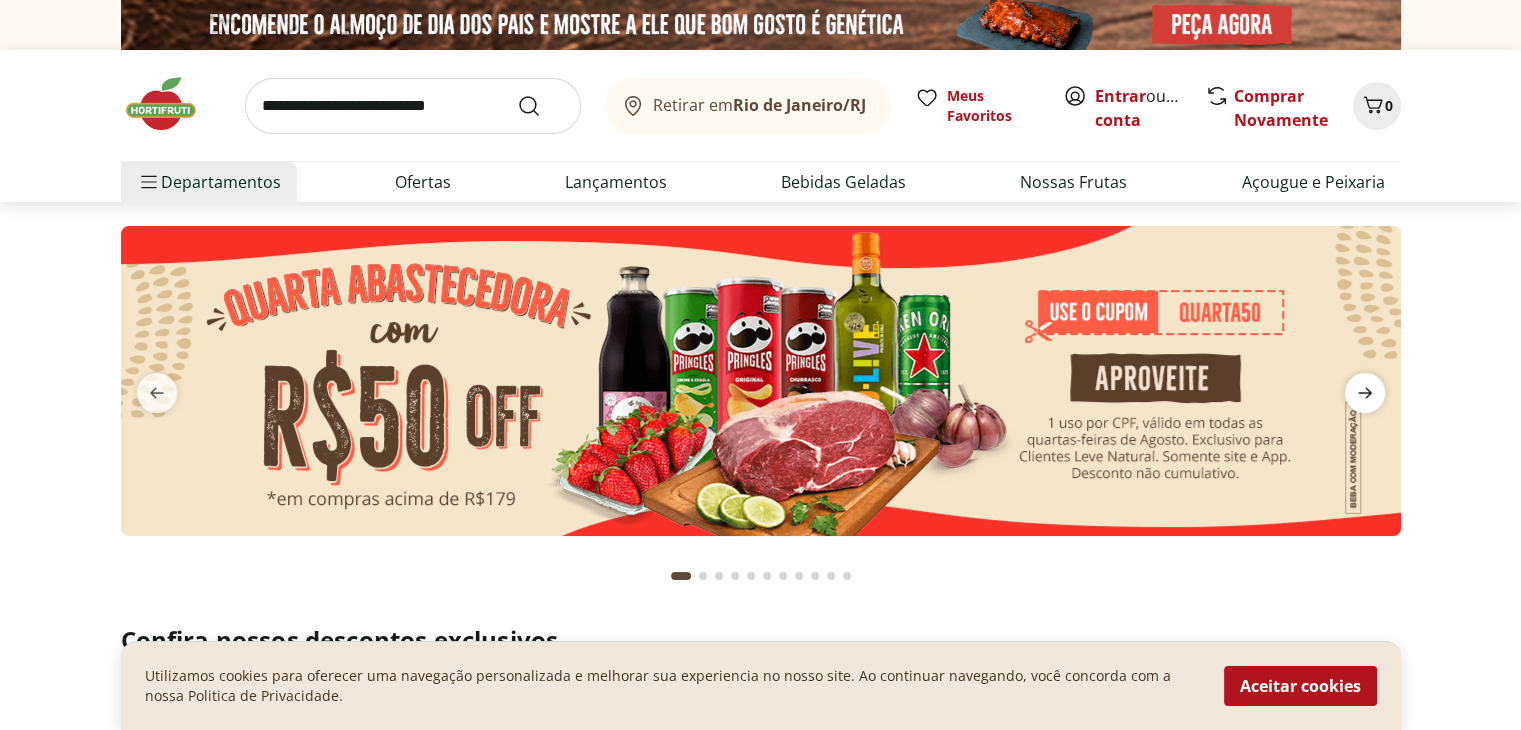 click 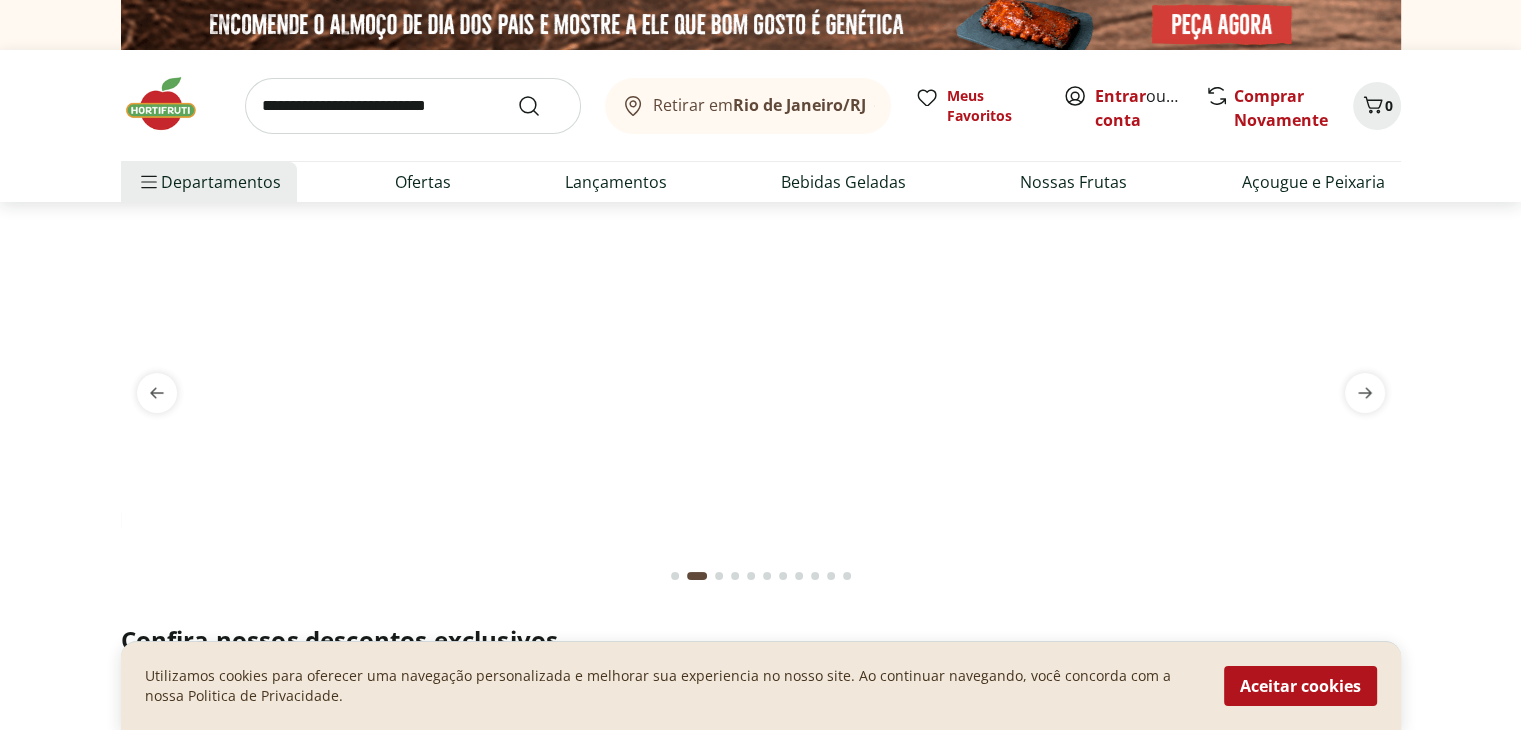 click at bounding box center [760, 226] 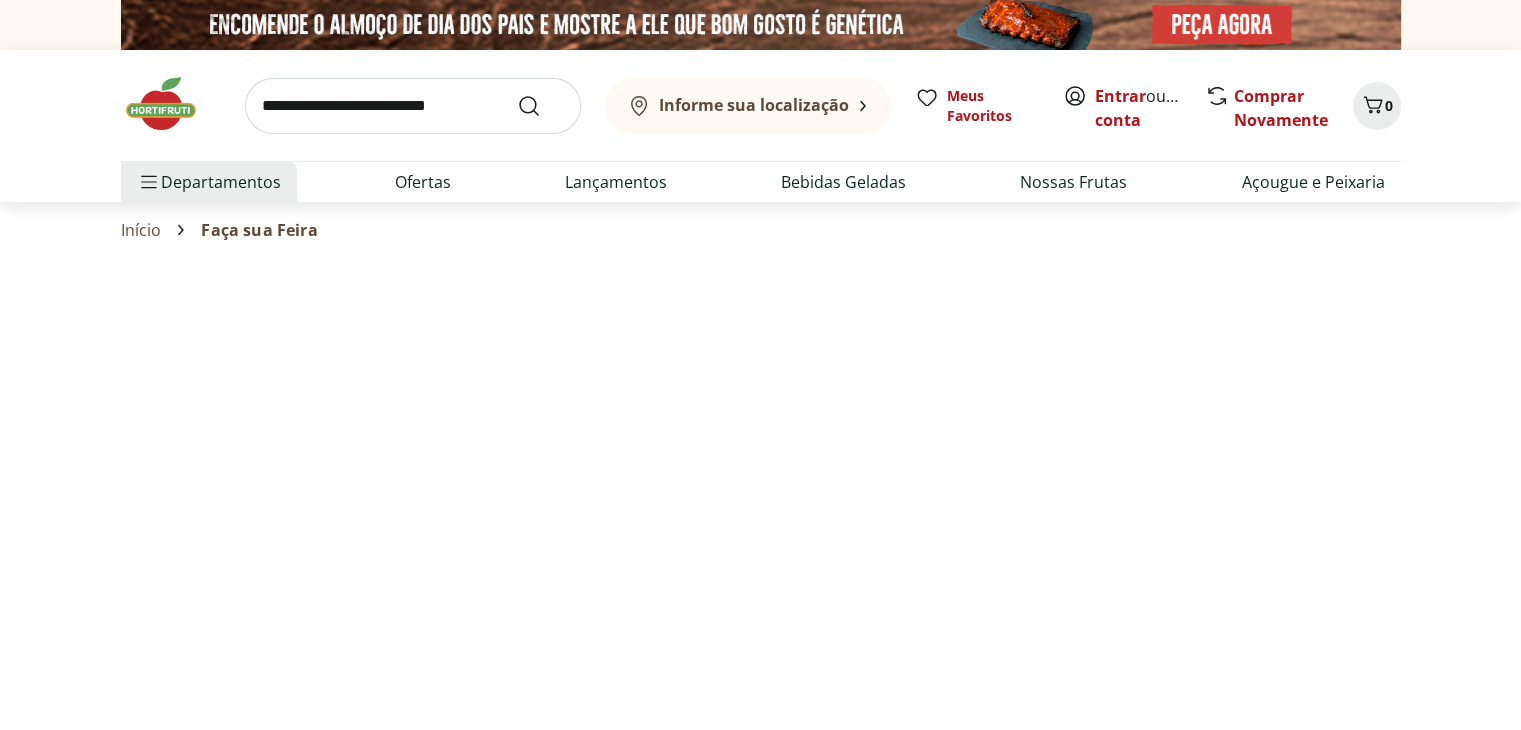 select on "**********" 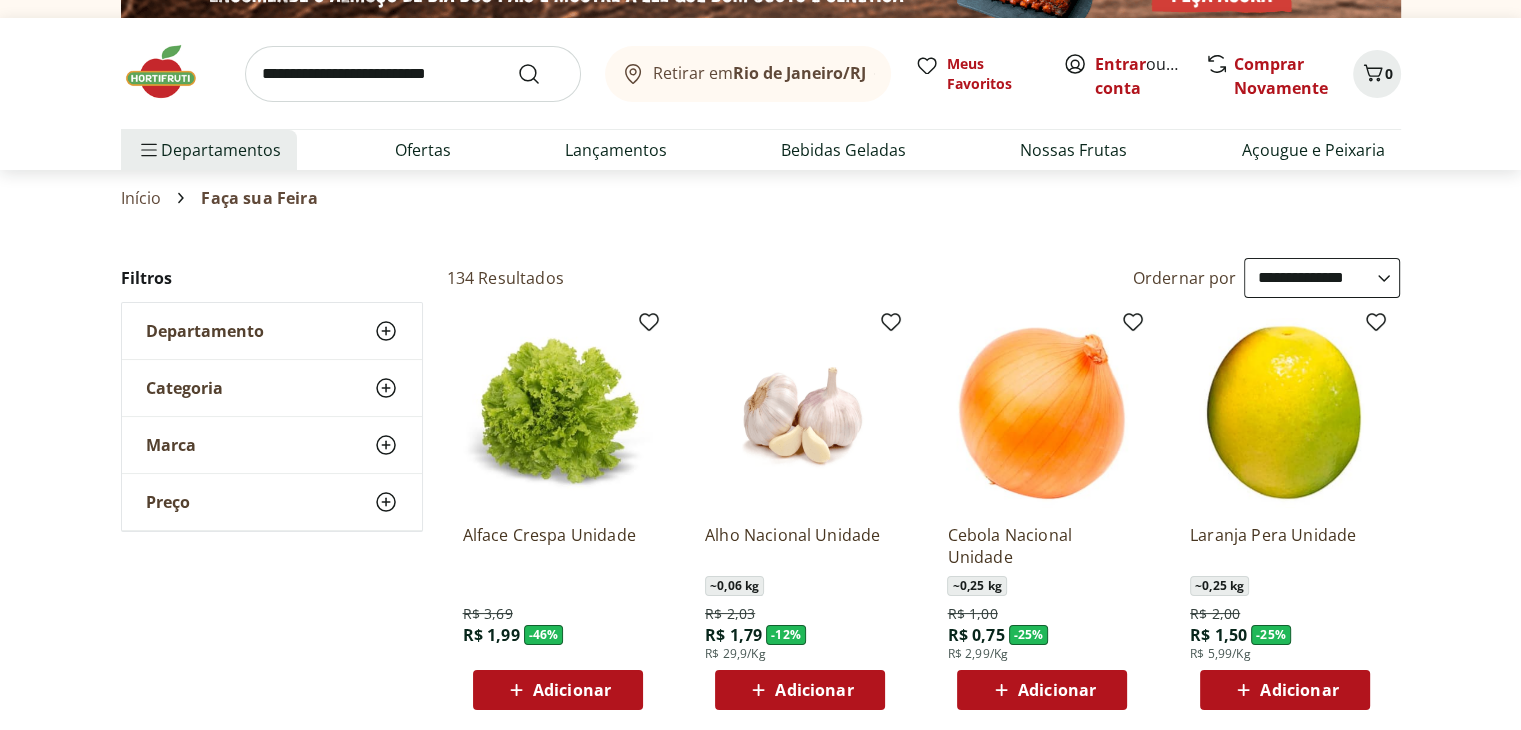 scroll, scrollTop: 40, scrollLeft: 0, axis: vertical 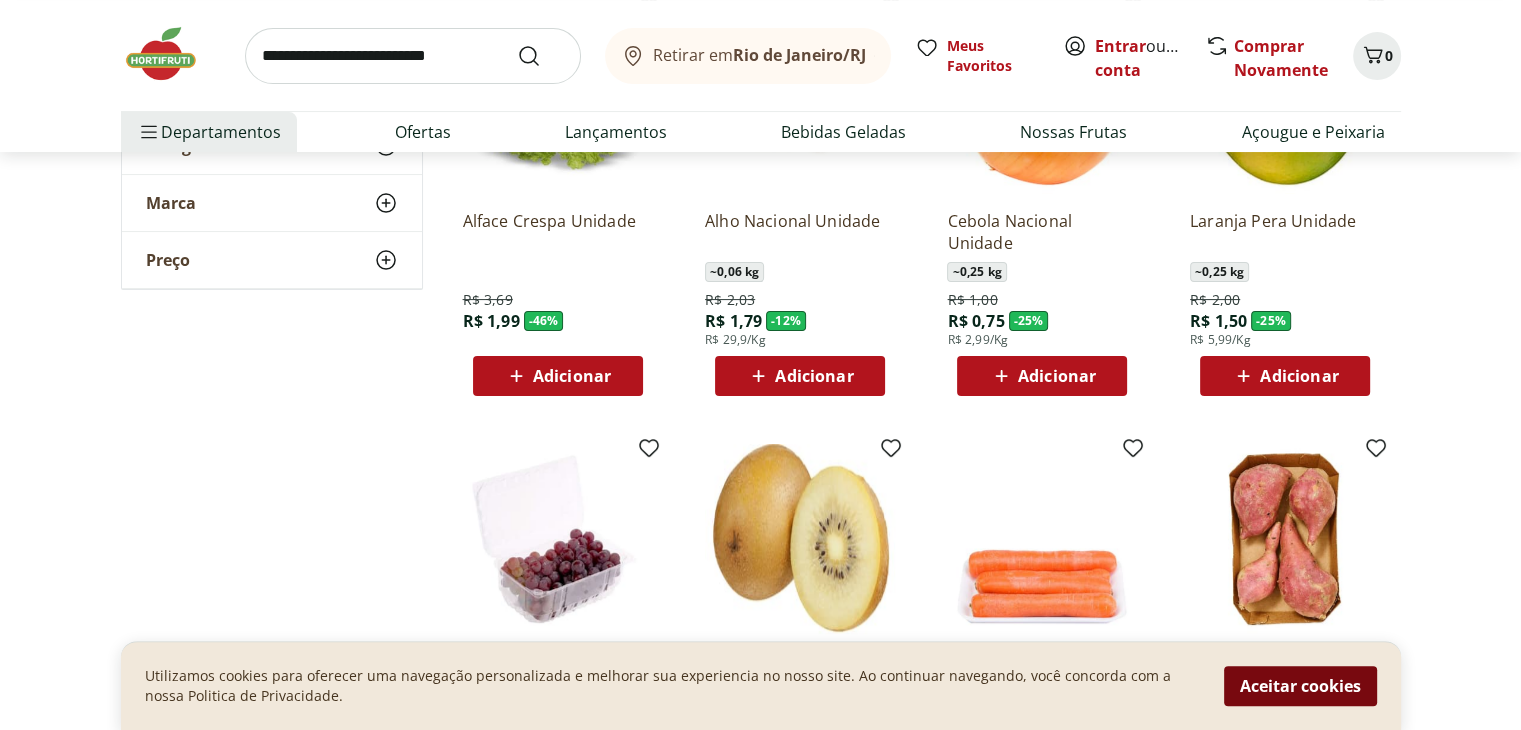 click on "Aceitar cookies" at bounding box center [1300, 686] 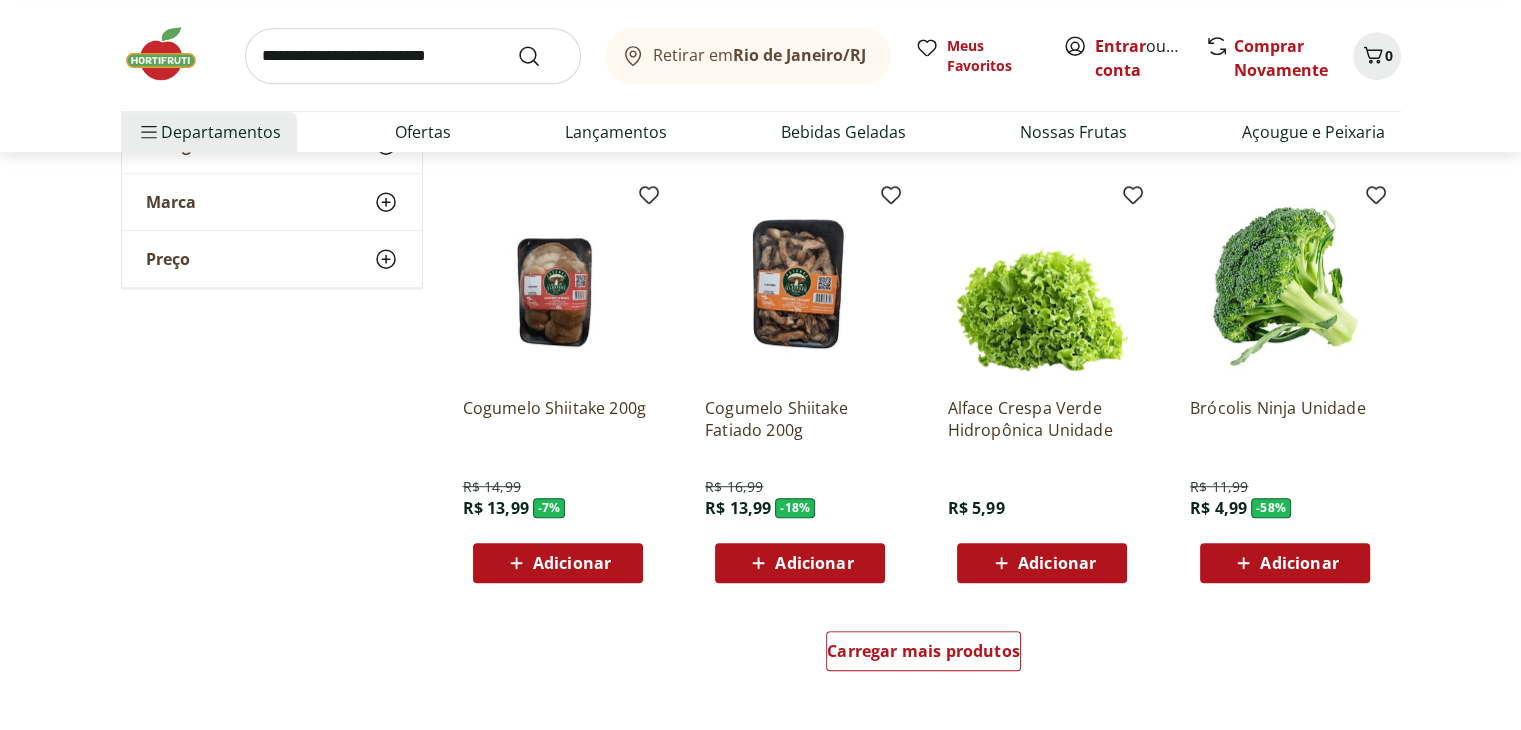 scroll, scrollTop: 1185, scrollLeft: 0, axis: vertical 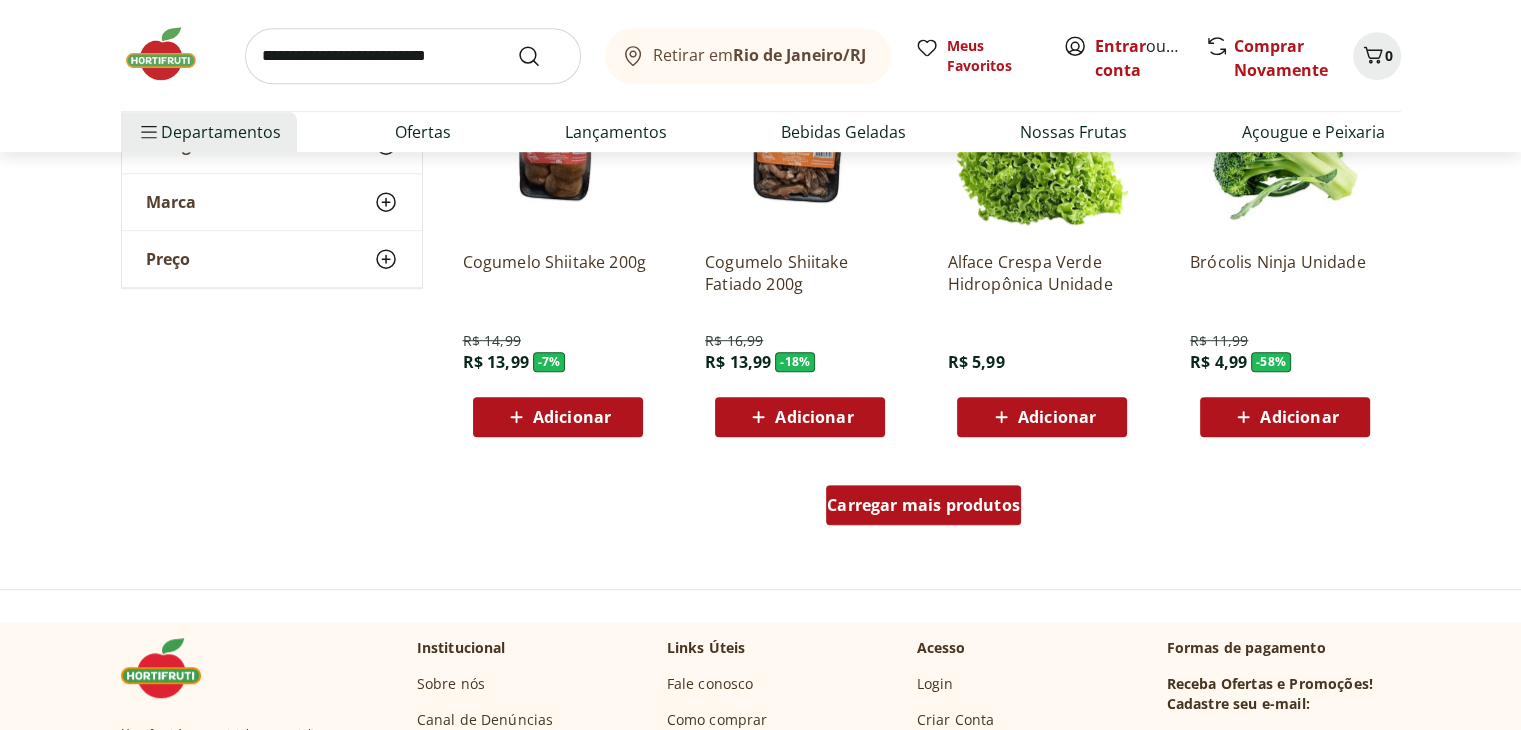 click on "Carregar mais produtos" at bounding box center (923, 505) 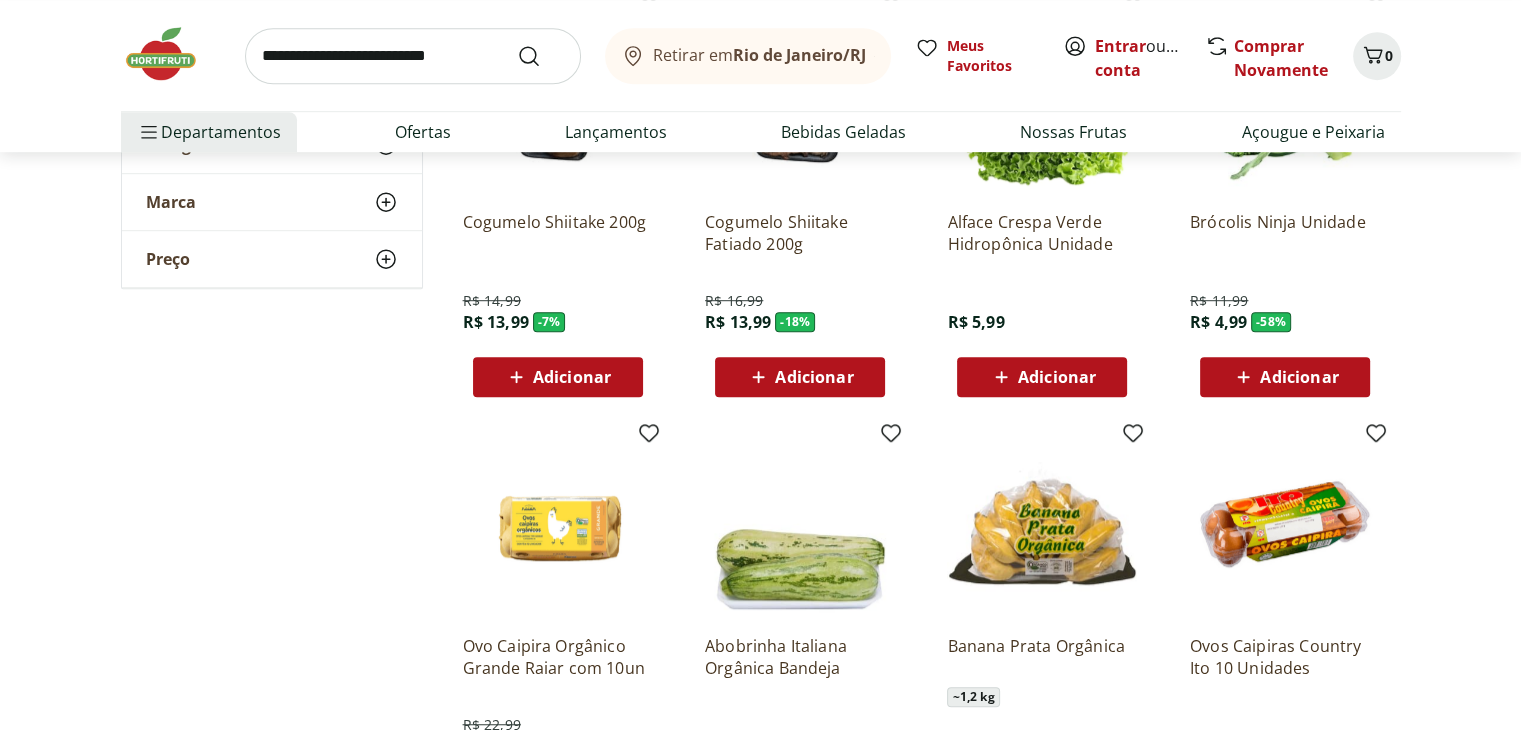 scroll, scrollTop: 1385, scrollLeft: 0, axis: vertical 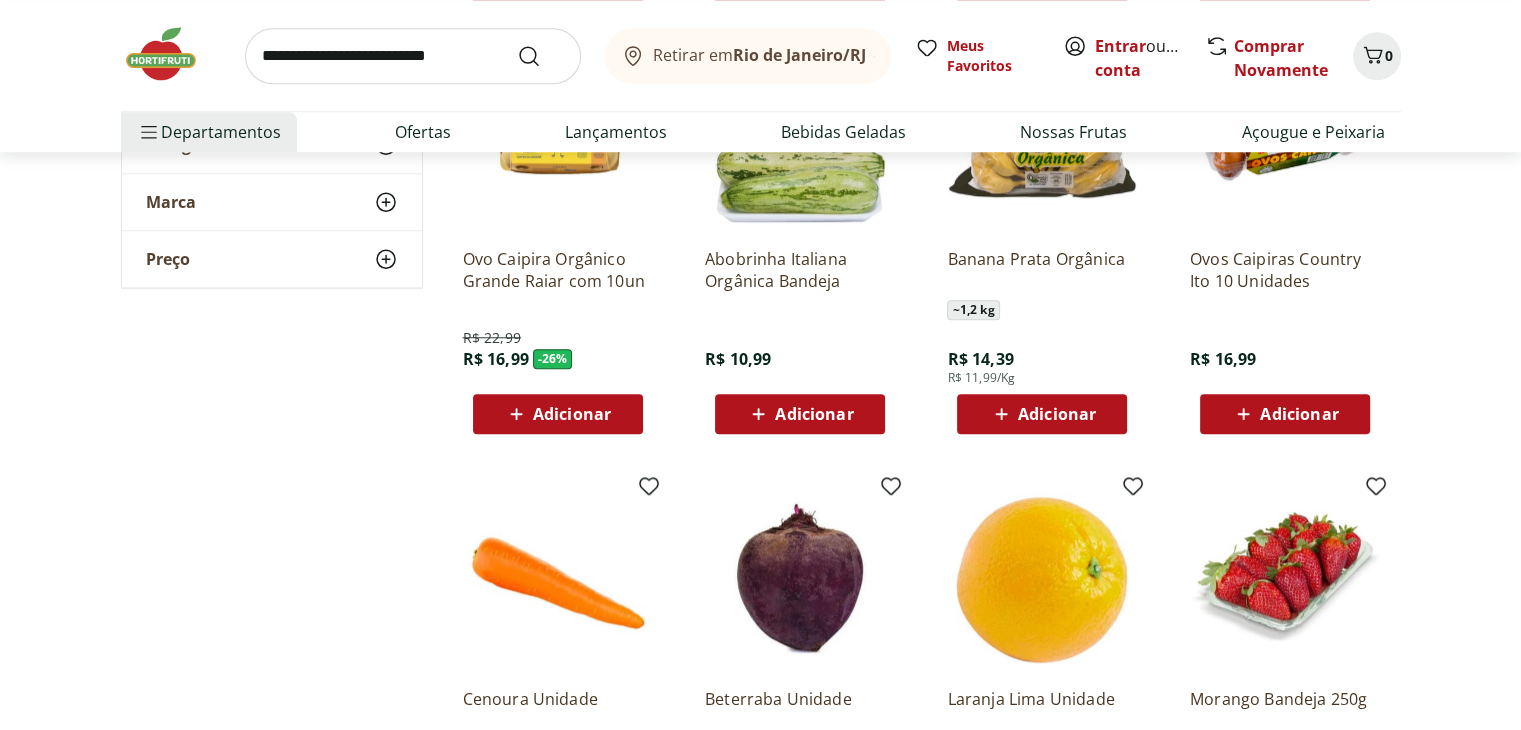 click on "Adicionar" at bounding box center (572, 414) 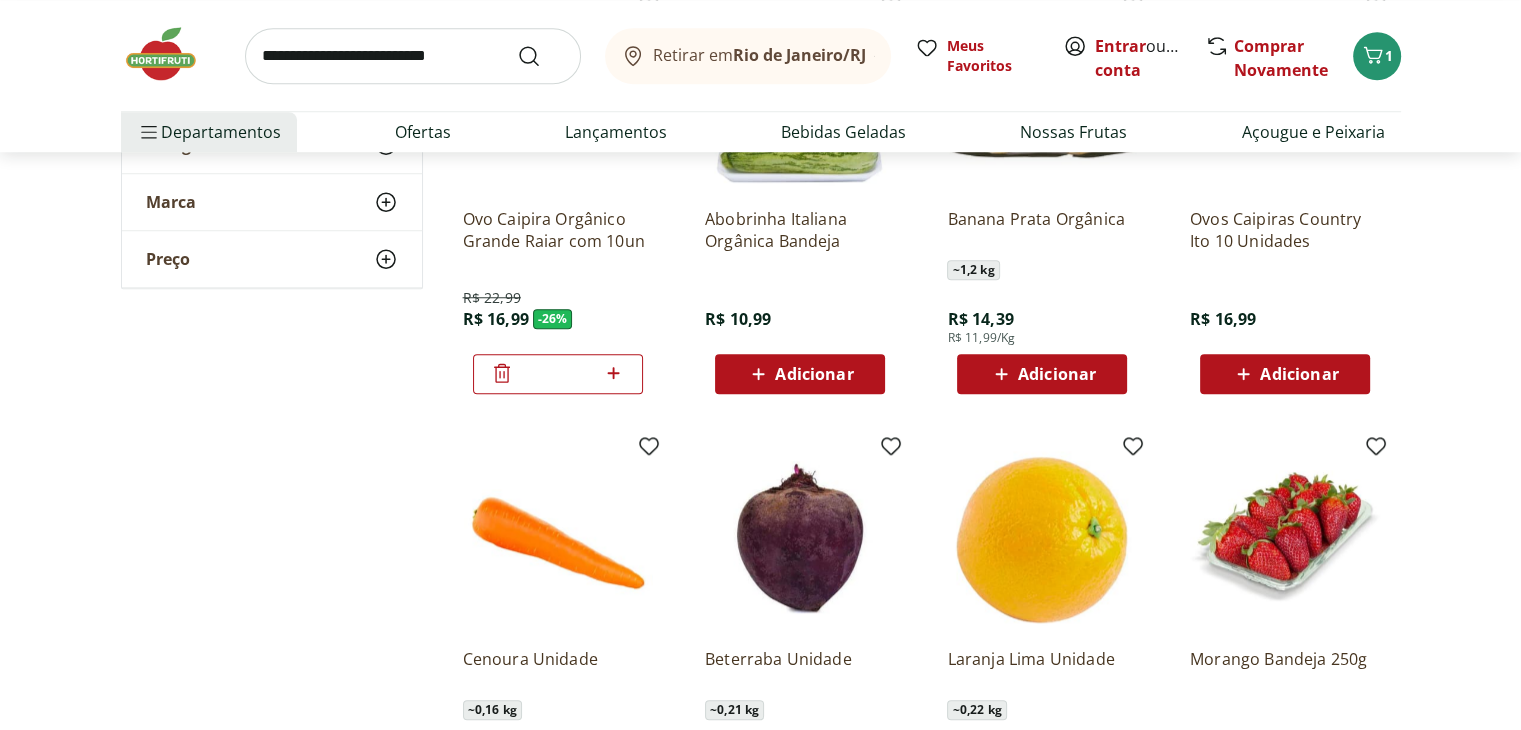 scroll, scrollTop: 1838, scrollLeft: 0, axis: vertical 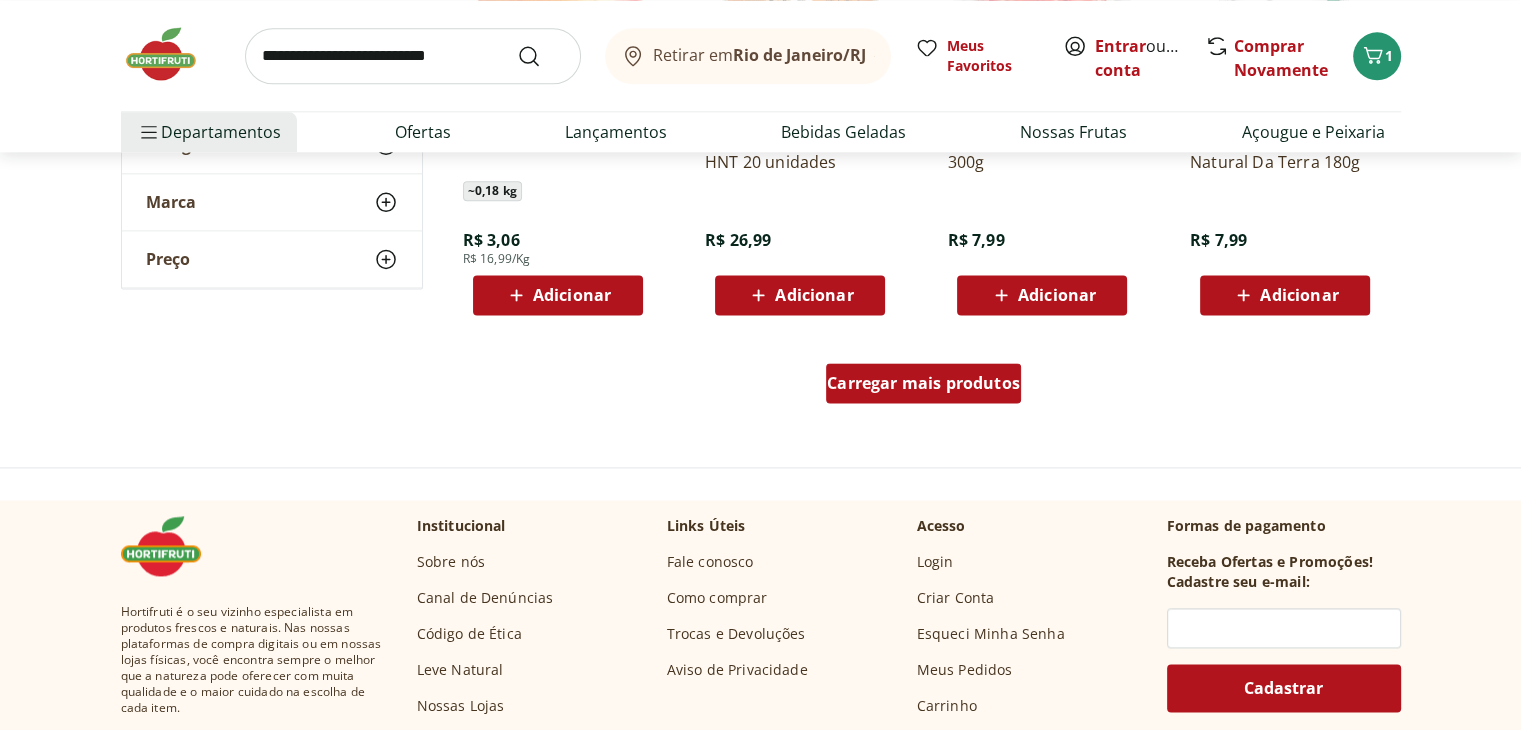 click on "Carregar mais produtos" at bounding box center [923, 383] 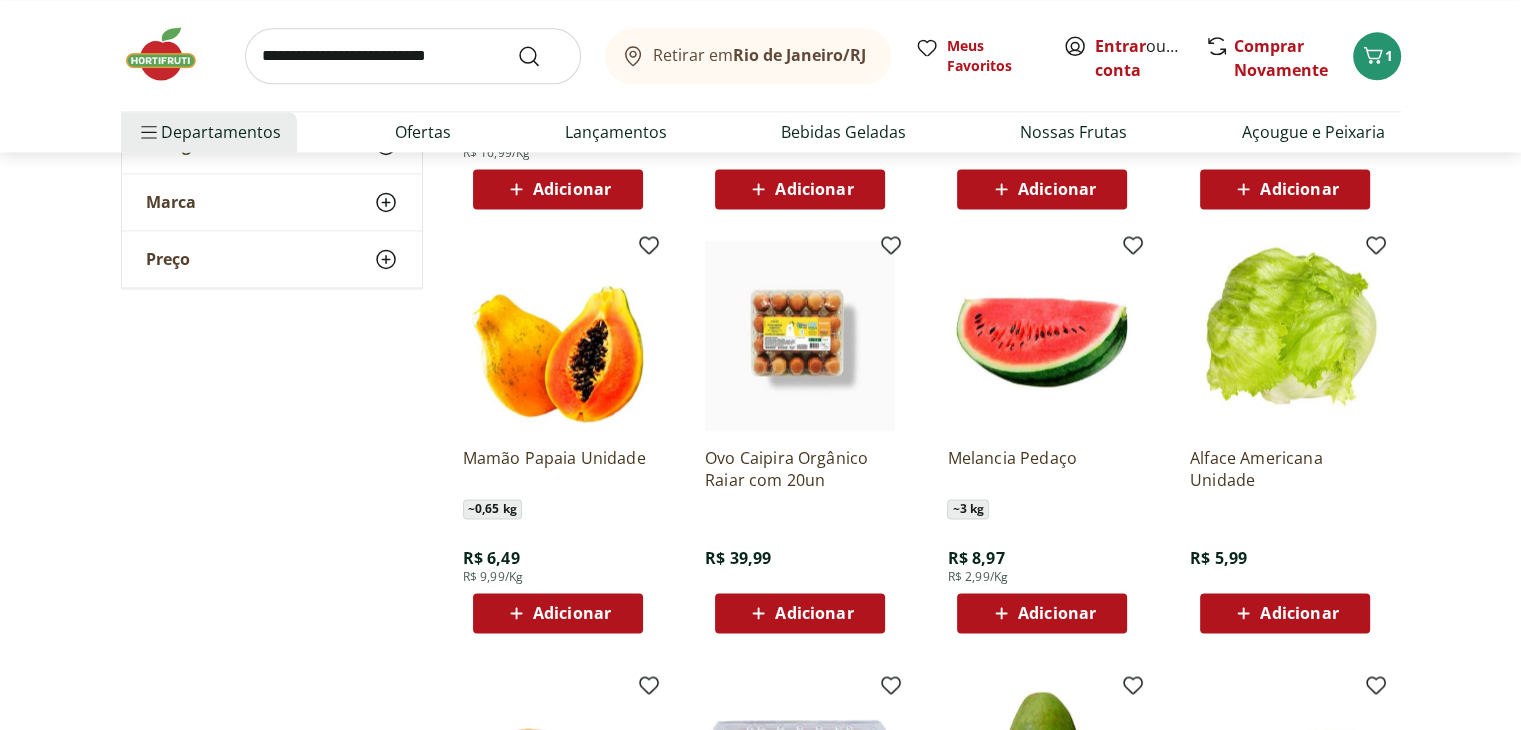 scroll, scrollTop: 2744, scrollLeft: 0, axis: vertical 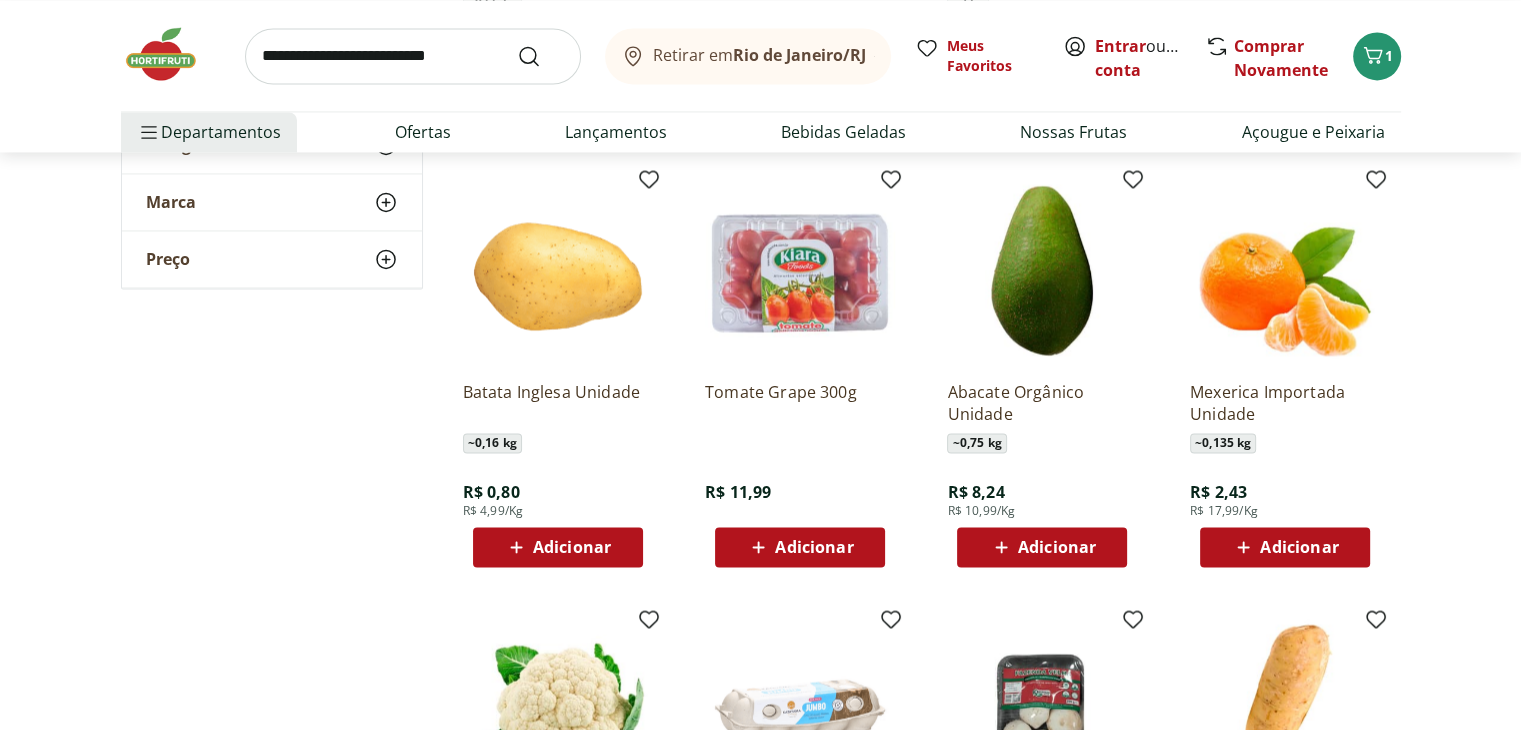 click on "Adicionar" at bounding box center [572, 547] 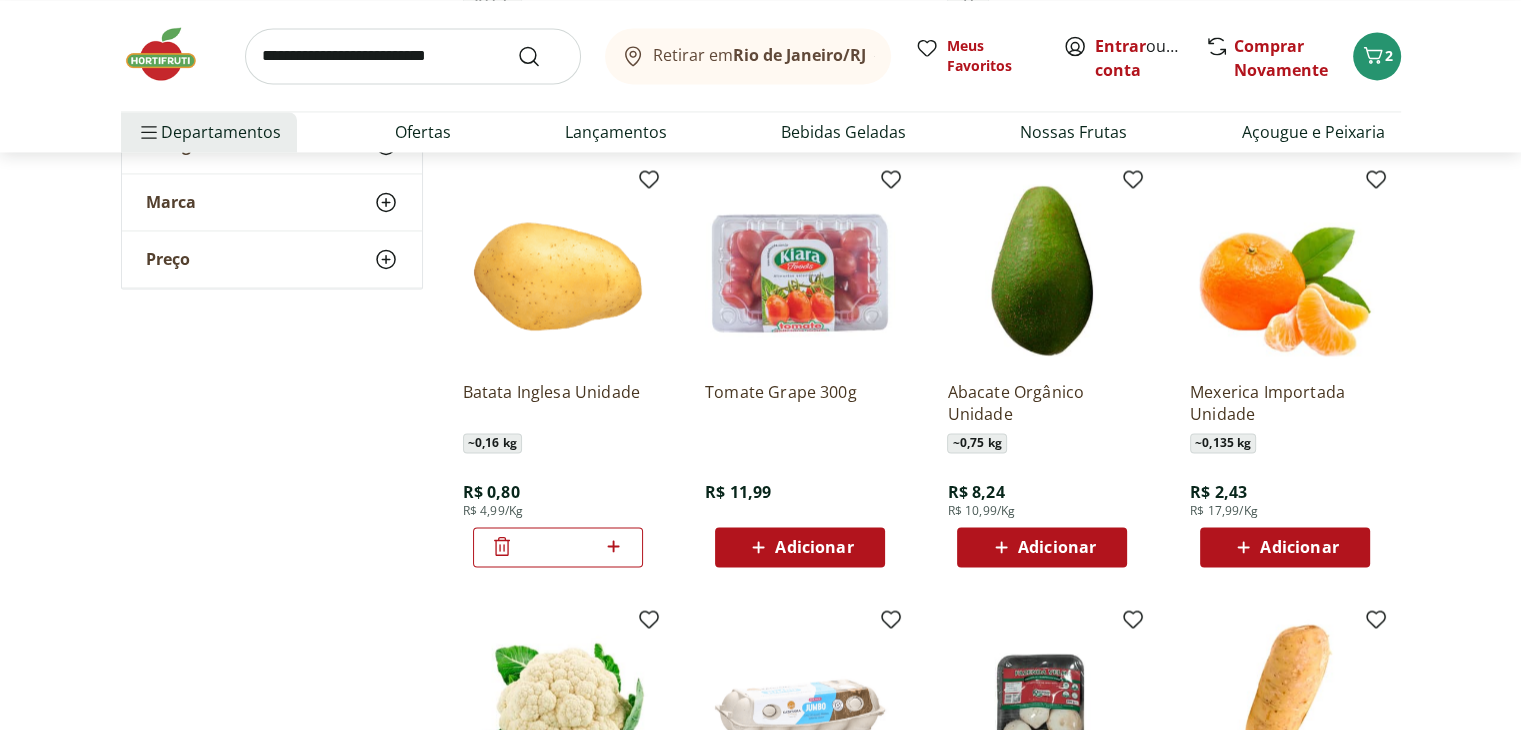 click 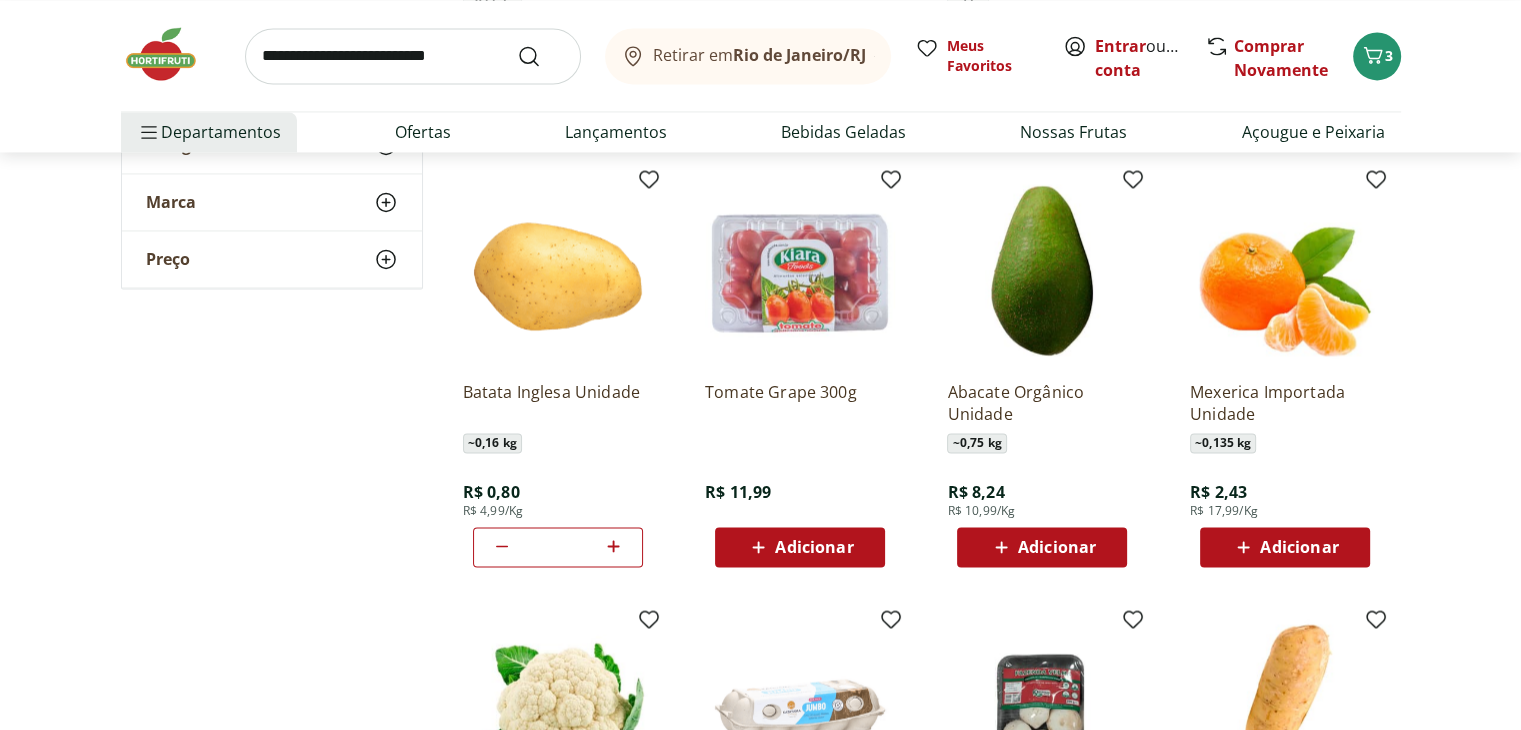 click 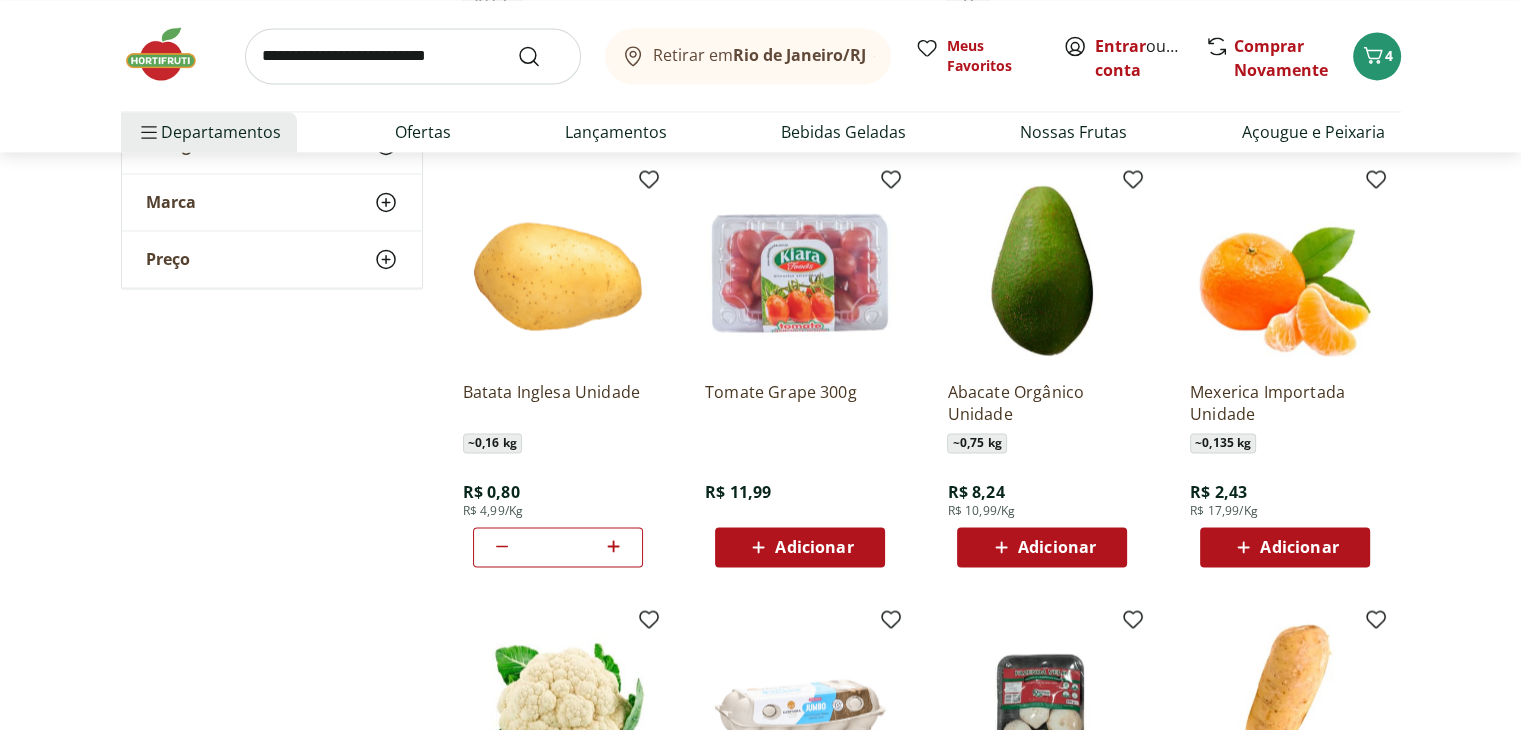 click on "Adicionar" at bounding box center [1057, 547] 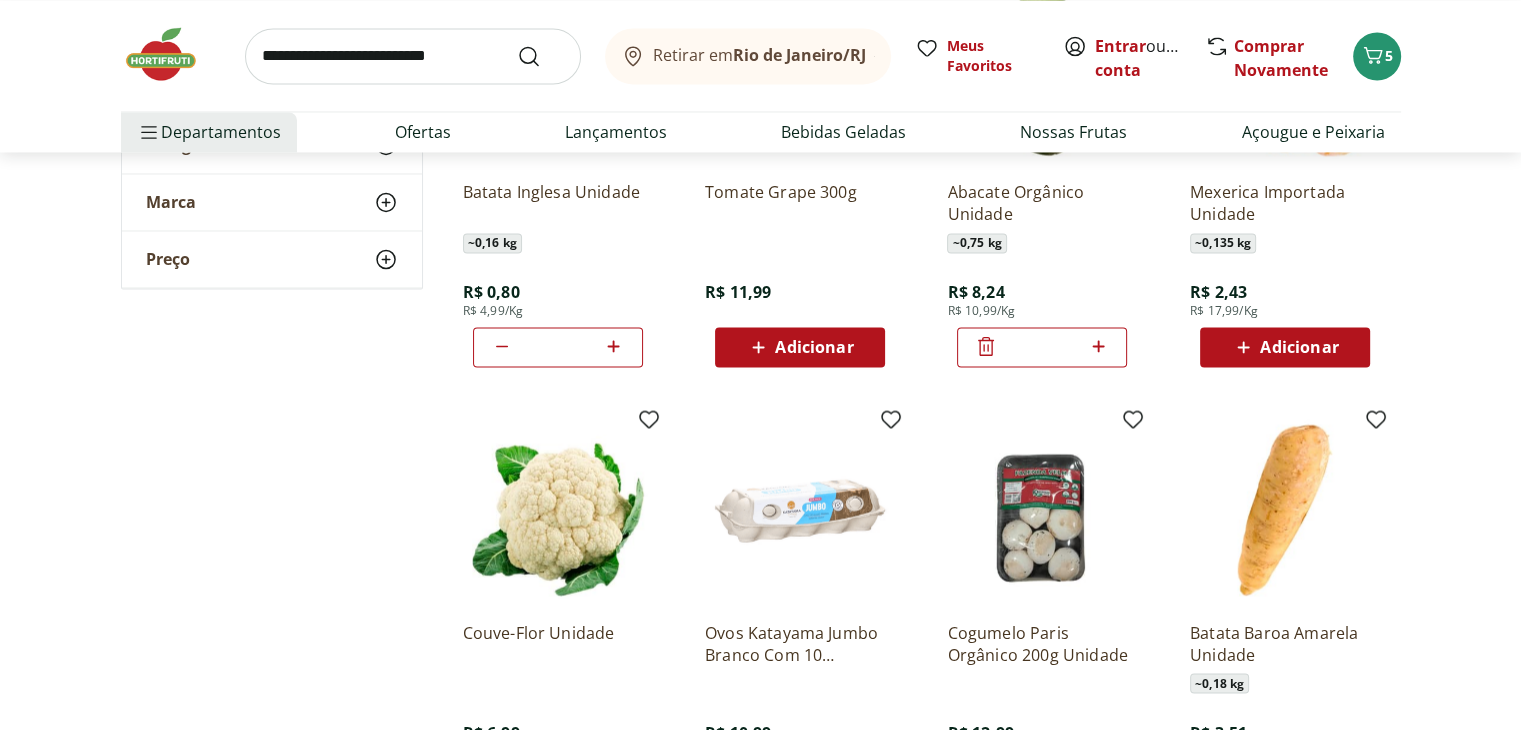 scroll, scrollTop: 3516, scrollLeft: 0, axis: vertical 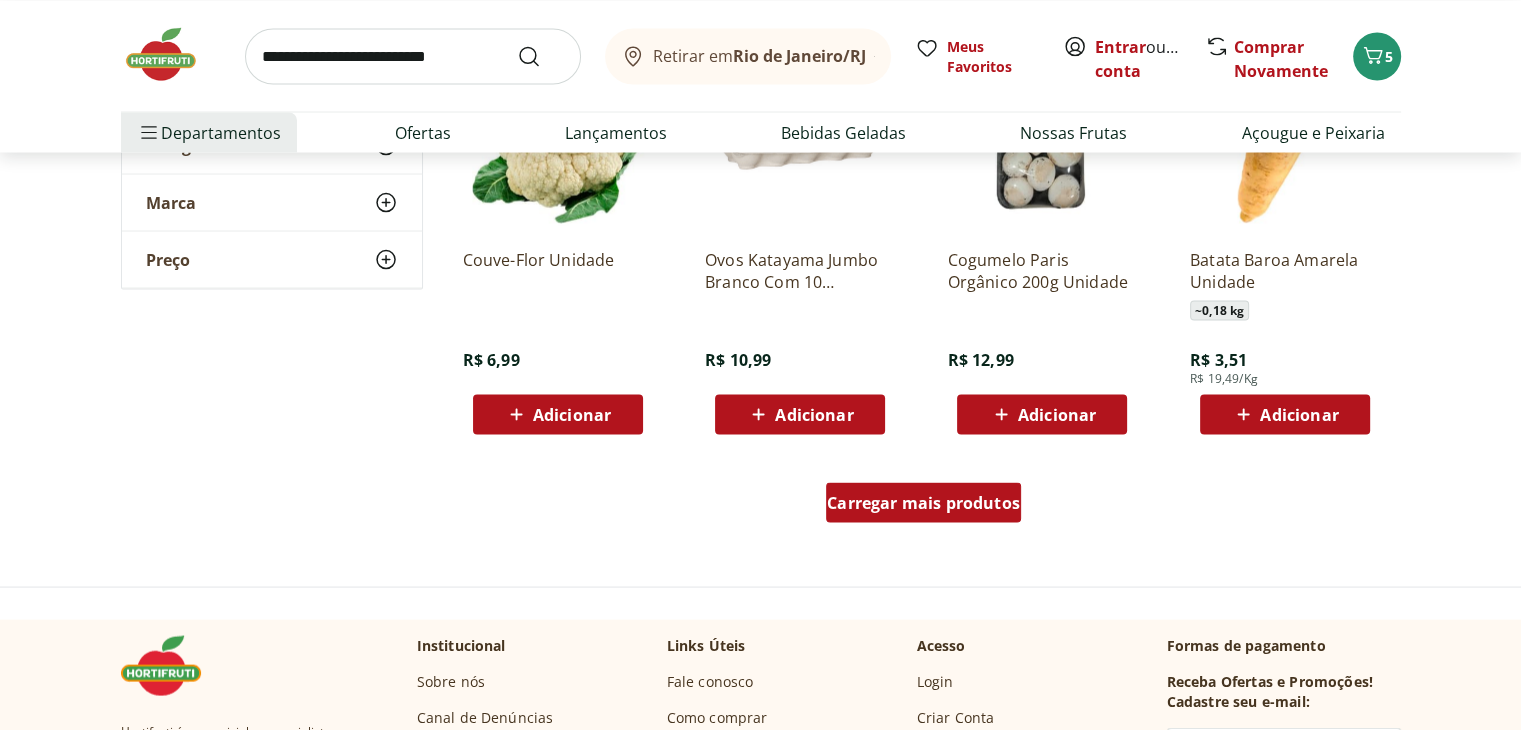 click on "Carregar mais produtos" at bounding box center (923, 502) 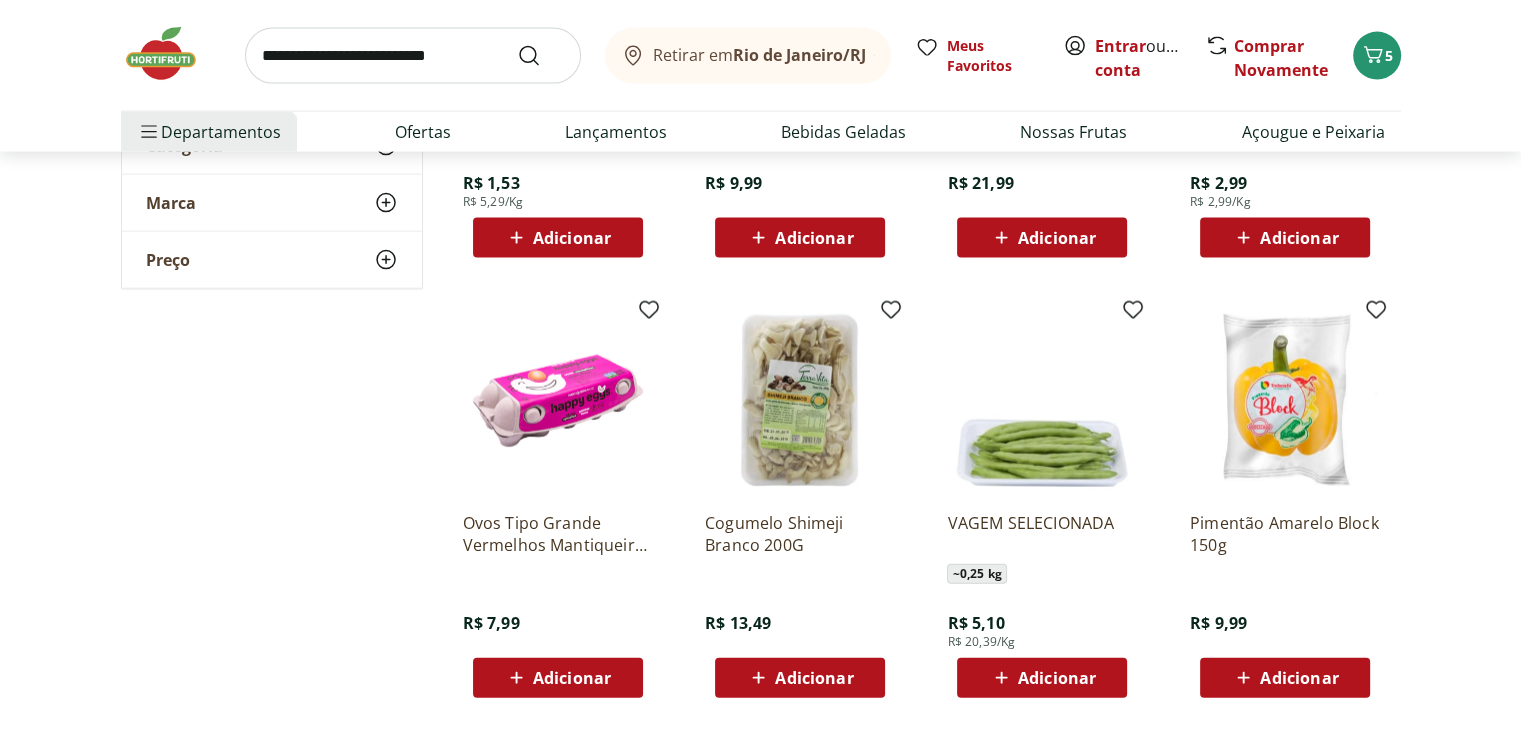 scroll, scrollTop: 4423, scrollLeft: 0, axis: vertical 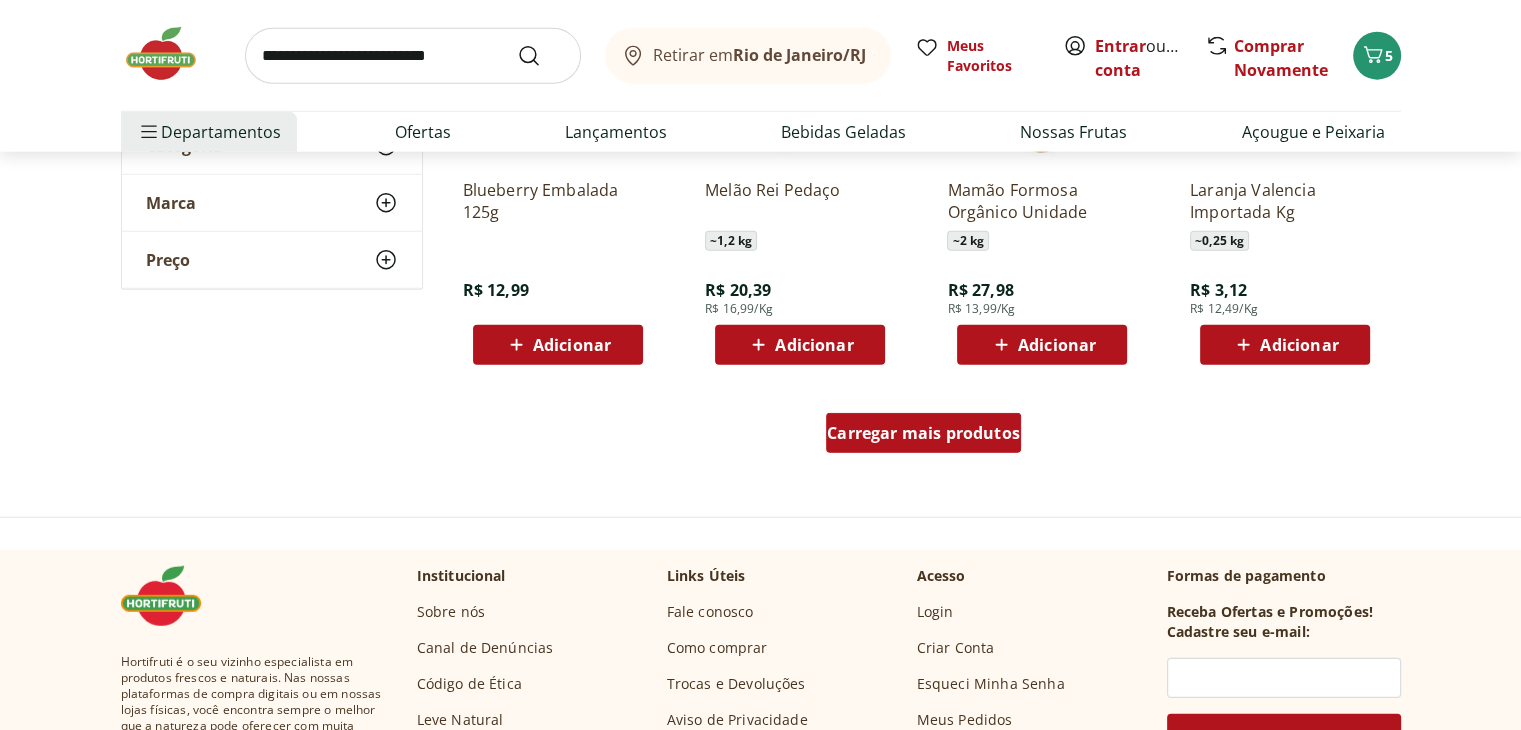 click on "Carregar mais produtos" at bounding box center [923, 433] 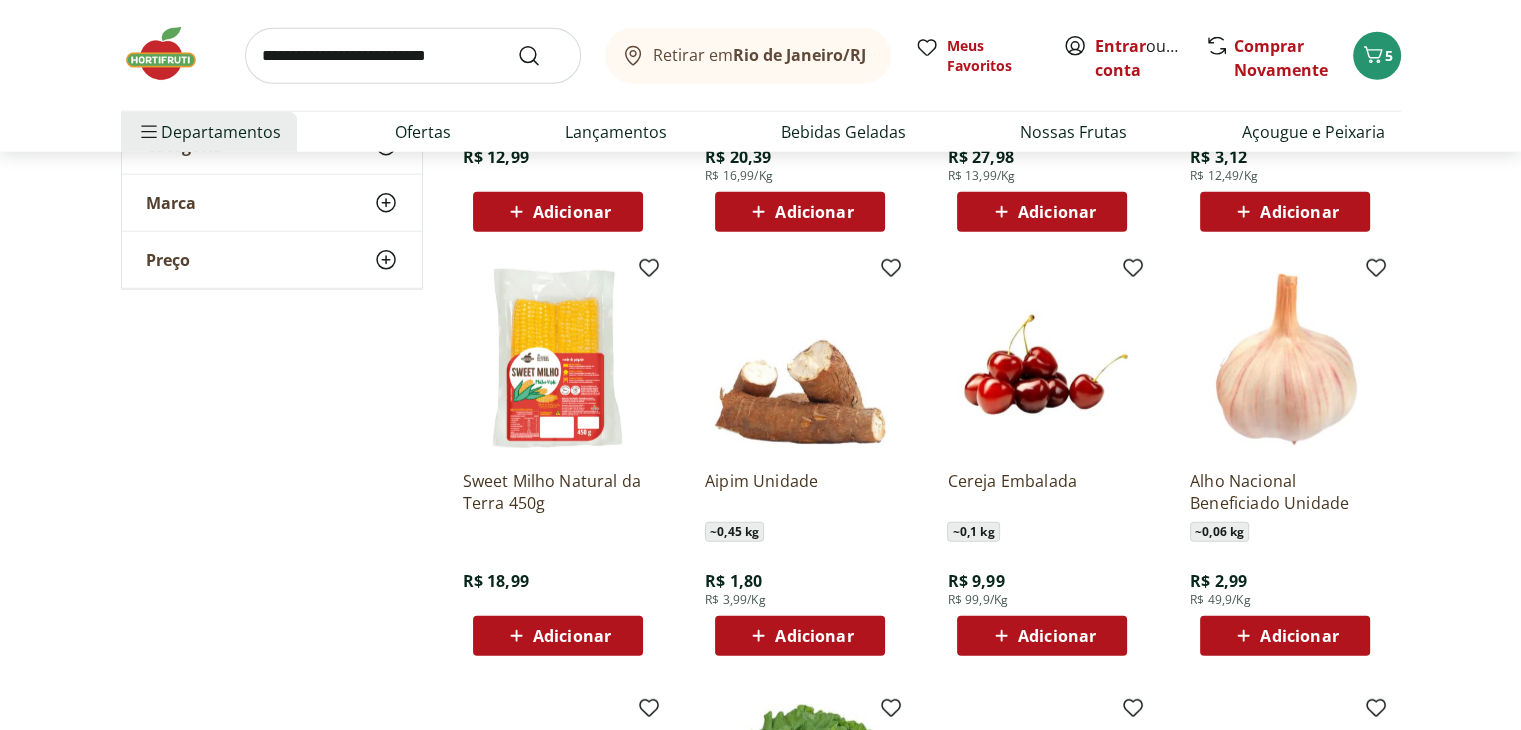 scroll, scrollTop: 5368, scrollLeft: 0, axis: vertical 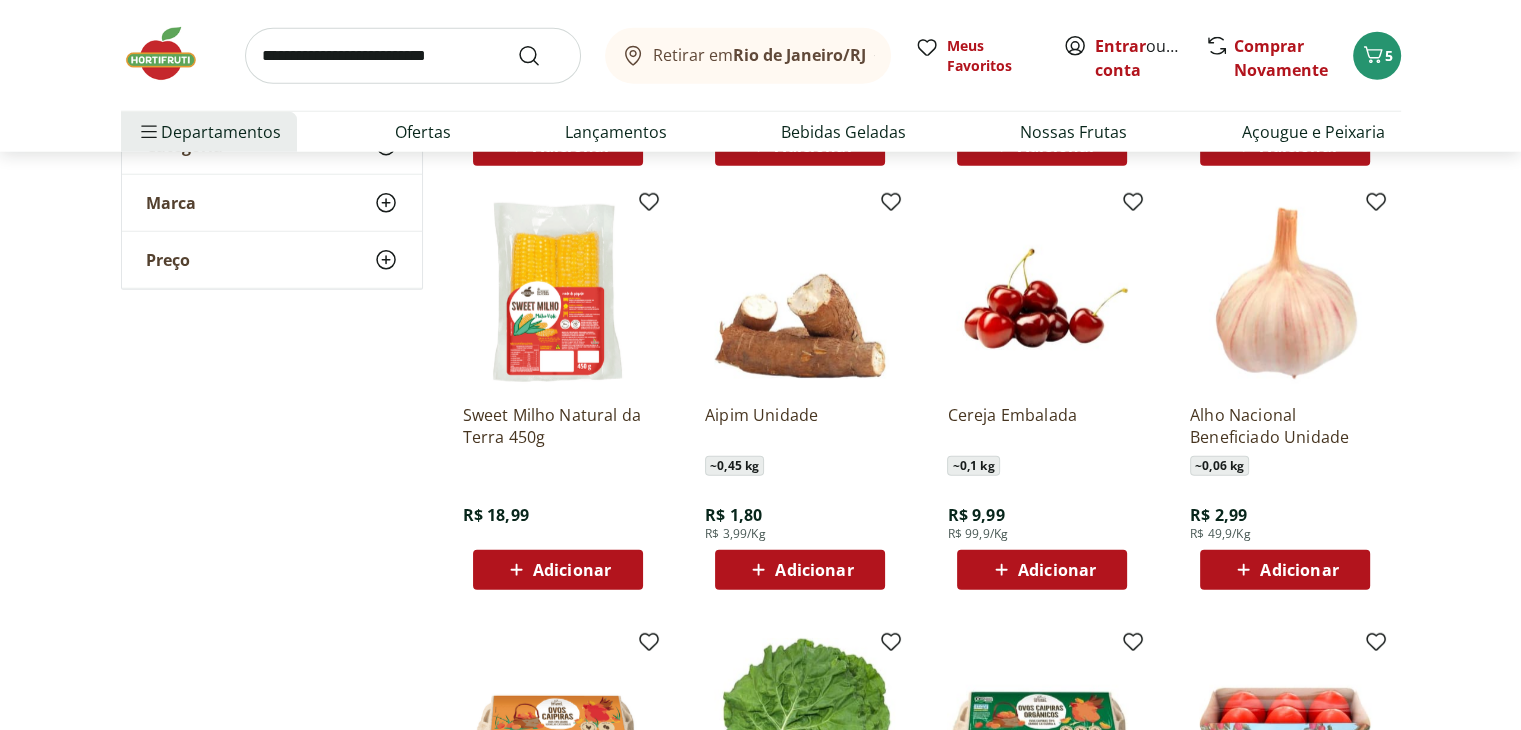 click on "Adicionar" at bounding box center (814, 570) 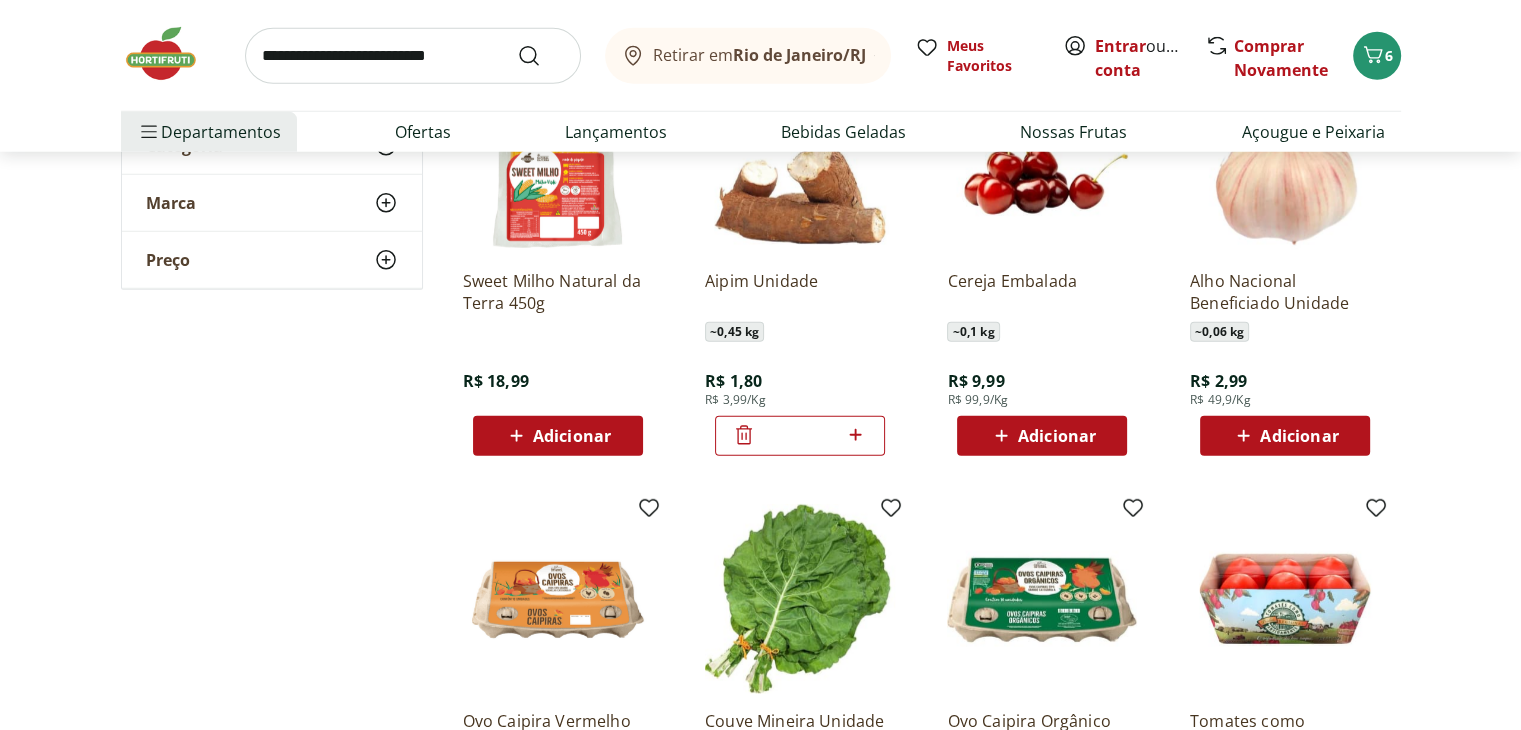 scroll, scrollTop: 5596, scrollLeft: 0, axis: vertical 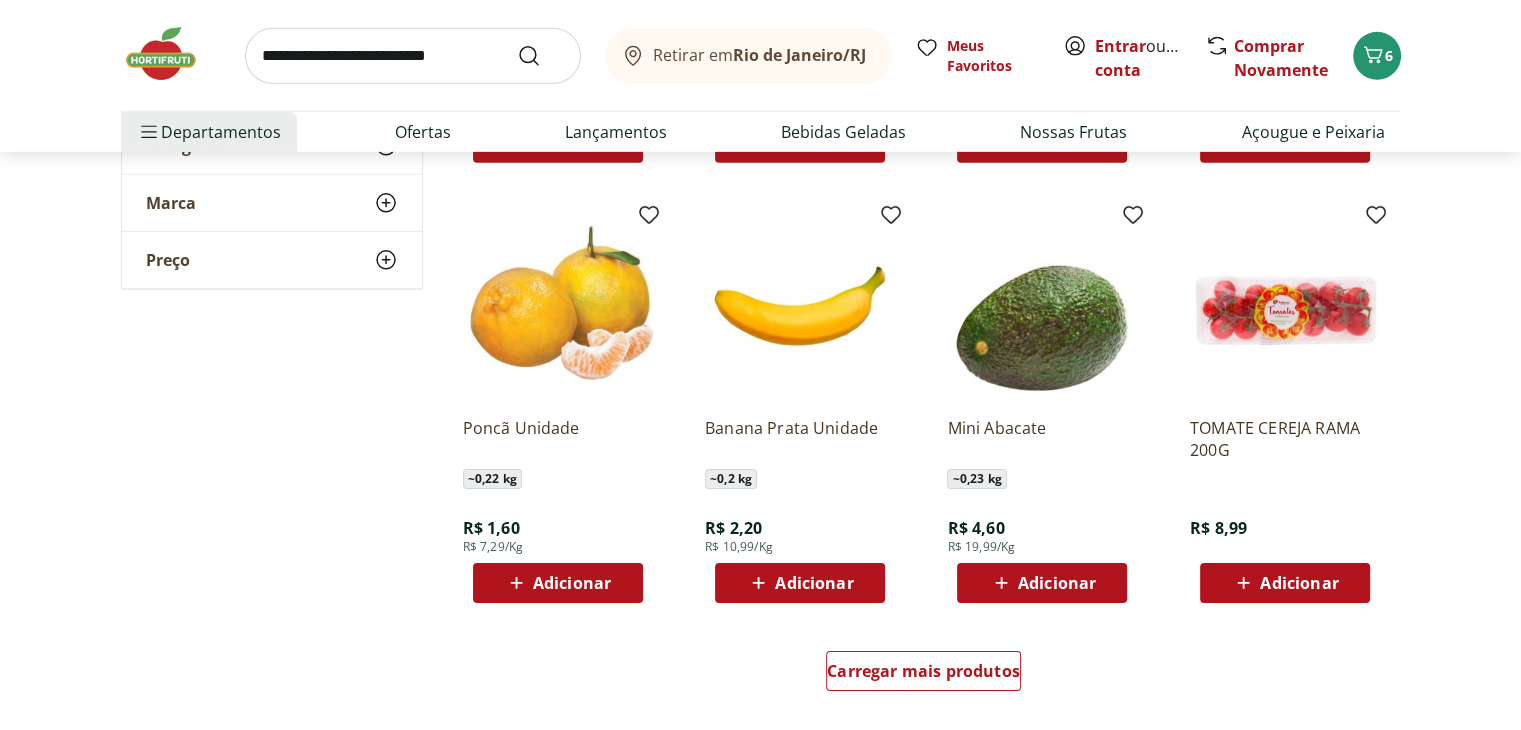 click on "Adicionar" at bounding box center [572, 583] 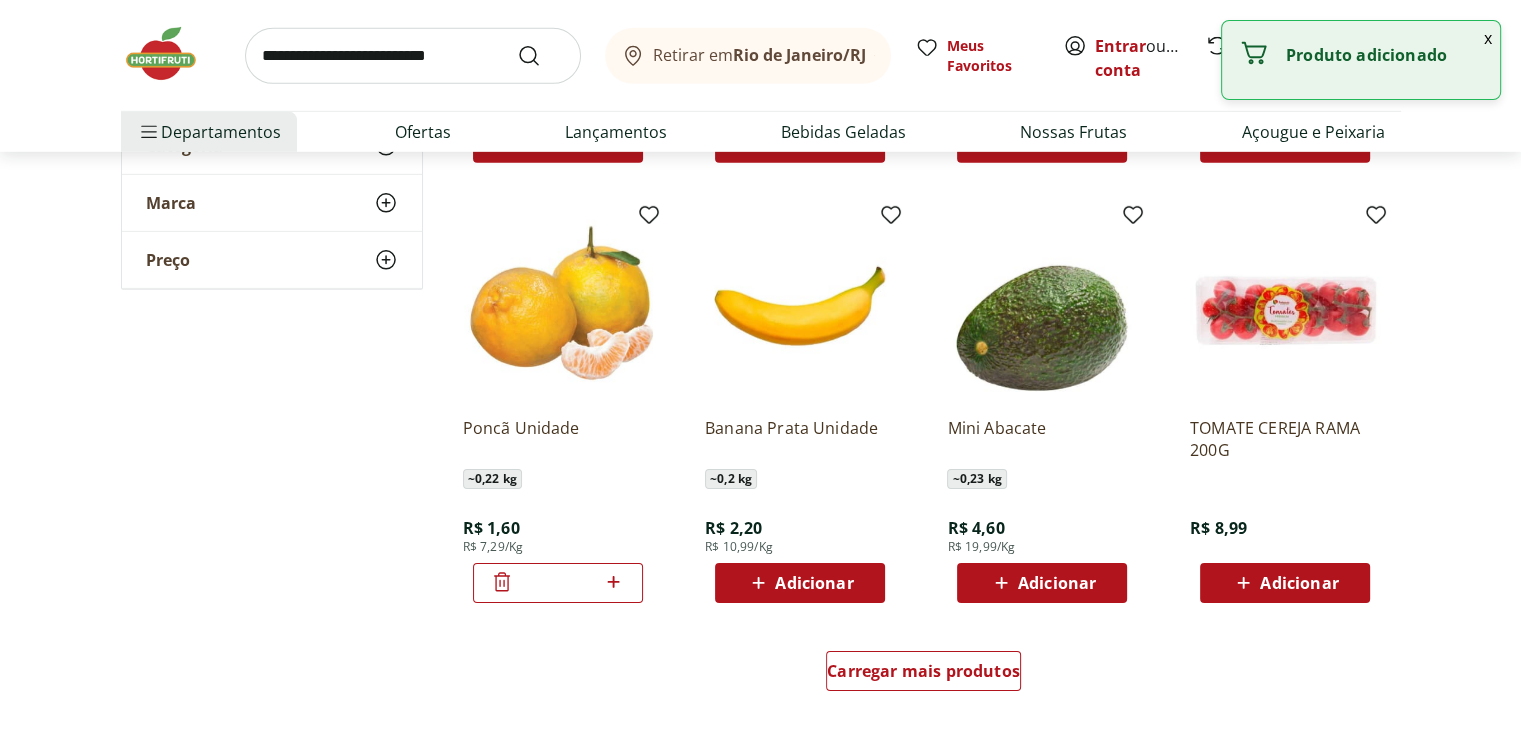 click 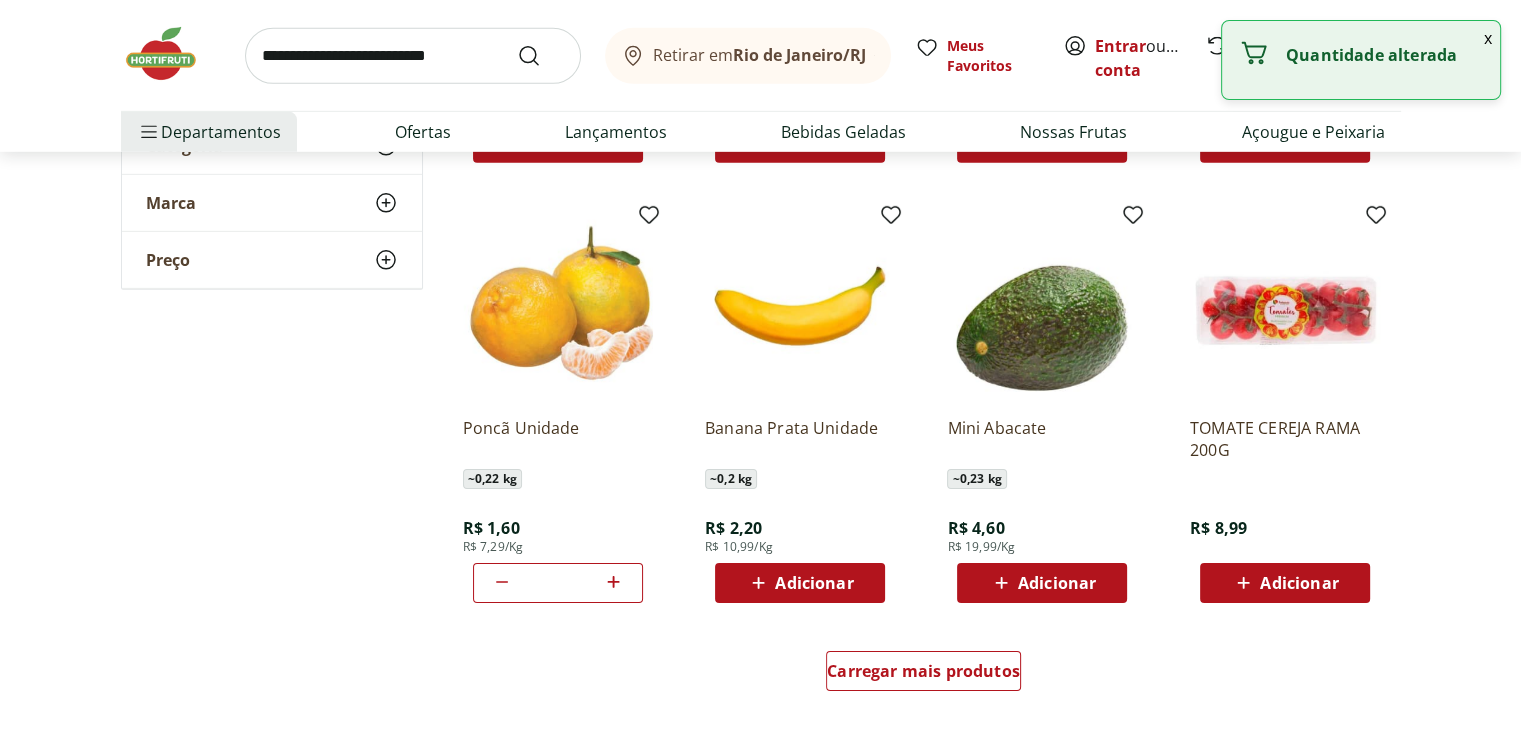 click 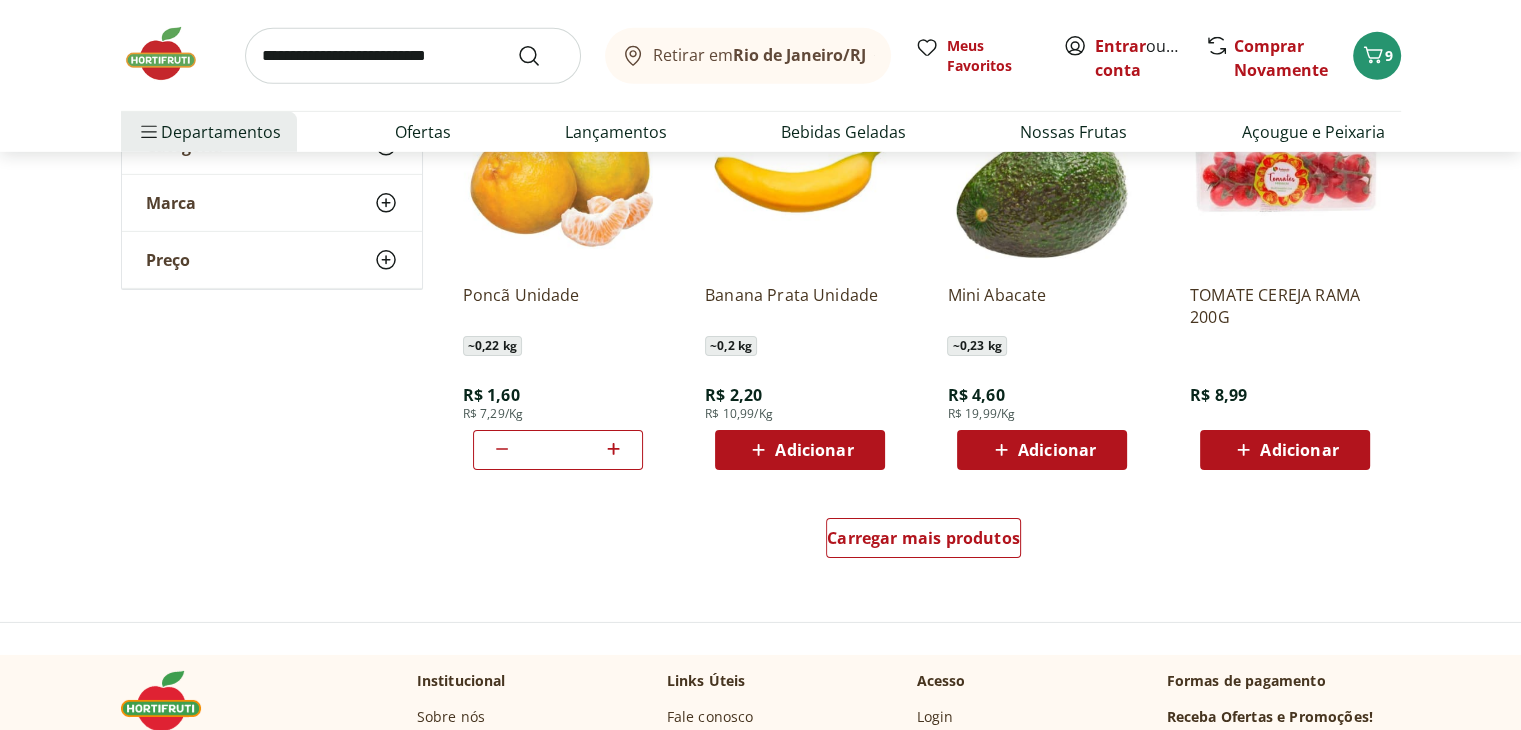 scroll, scrollTop: 6435, scrollLeft: 0, axis: vertical 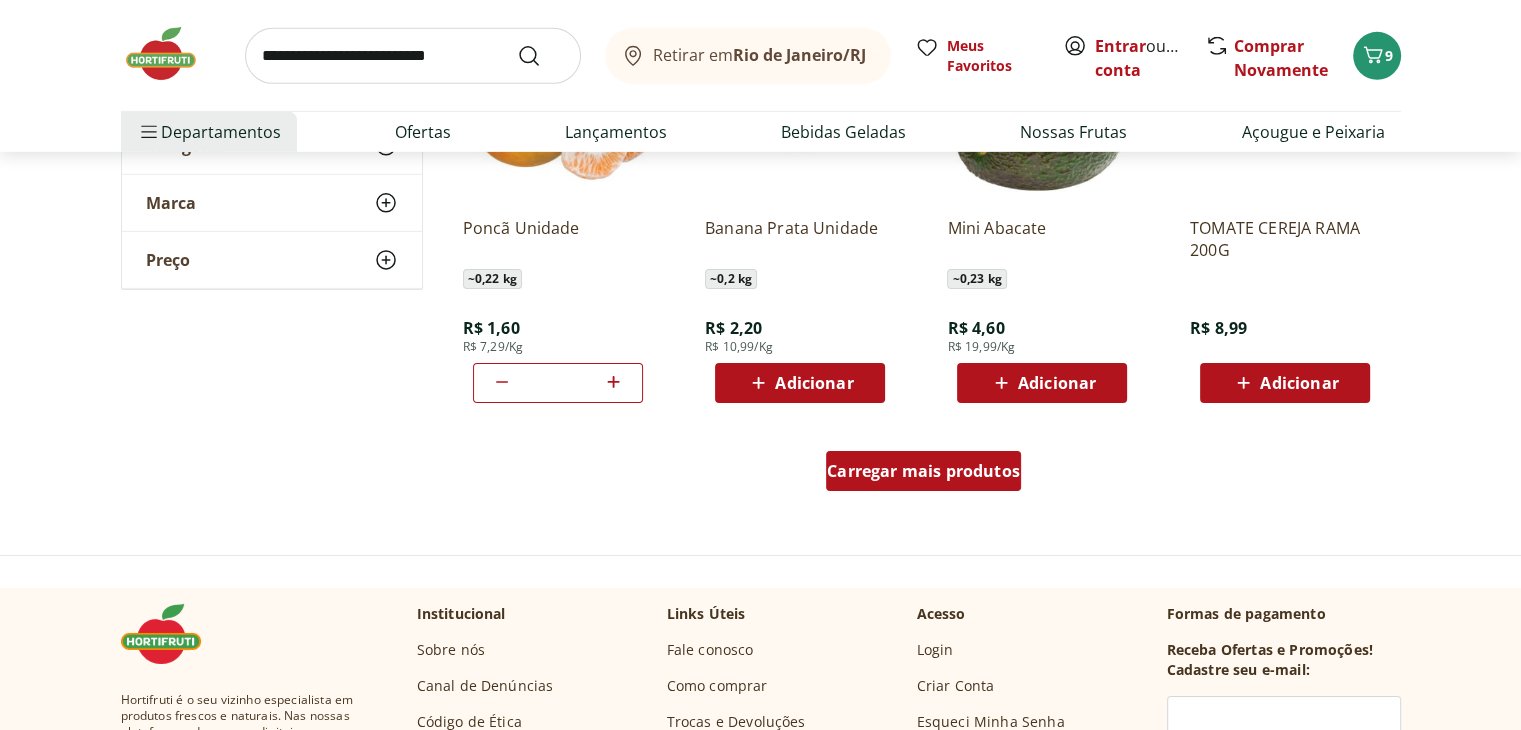 click on "Carregar mais produtos" at bounding box center (923, 471) 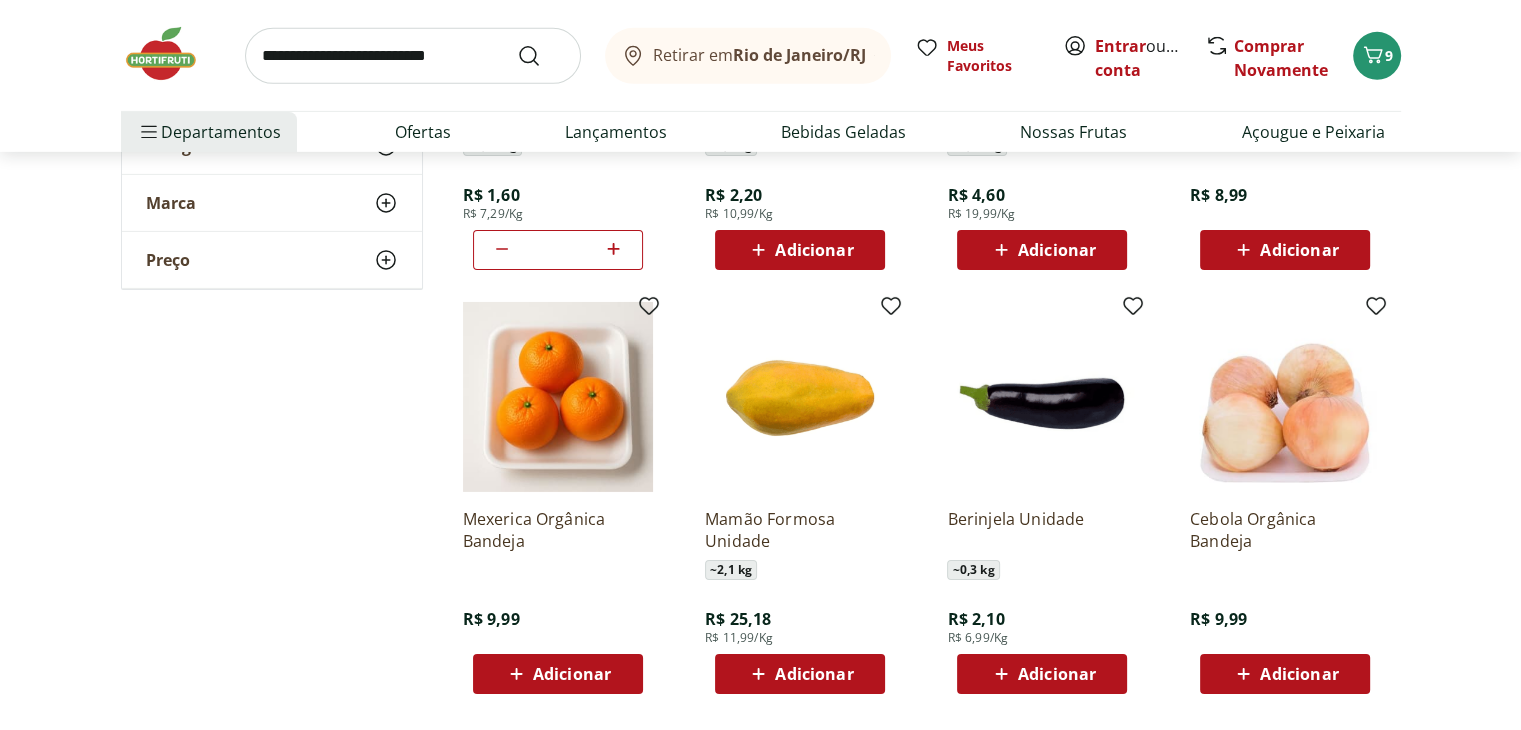 scroll, scrollTop: 6635, scrollLeft: 0, axis: vertical 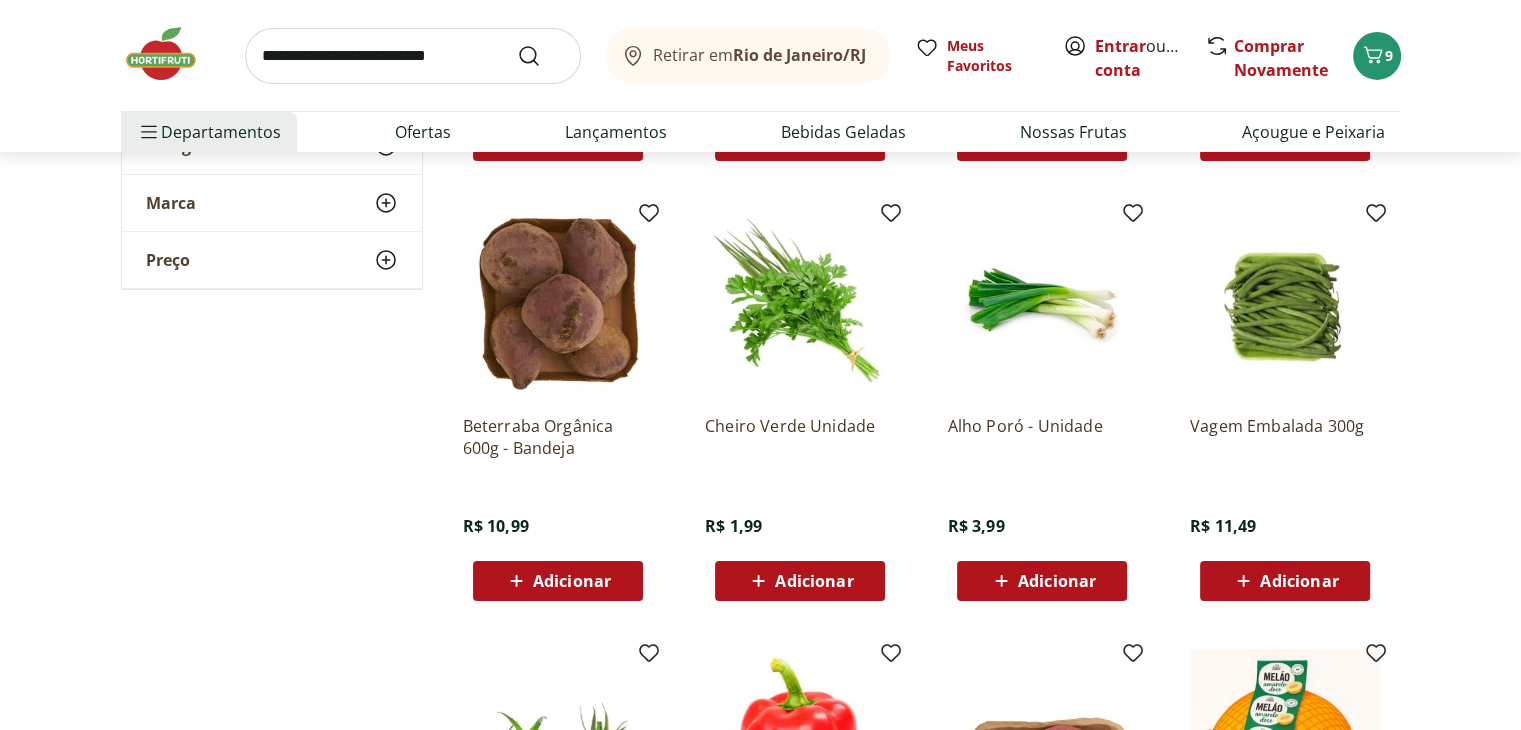 click on "Adicionar" at bounding box center [814, 581] 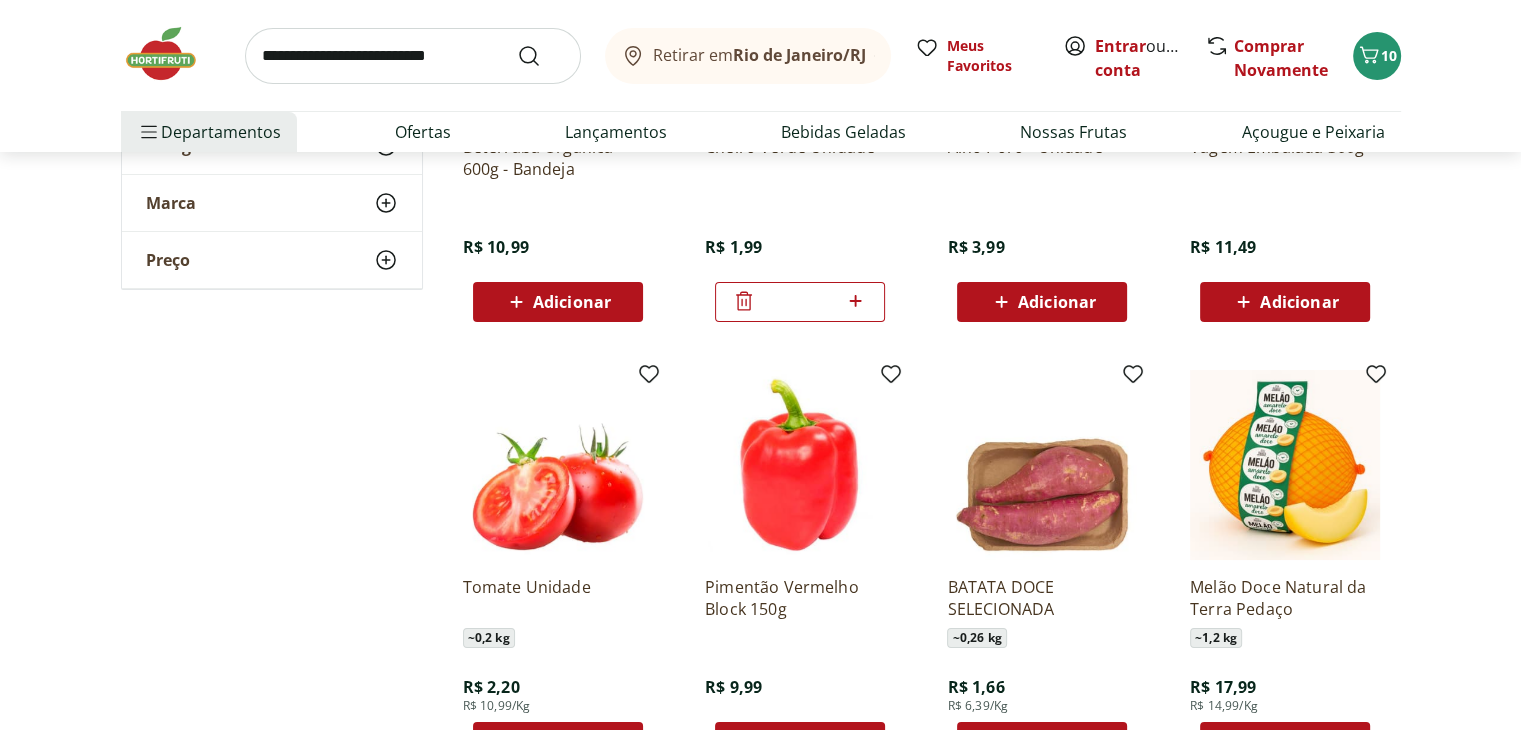 scroll, scrollTop: 7540, scrollLeft: 0, axis: vertical 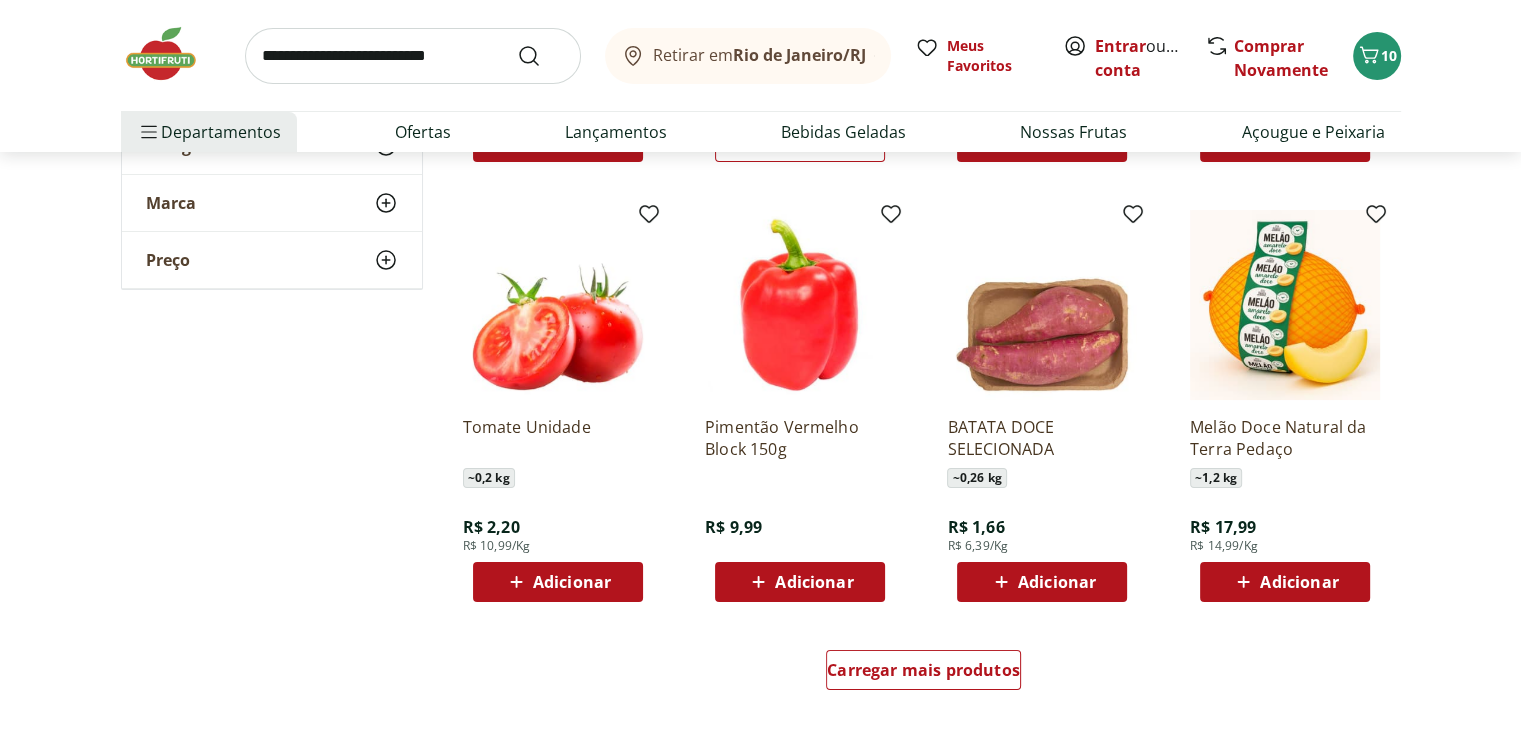 click on "Adicionar" at bounding box center [572, 582] 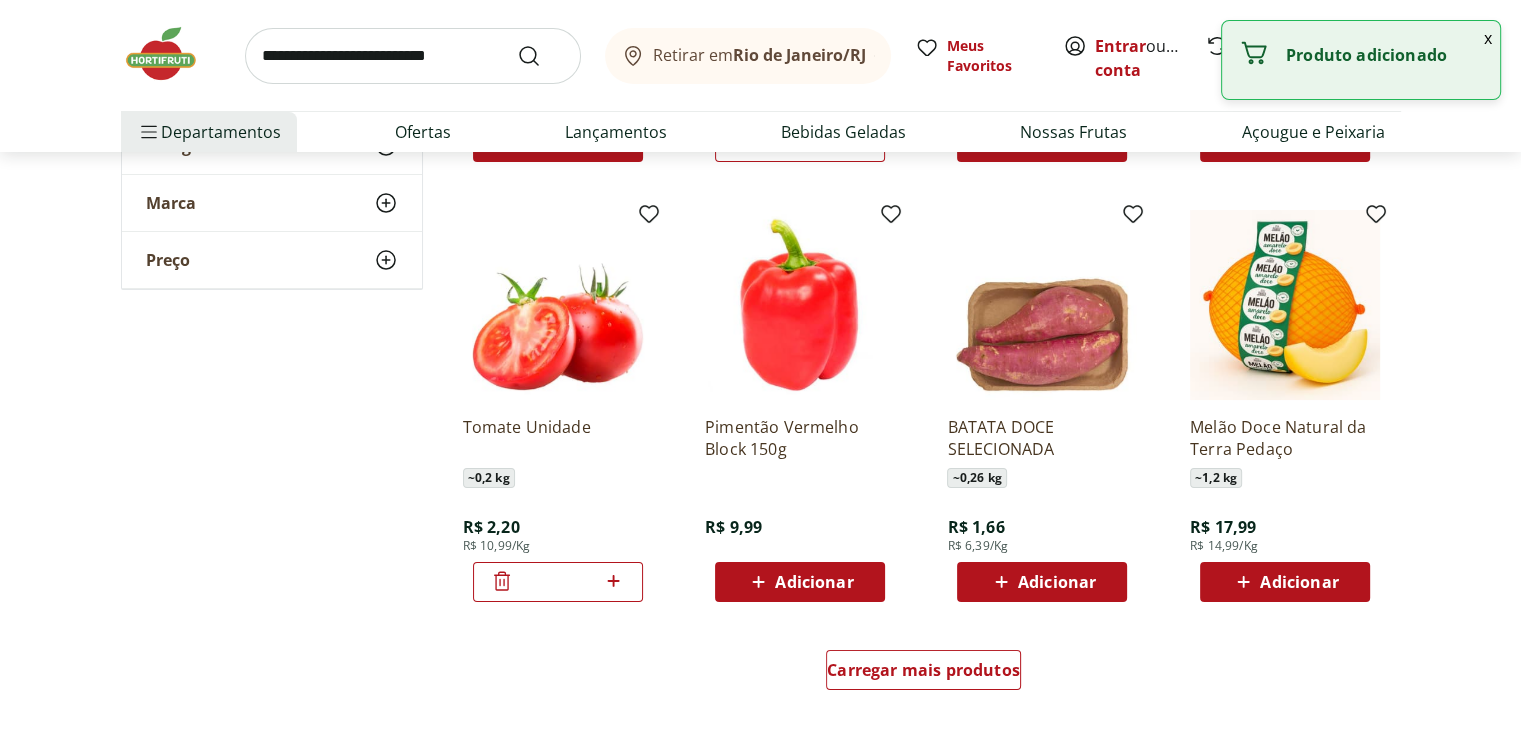 click 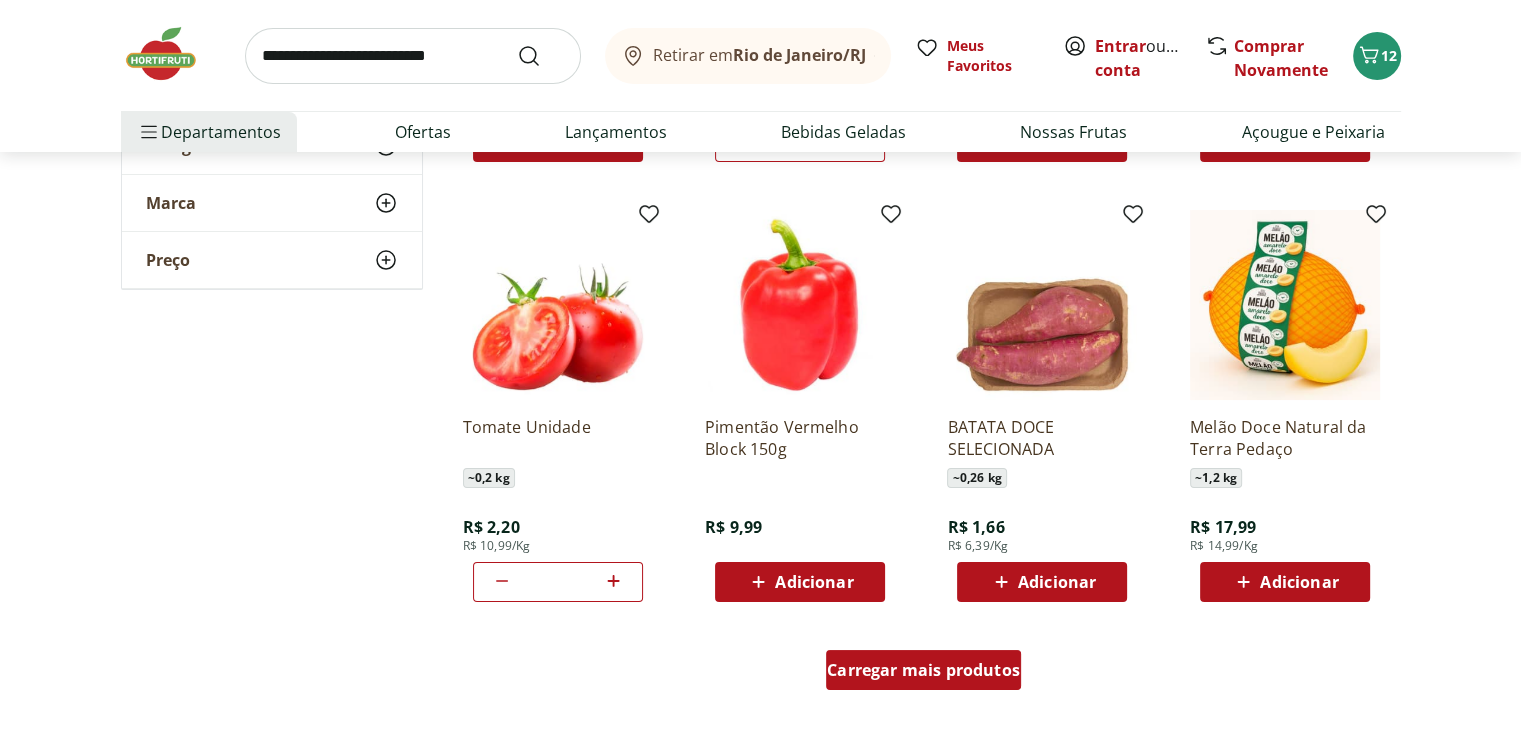 click on "Carregar mais produtos" at bounding box center (923, 670) 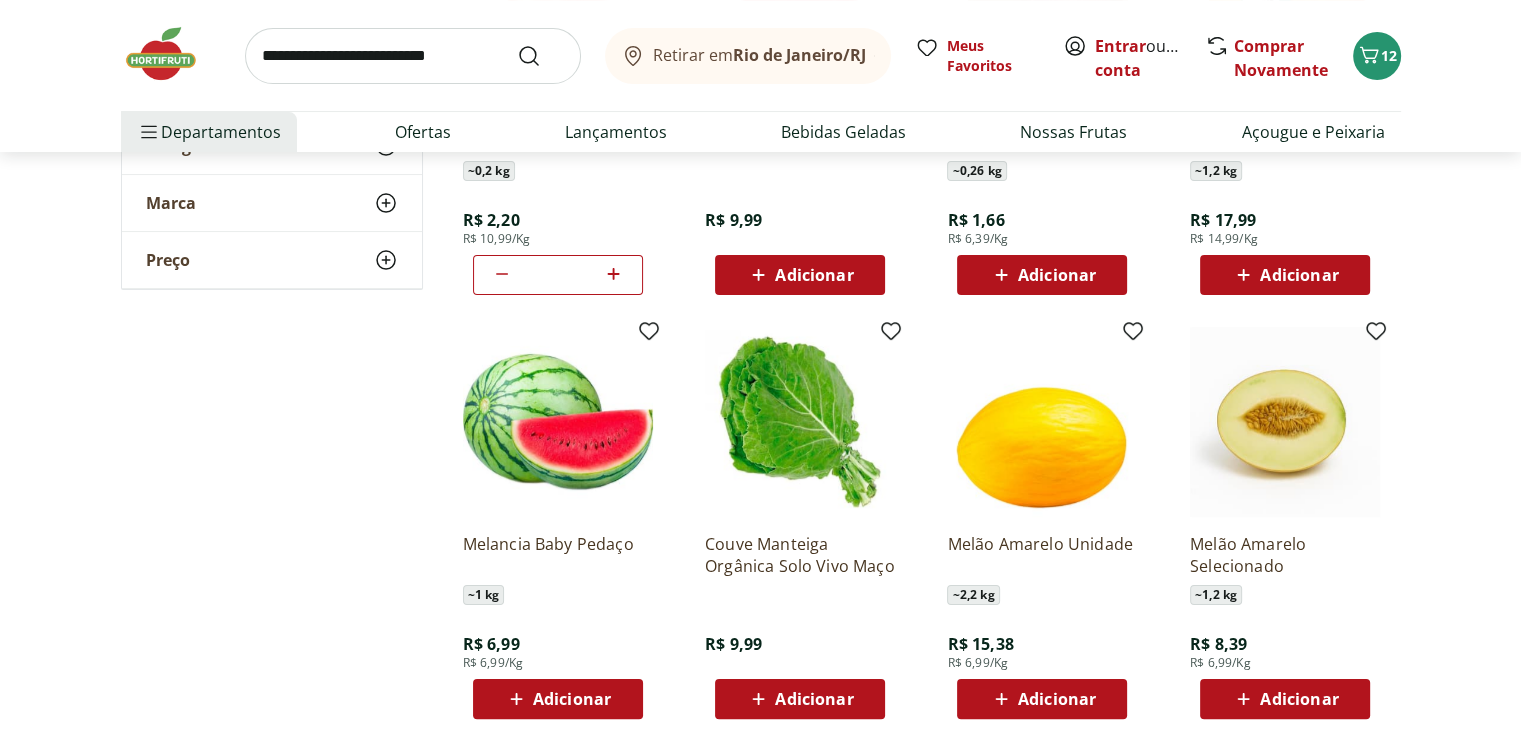 scroll, scrollTop: 7860, scrollLeft: 0, axis: vertical 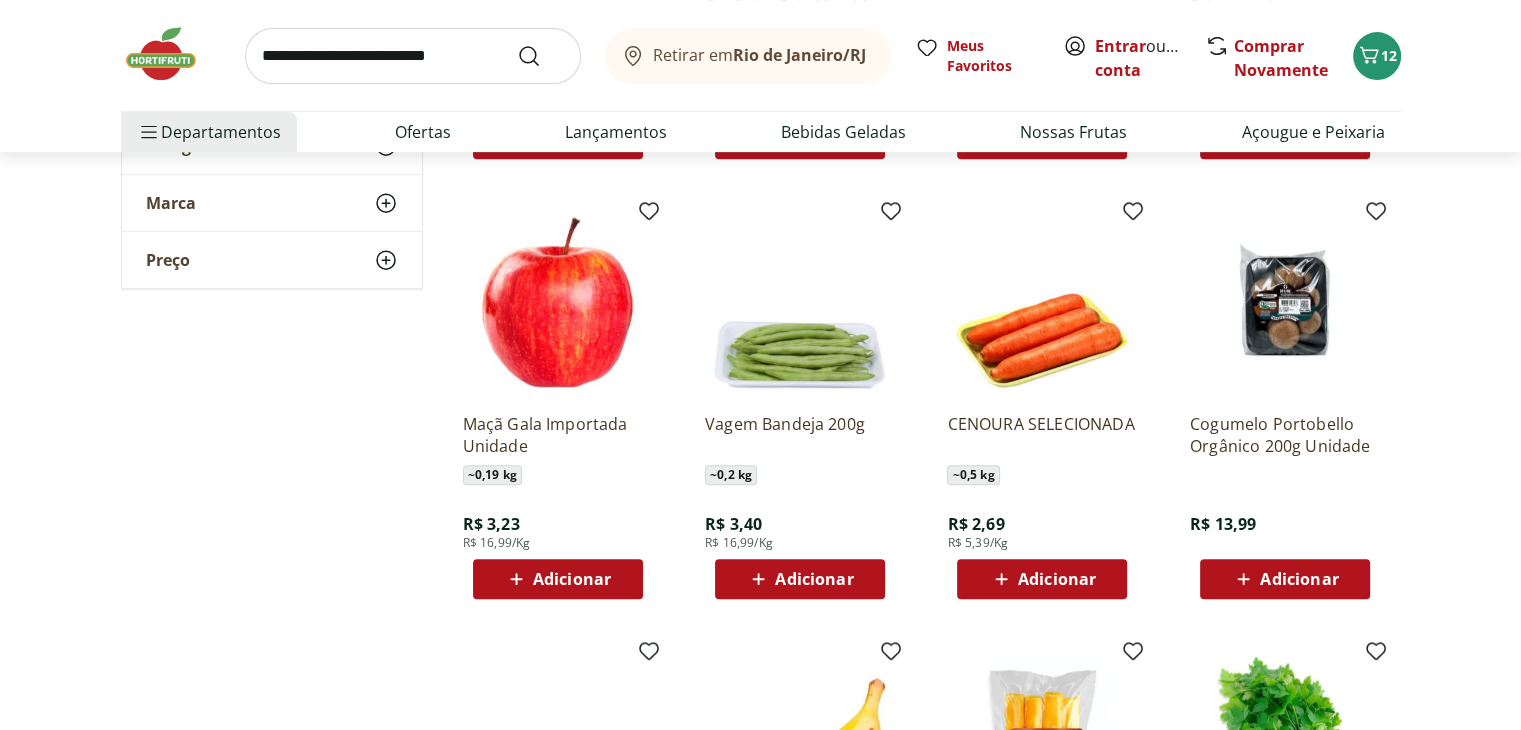 click on "Adicionar" at bounding box center [1057, 579] 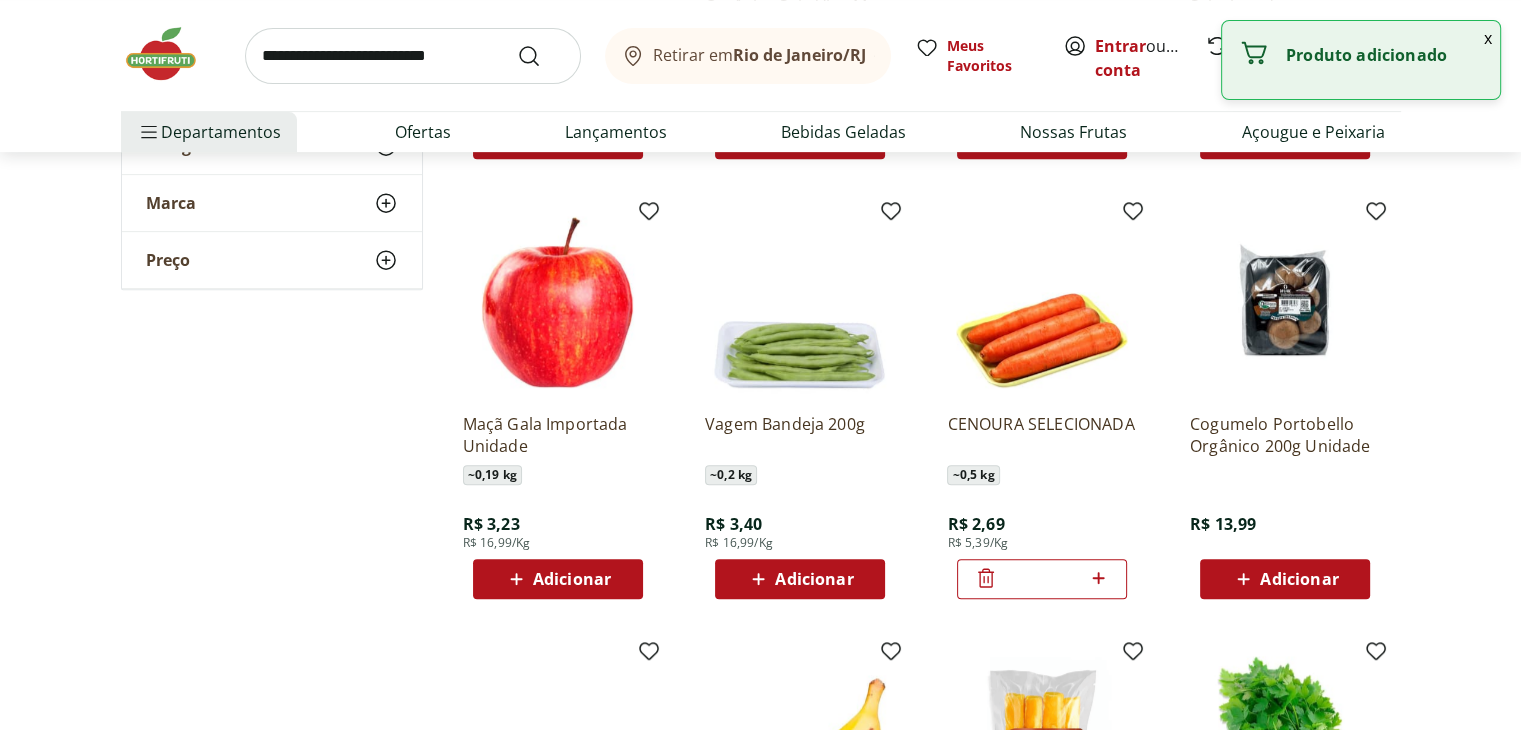 click 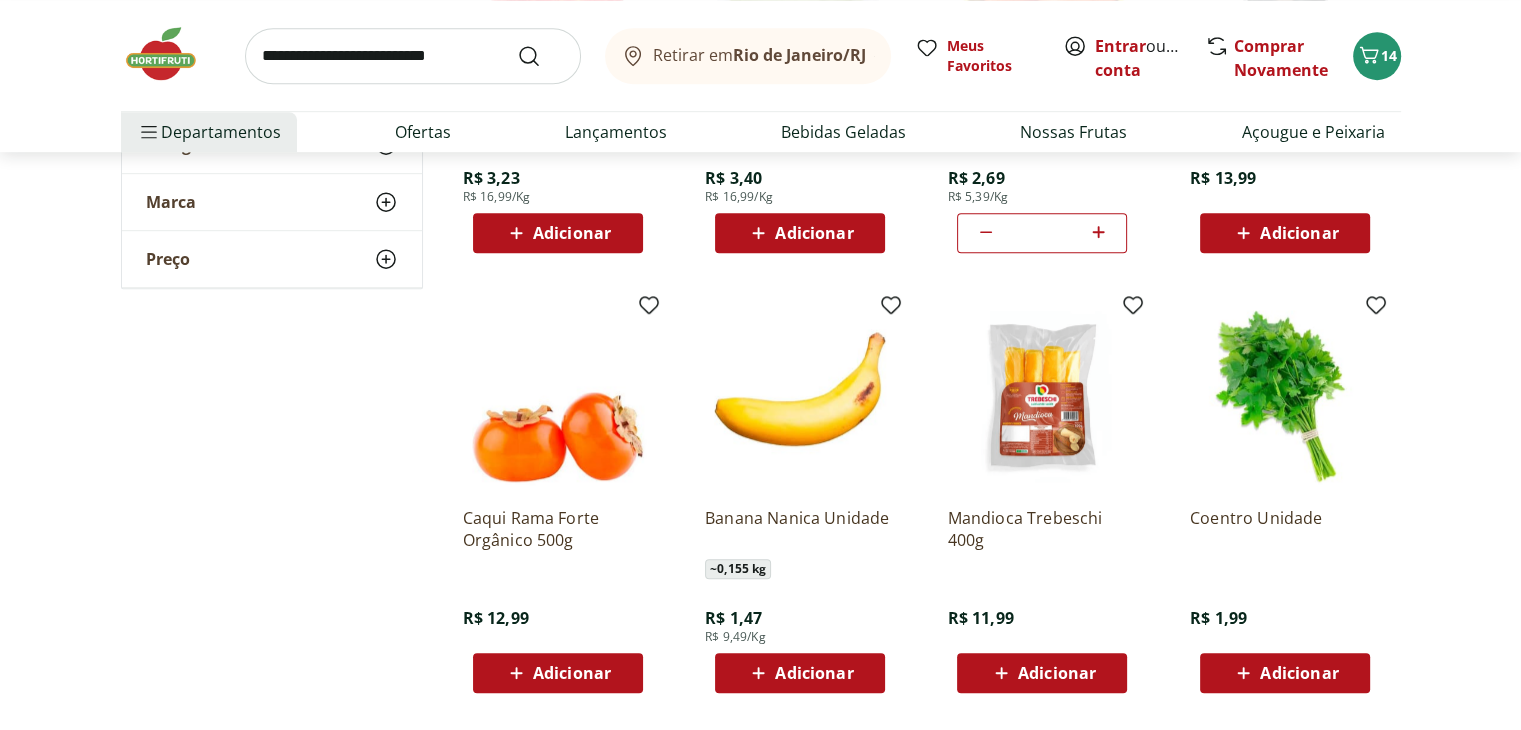 scroll, scrollTop: 8793, scrollLeft: 0, axis: vertical 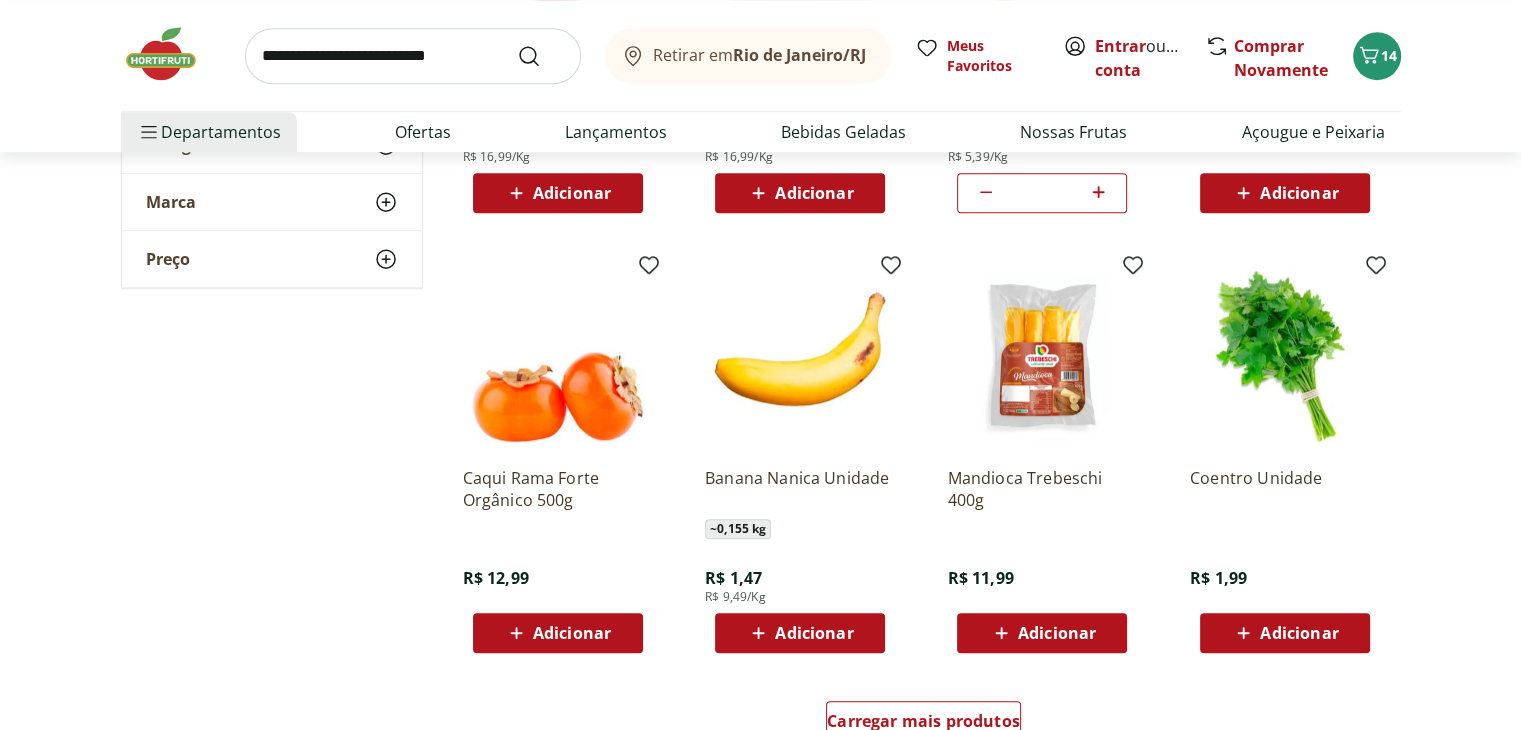 click on "Adicionar" at bounding box center (814, 633) 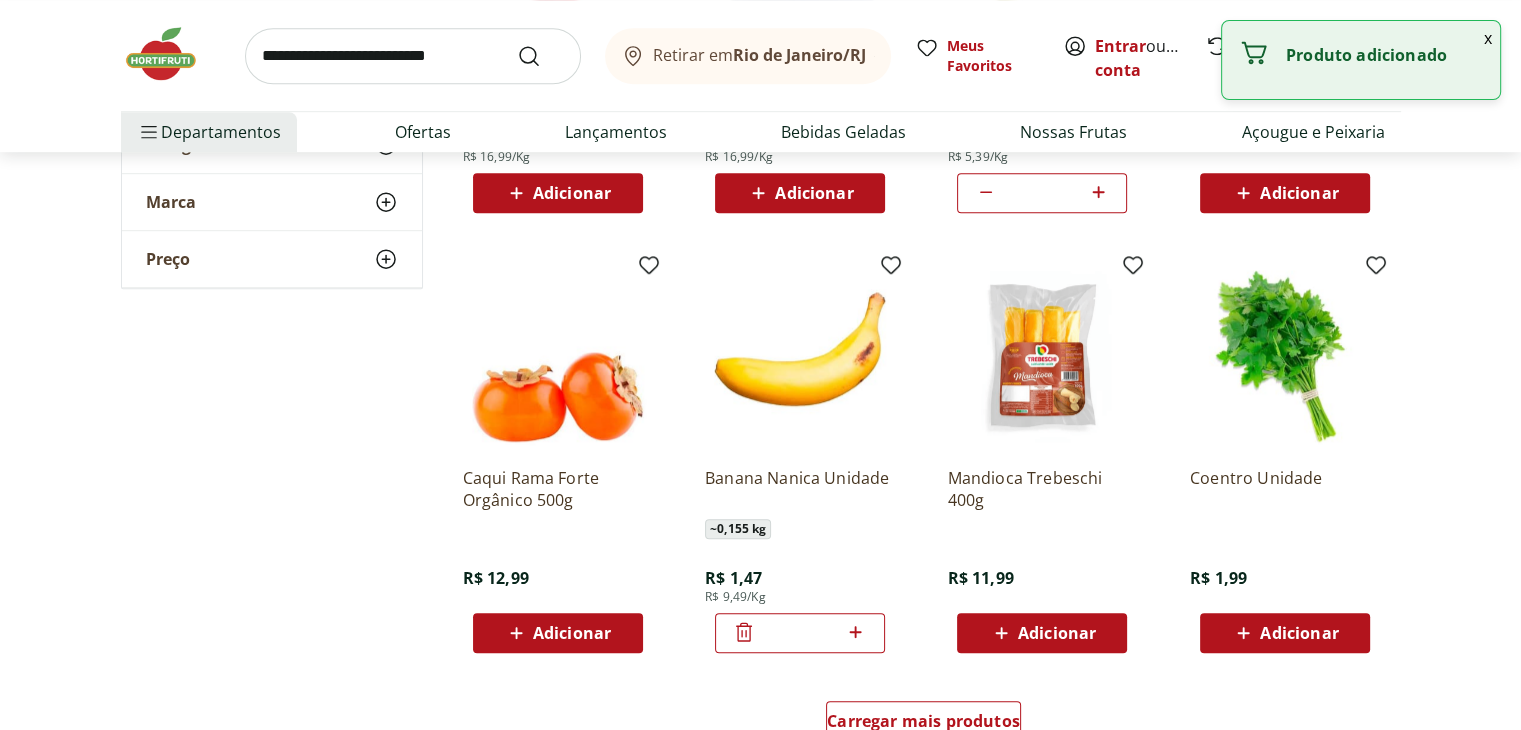 click 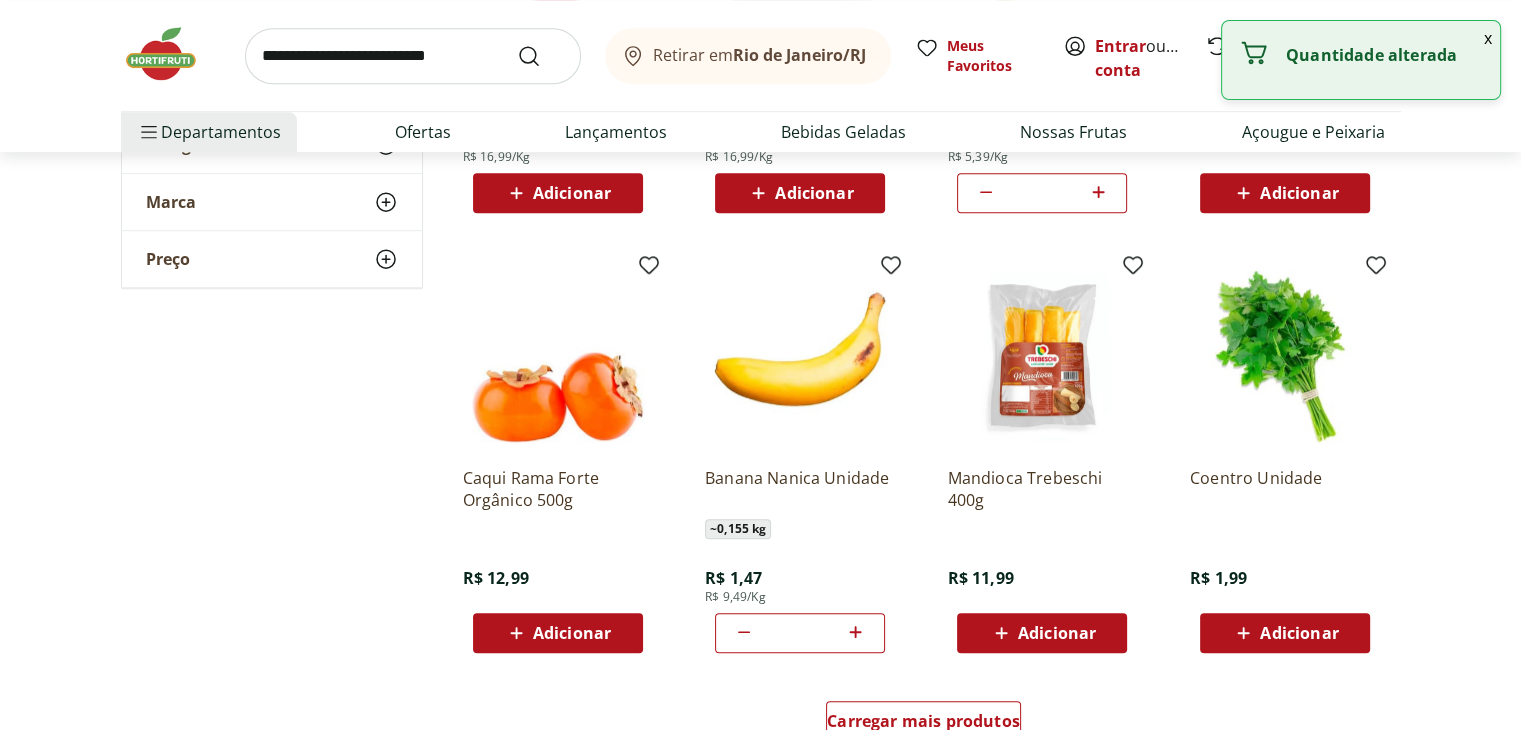 click 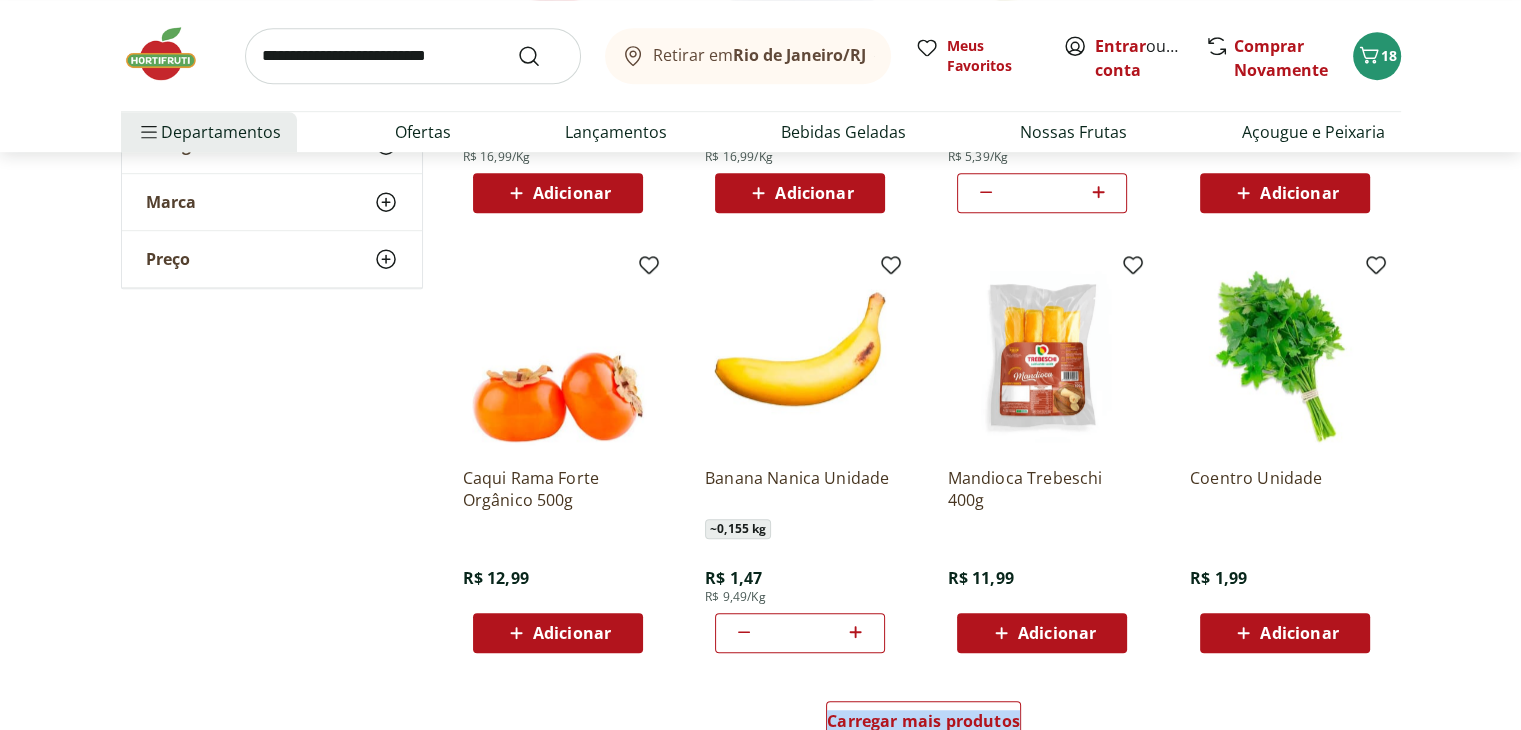 drag, startPoint x: 1361, startPoint y: 581, endPoint x: 1434, endPoint y: 698, distance: 137.90576 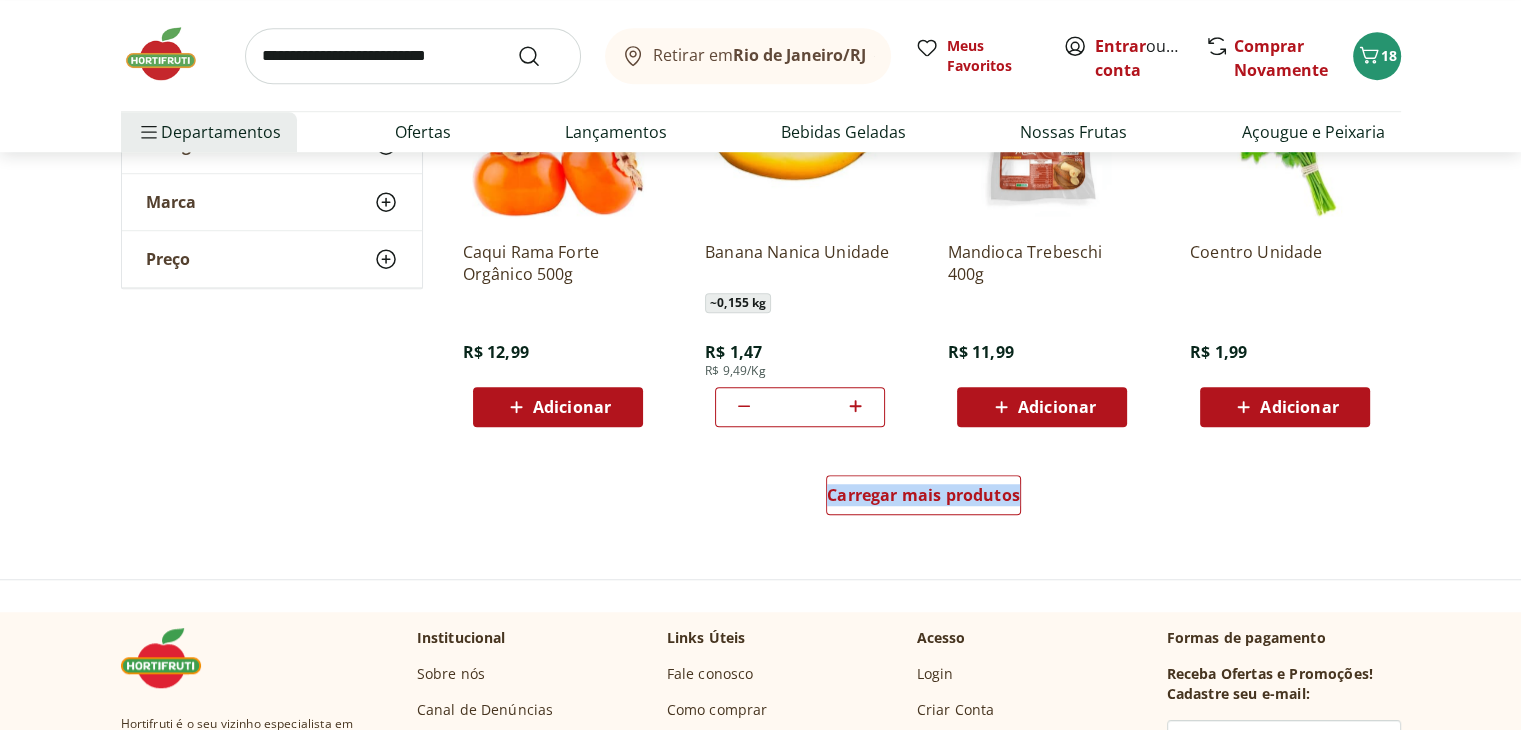 scroll, scrollTop: 9059, scrollLeft: 0, axis: vertical 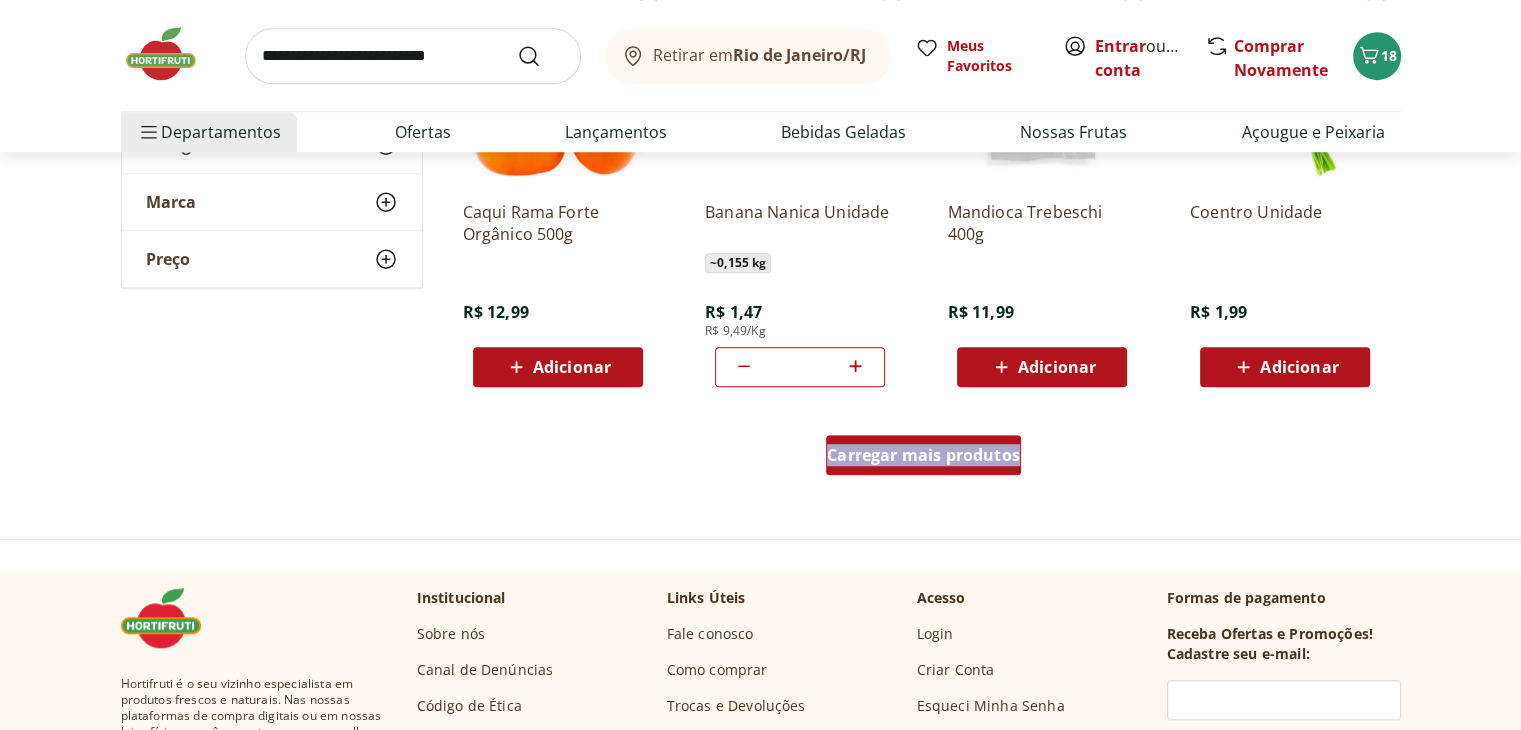click on "Carregar mais produtos" at bounding box center [923, 455] 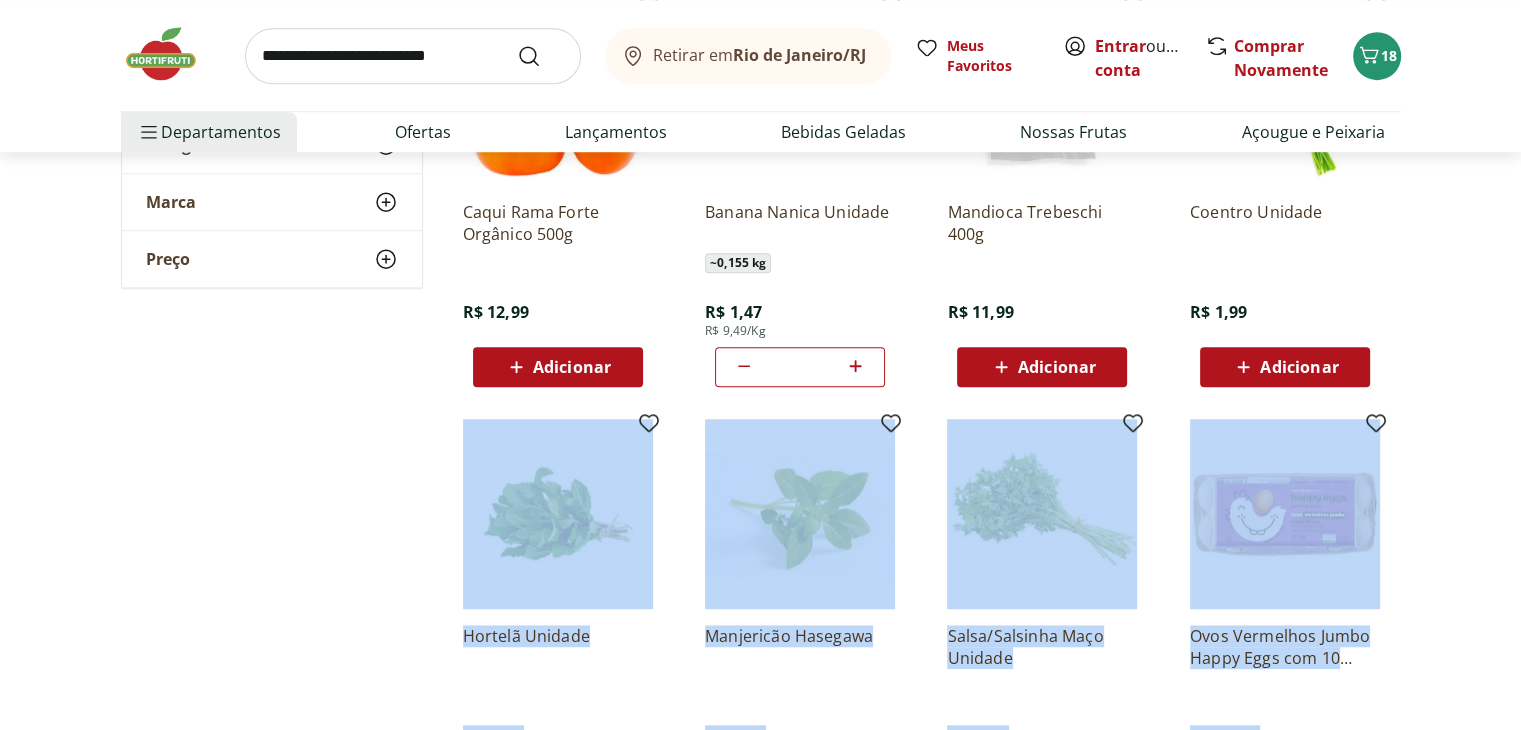 click on "**********" at bounding box center (760, -3479) 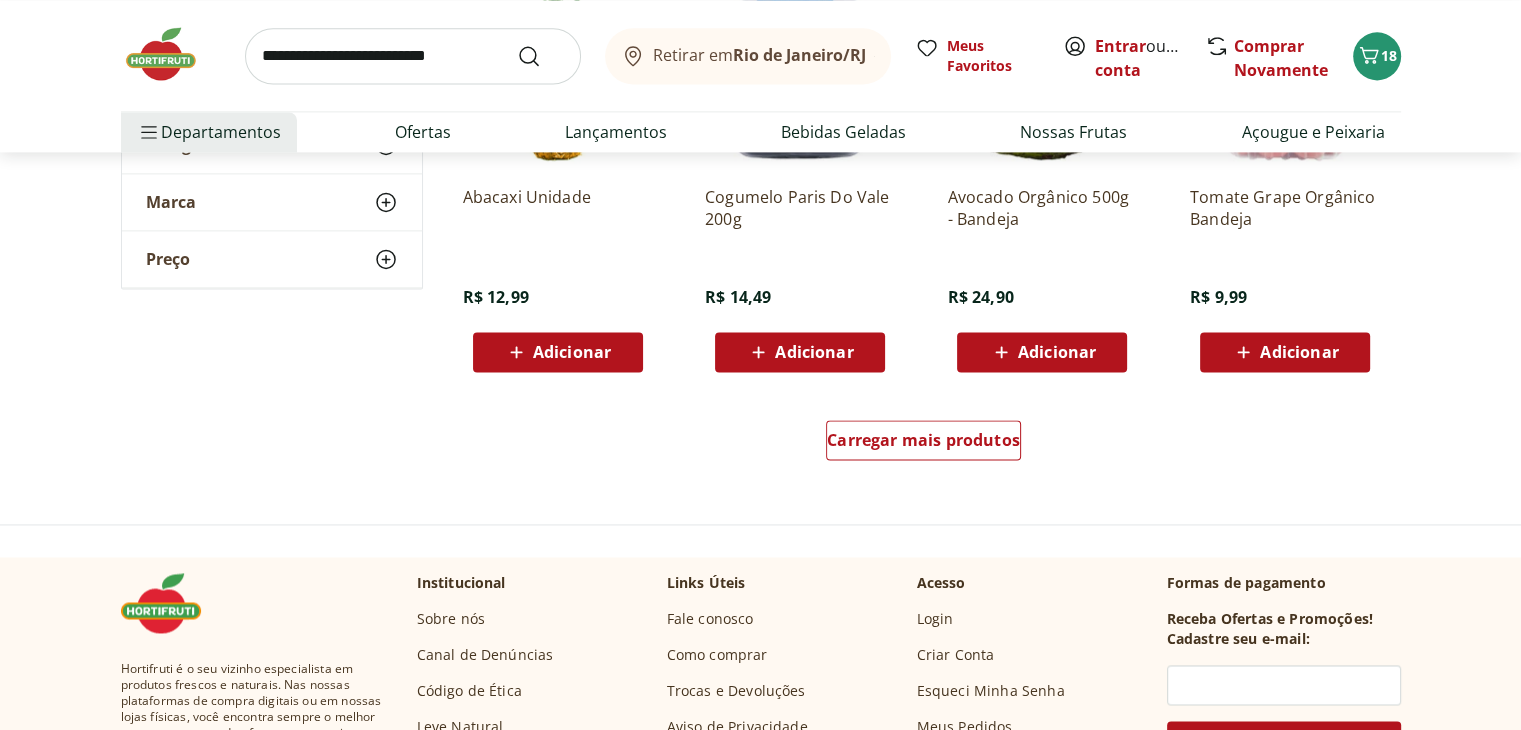 scroll, scrollTop: 10458, scrollLeft: 0, axis: vertical 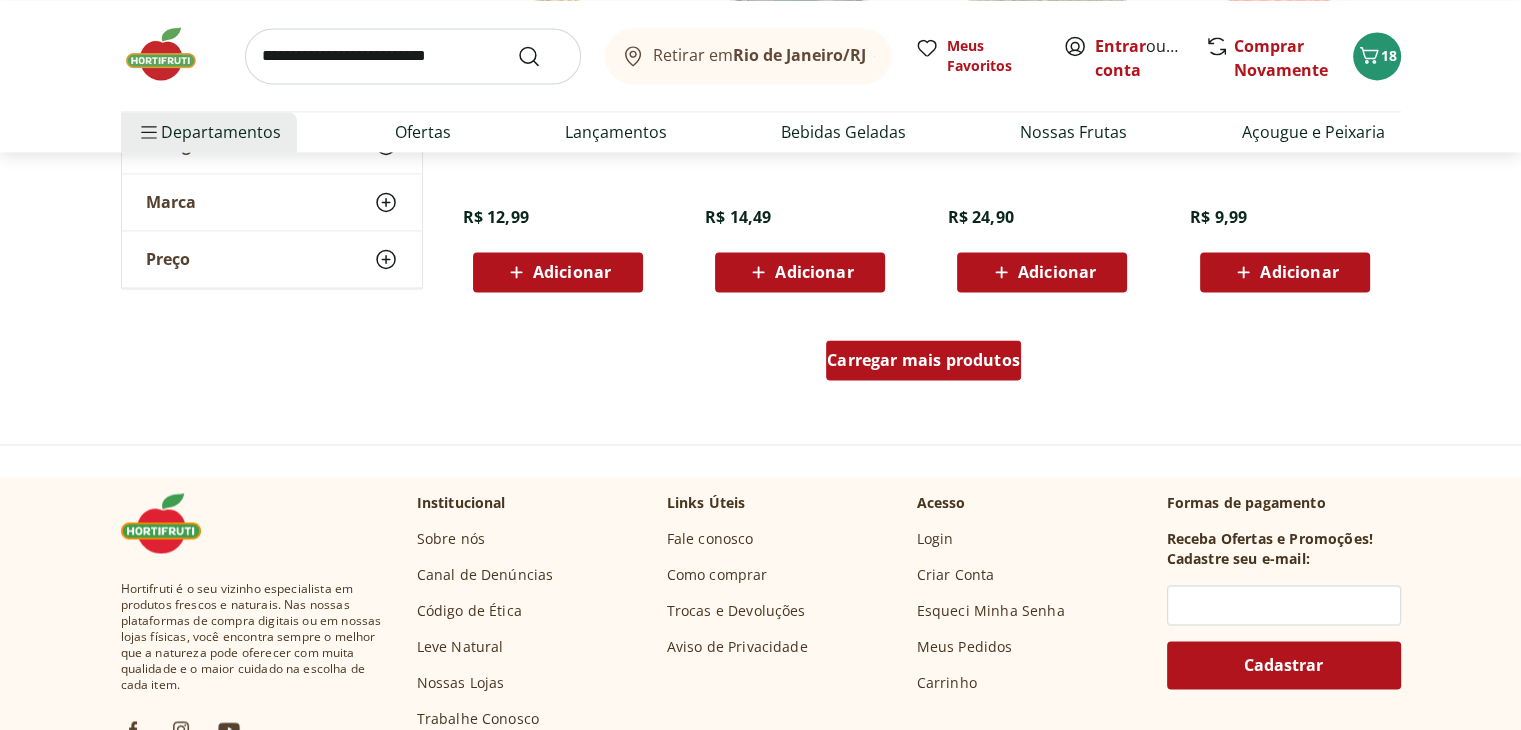click on "Carregar mais produtos" at bounding box center (923, 360) 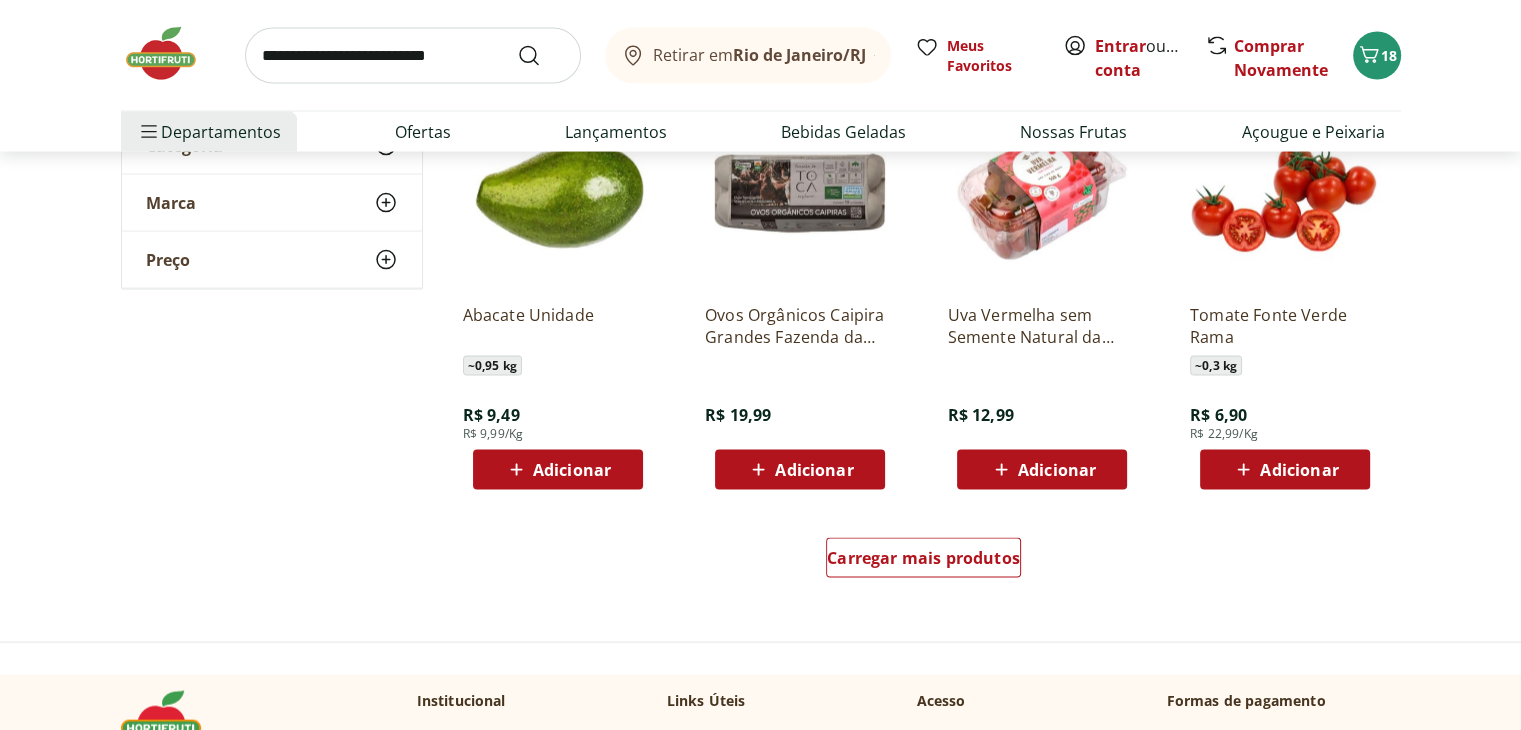 scroll, scrollTop: 11644, scrollLeft: 0, axis: vertical 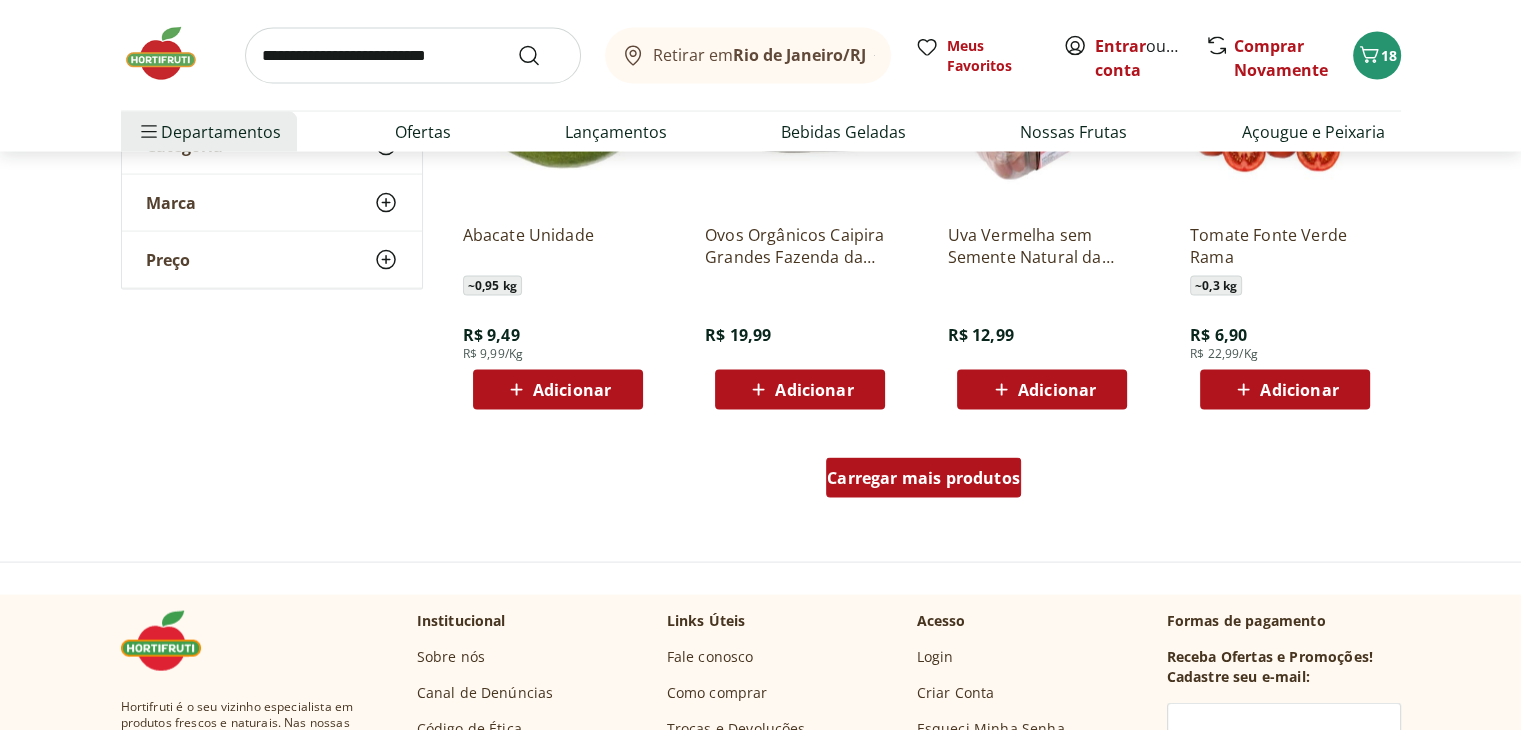 click on "Carregar mais produtos" at bounding box center (923, 478) 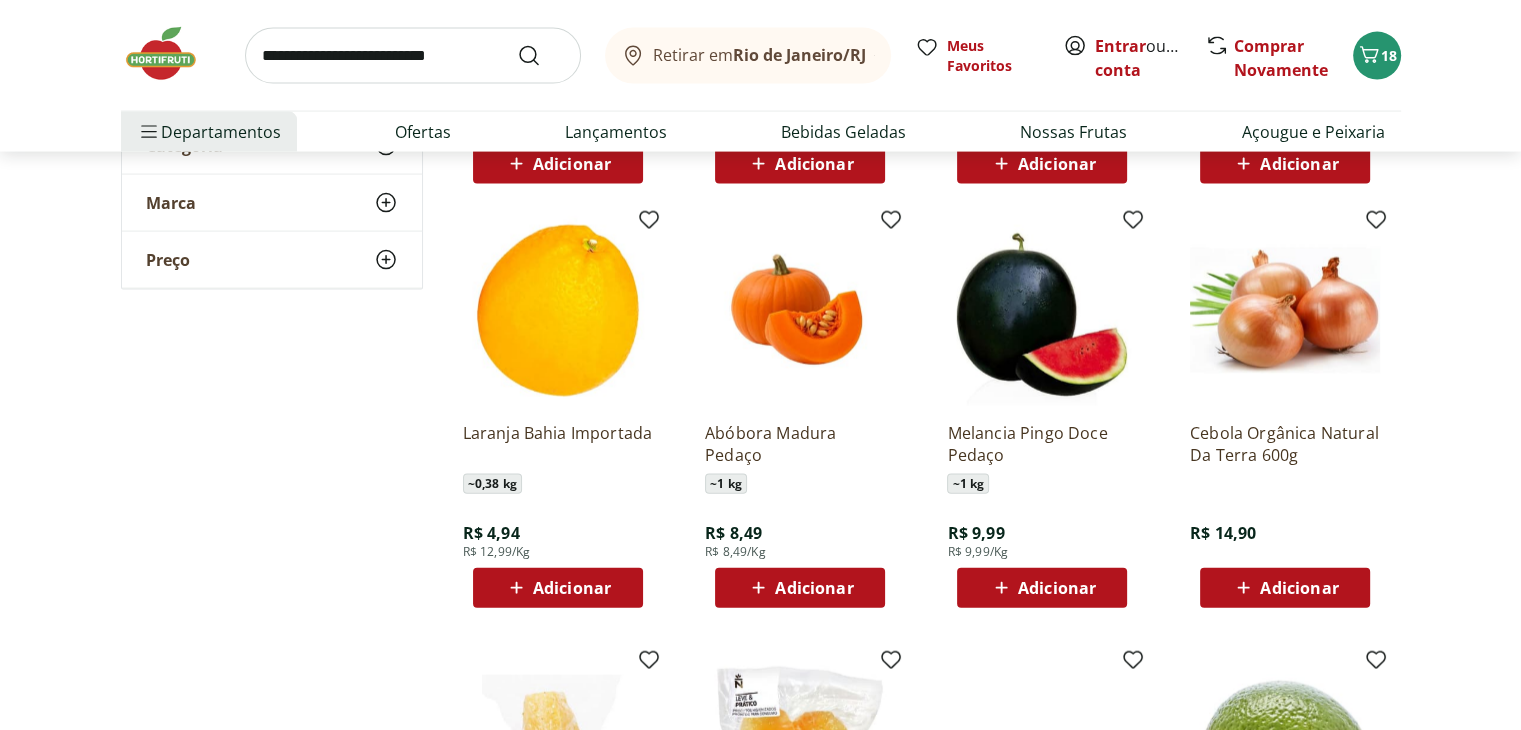 scroll, scrollTop: 11910, scrollLeft: 0, axis: vertical 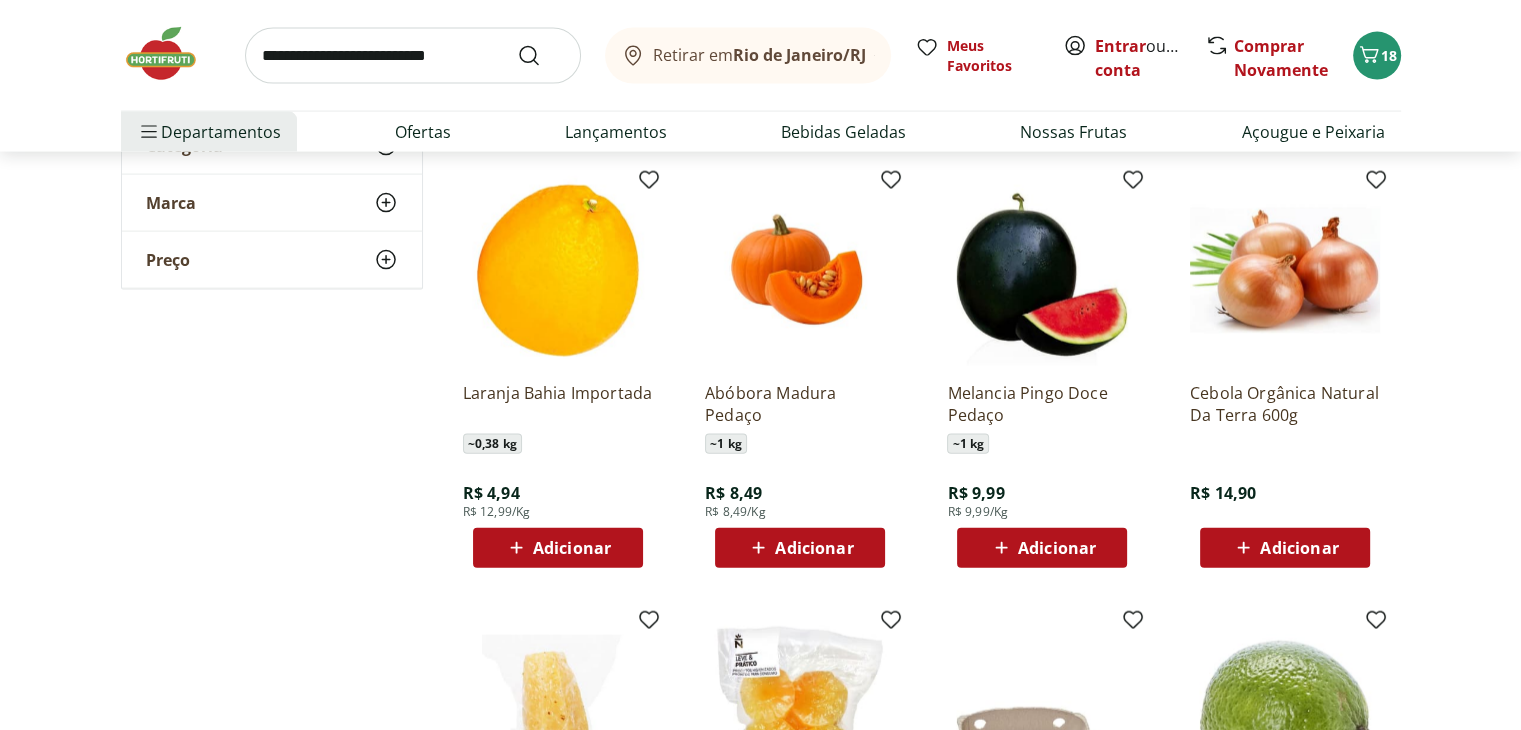 click at bounding box center [413, 56] 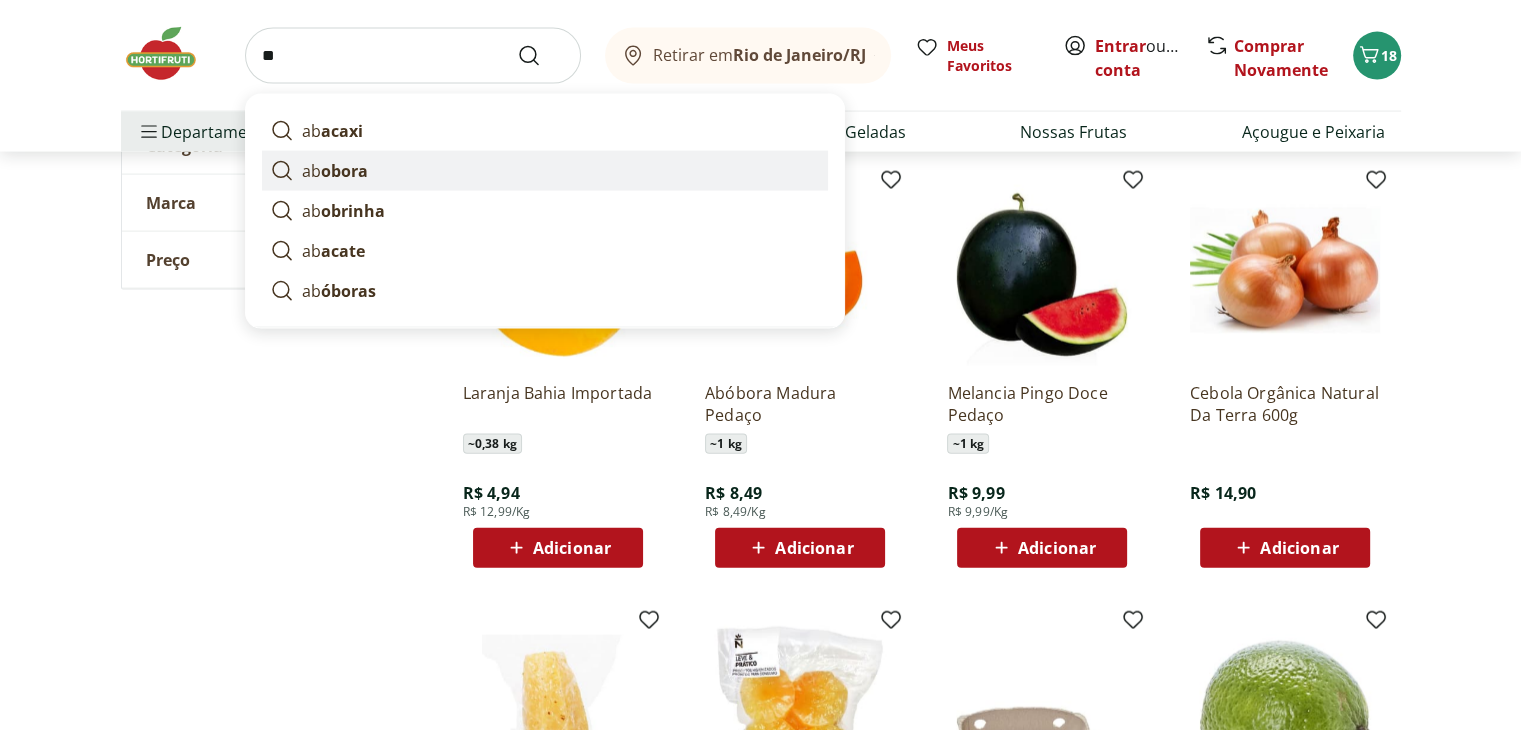 click on "obora" at bounding box center [344, 171] 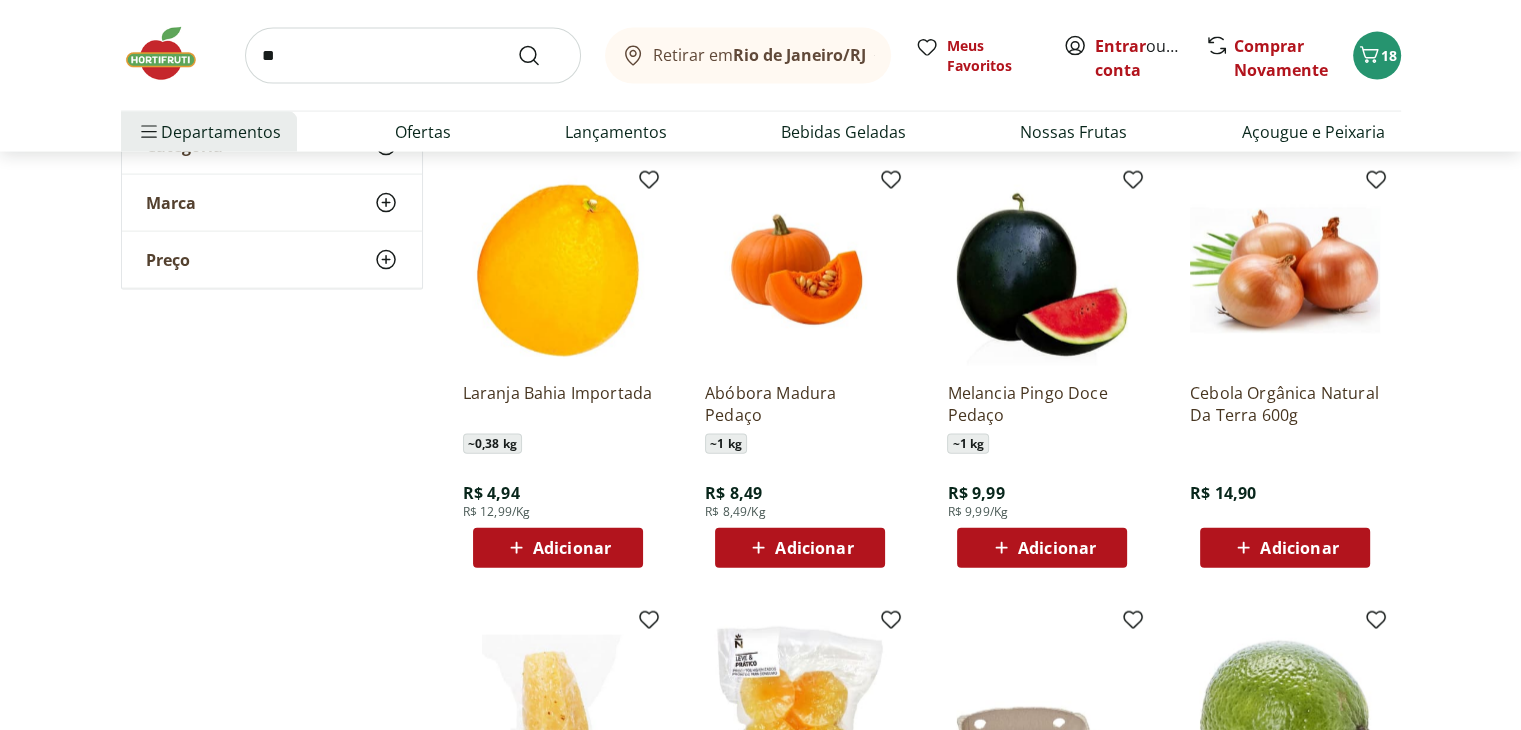 type on "*******" 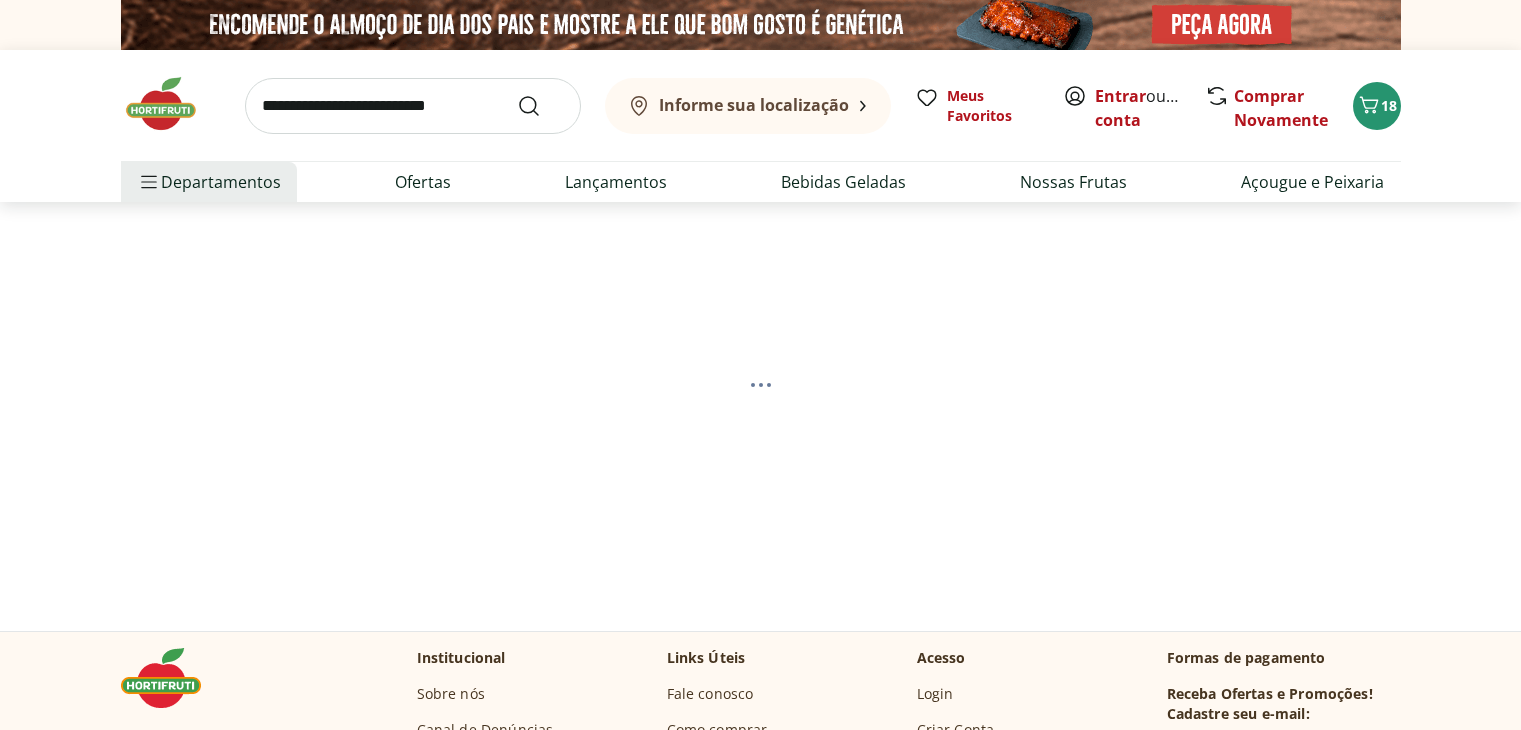 scroll, scrollTop: 0, scrollLeft: 0, axis: both 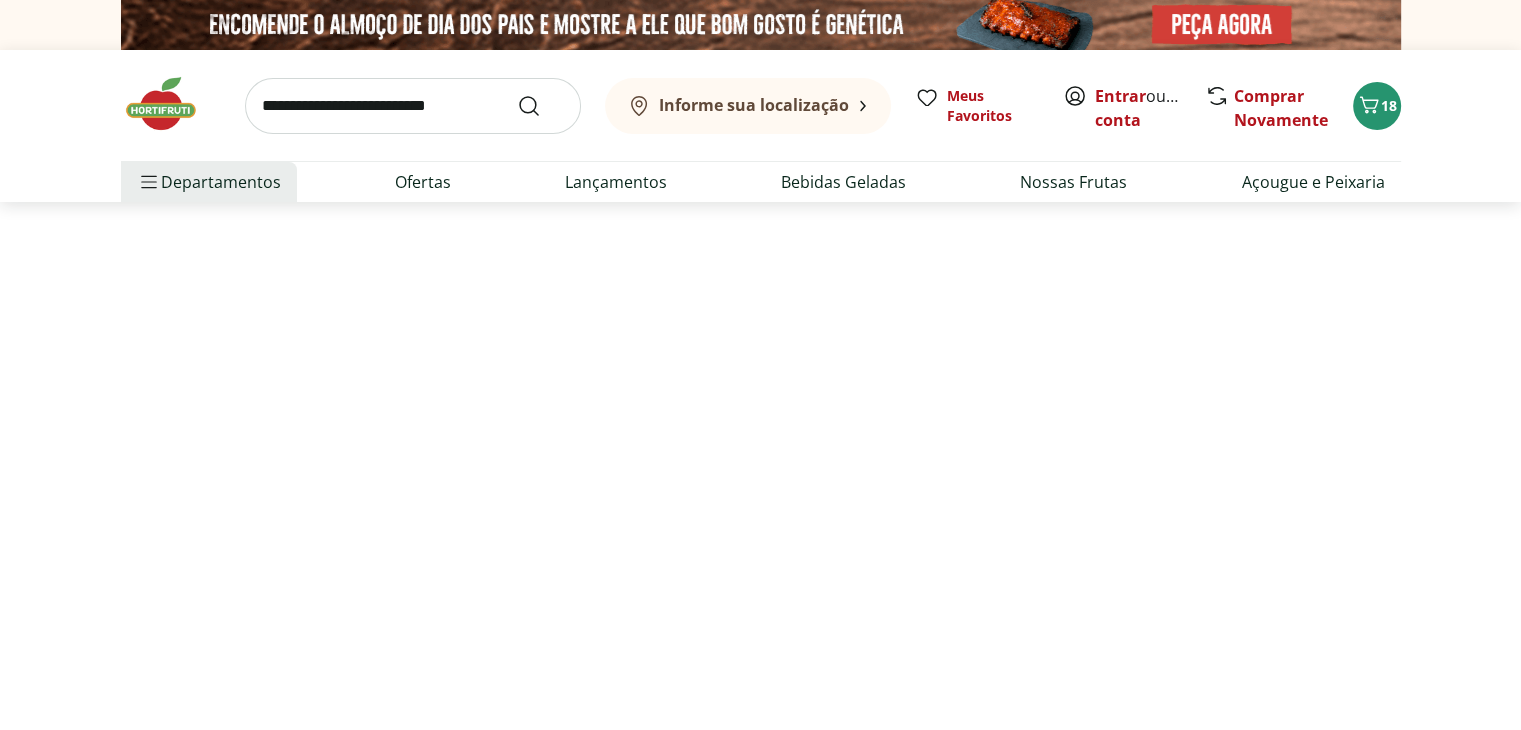 select on "**********" 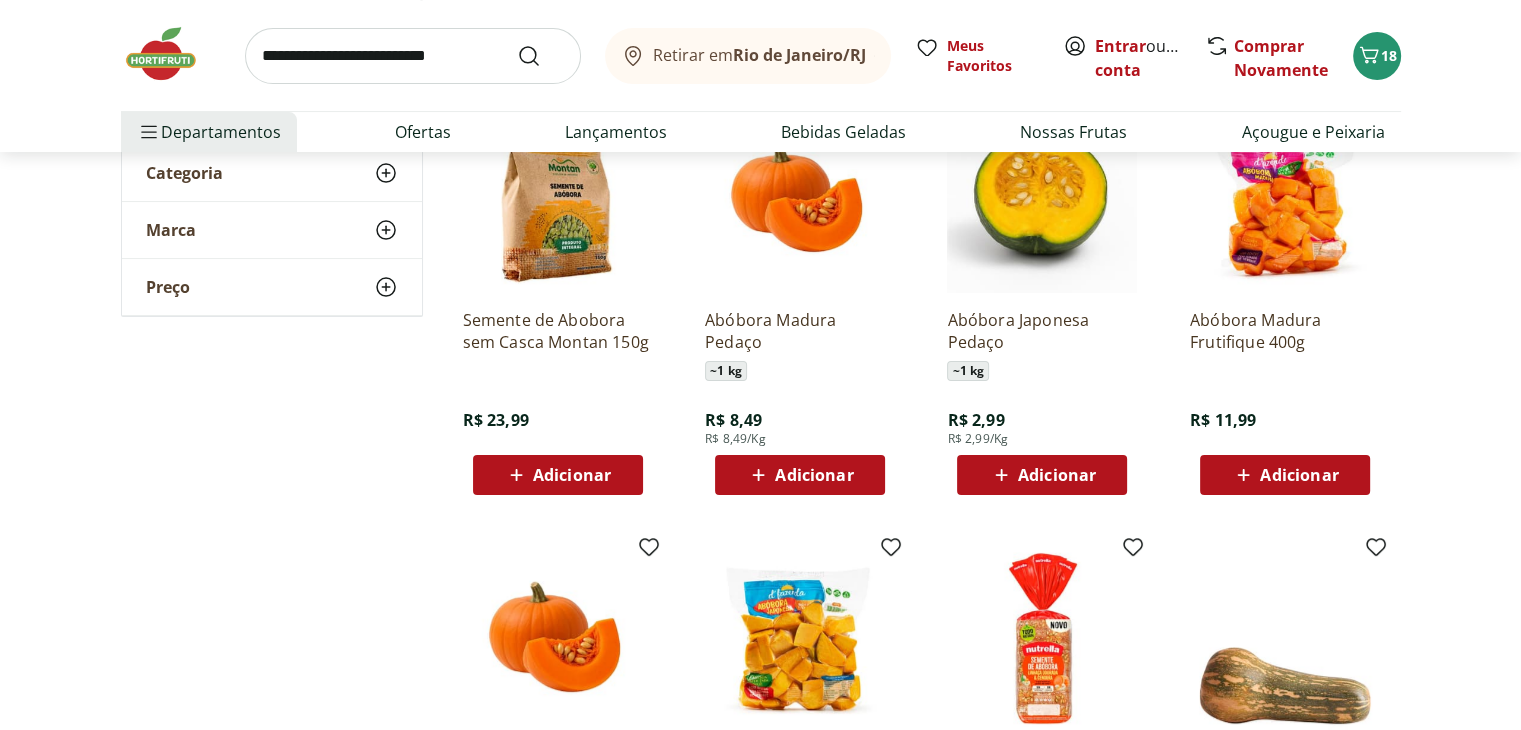 scroll, scrollTop: 440, scrollLeft: 0, axis: vertical 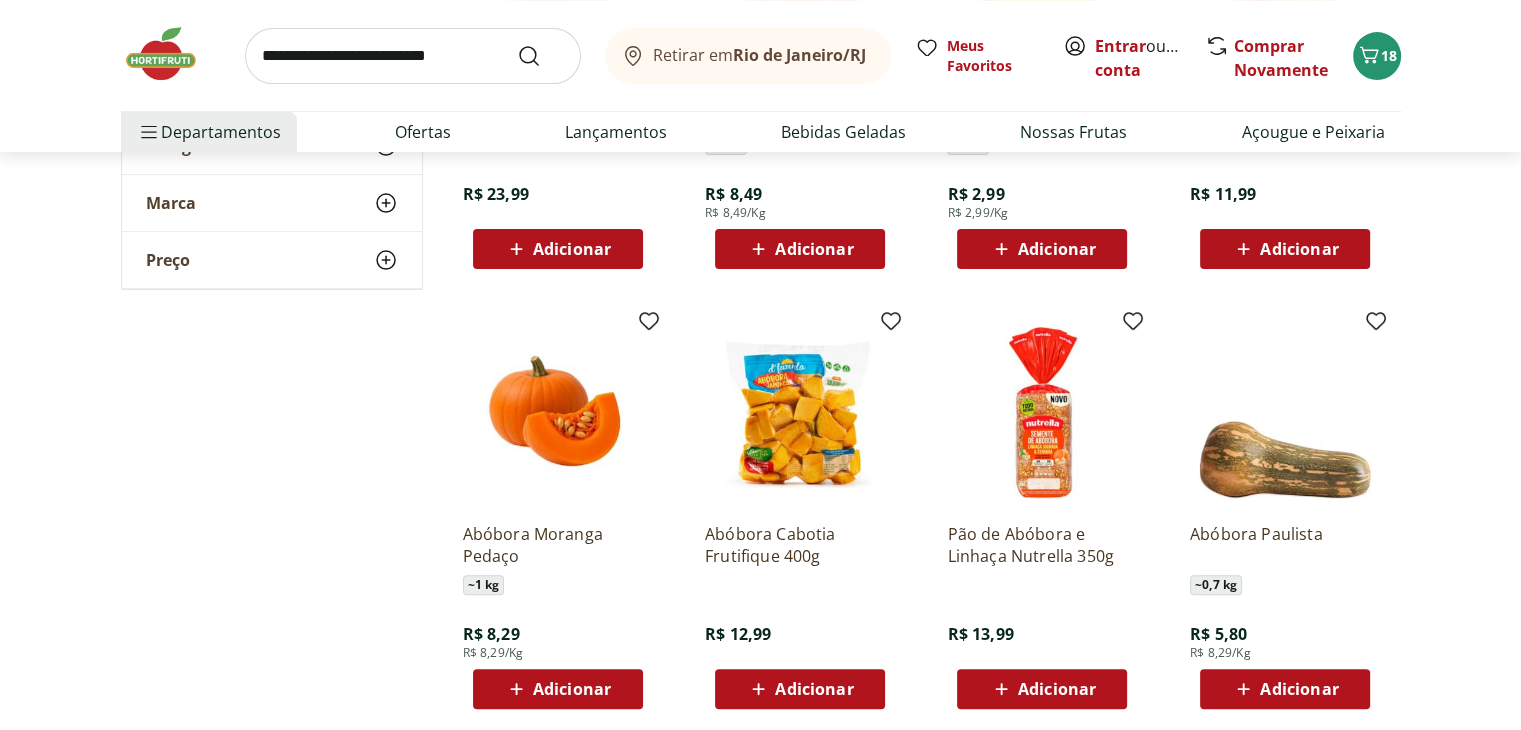 click on "Adicionar" at bounding box center (572, 689) 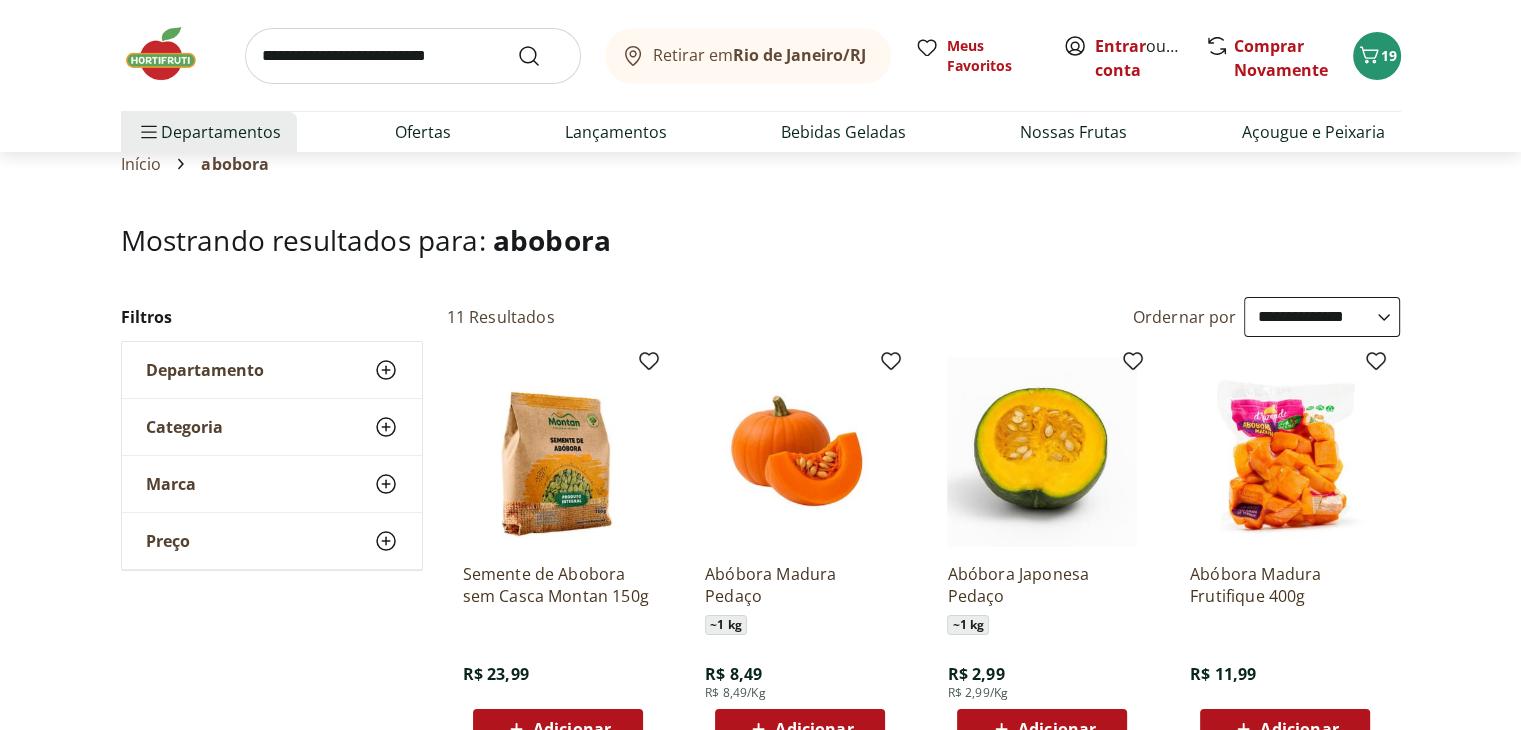 scroll, scrollTop: 0, scrollLeft: 0, axis: both 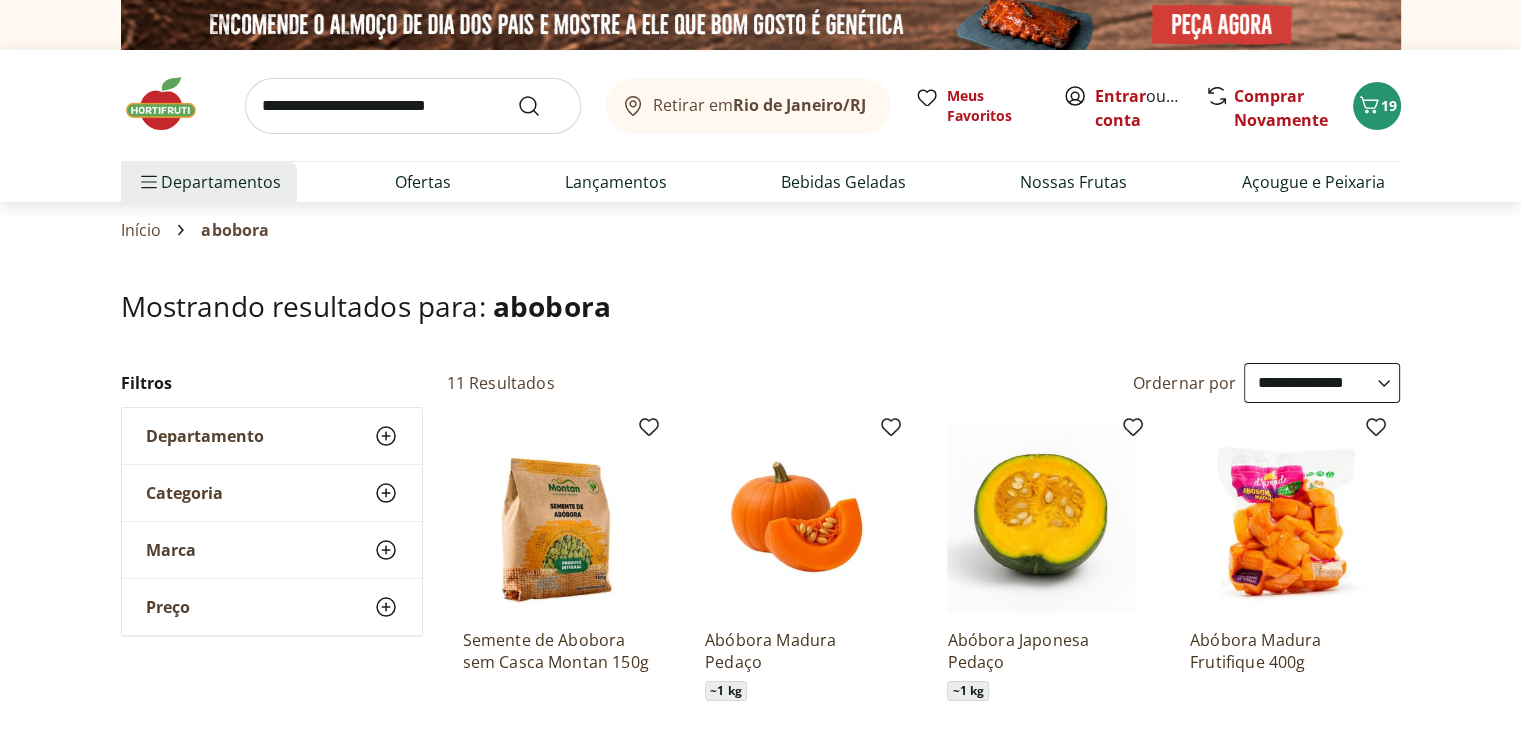 click at bounding box center (413, 106) 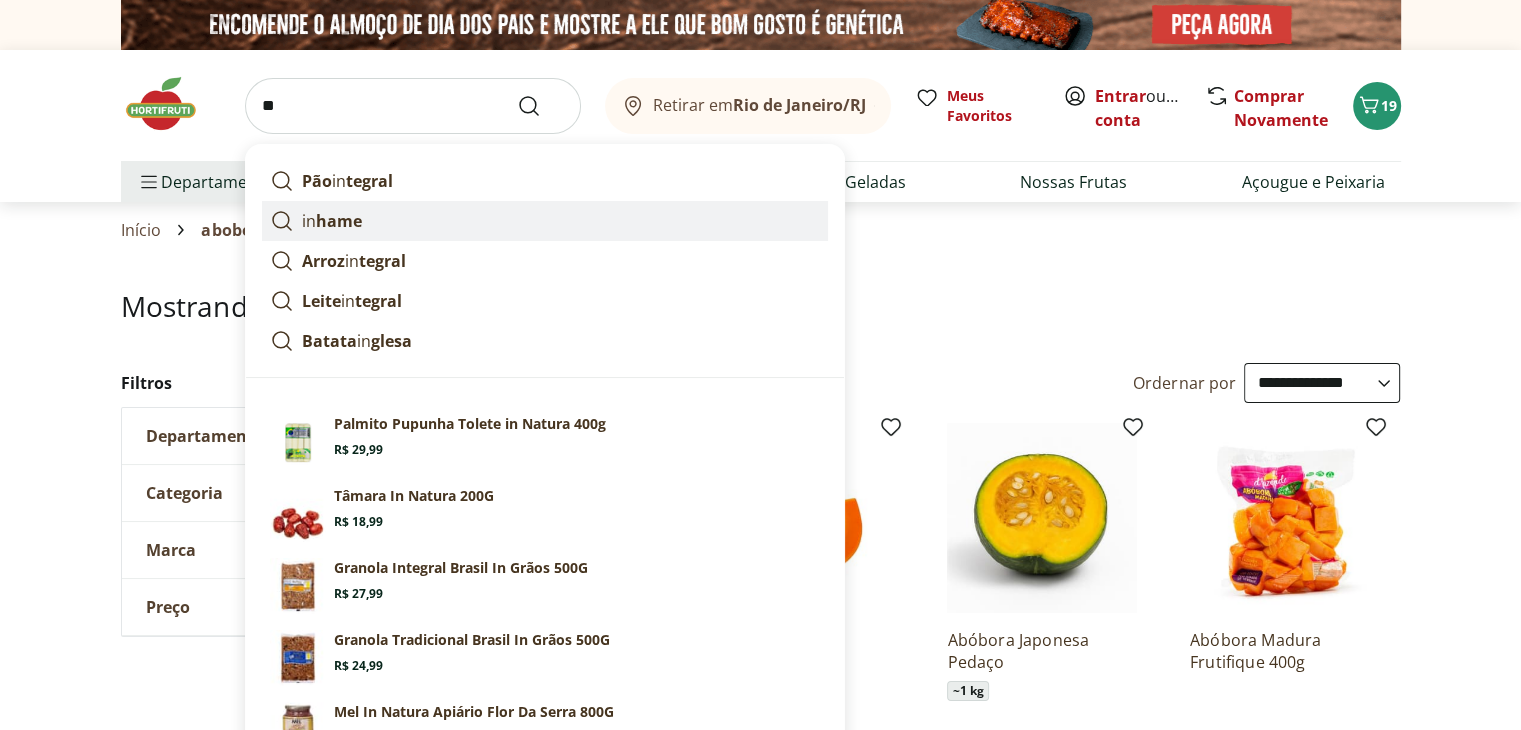 click on "hame" at bounding box center (339, 221) 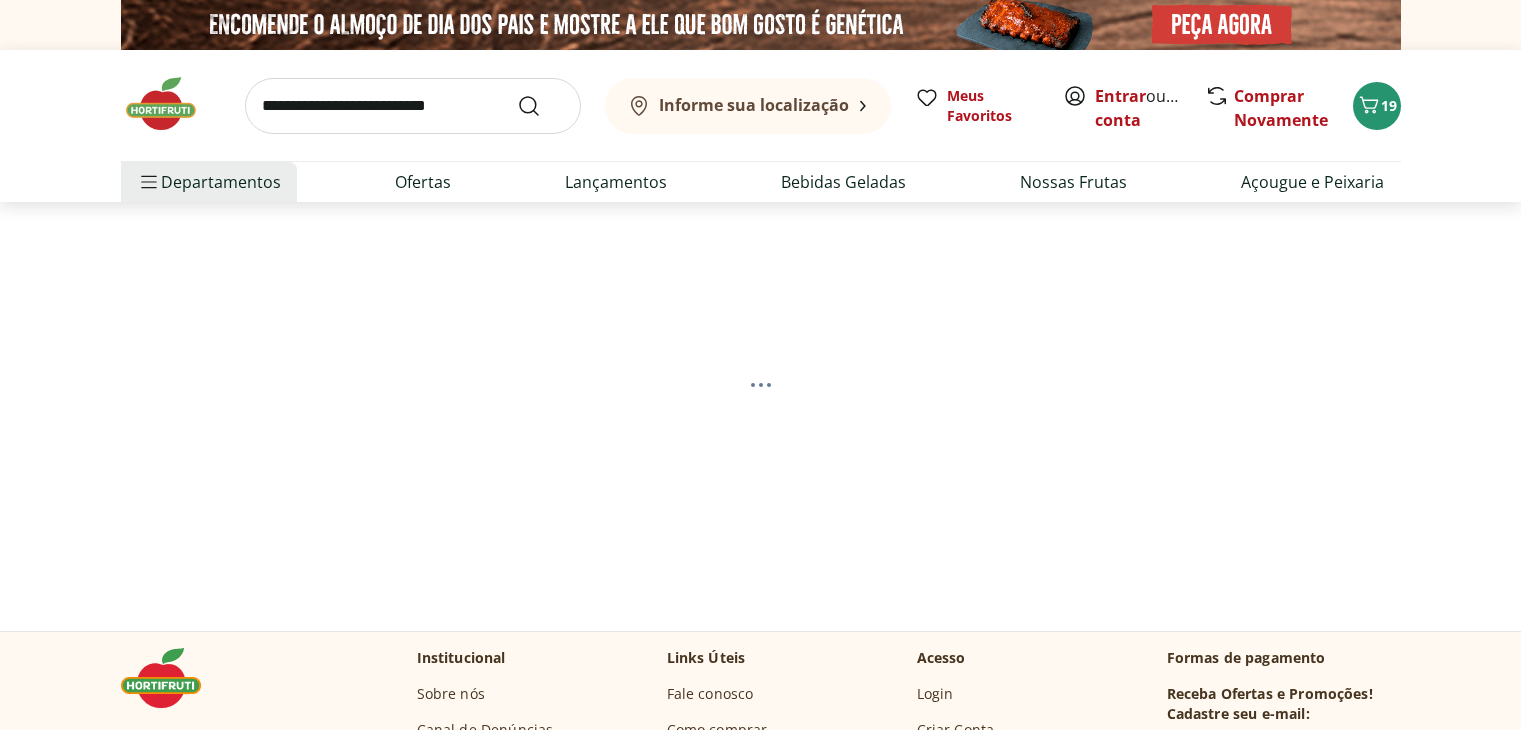 scroll, scrollTop: 0, scrollLeft: 0, axis: both 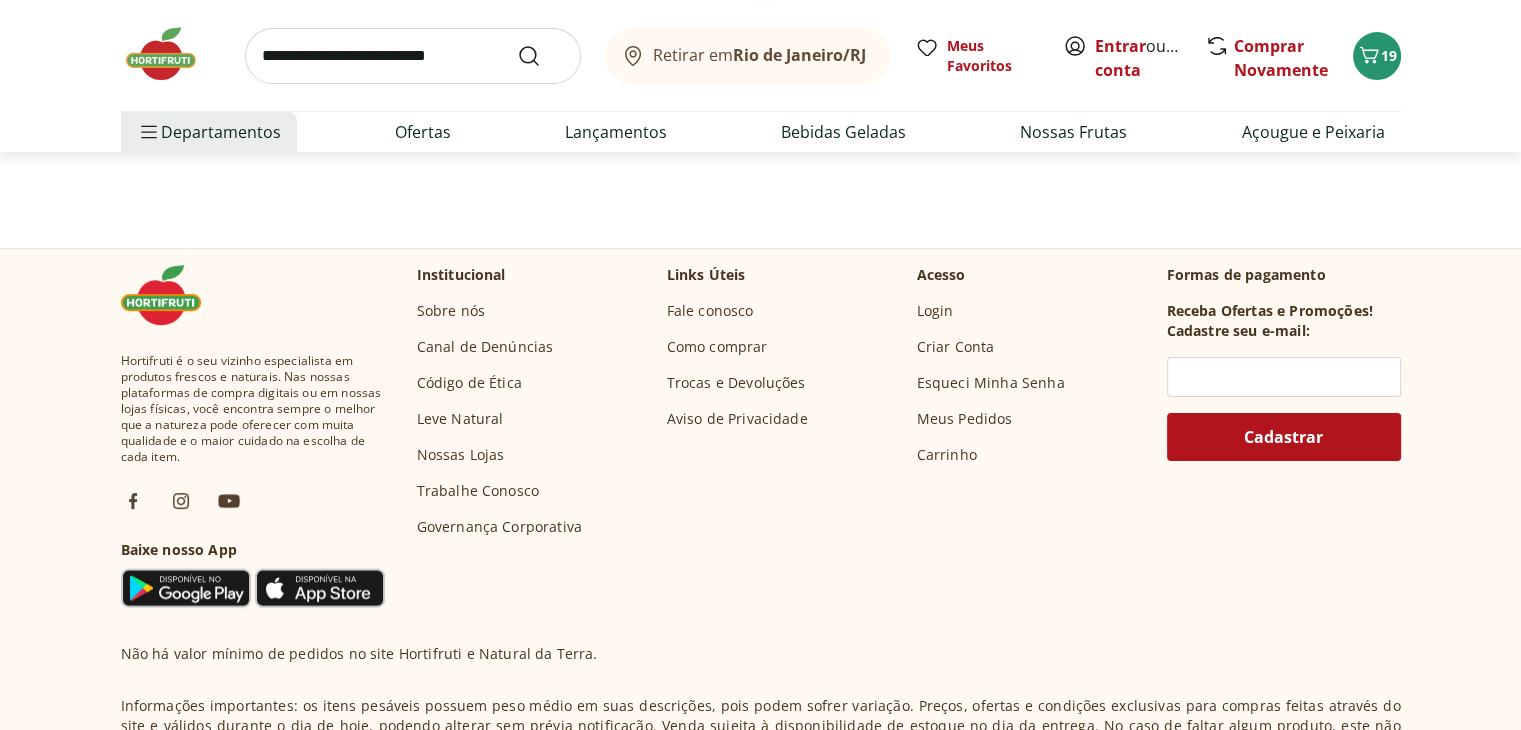 select on "**********" 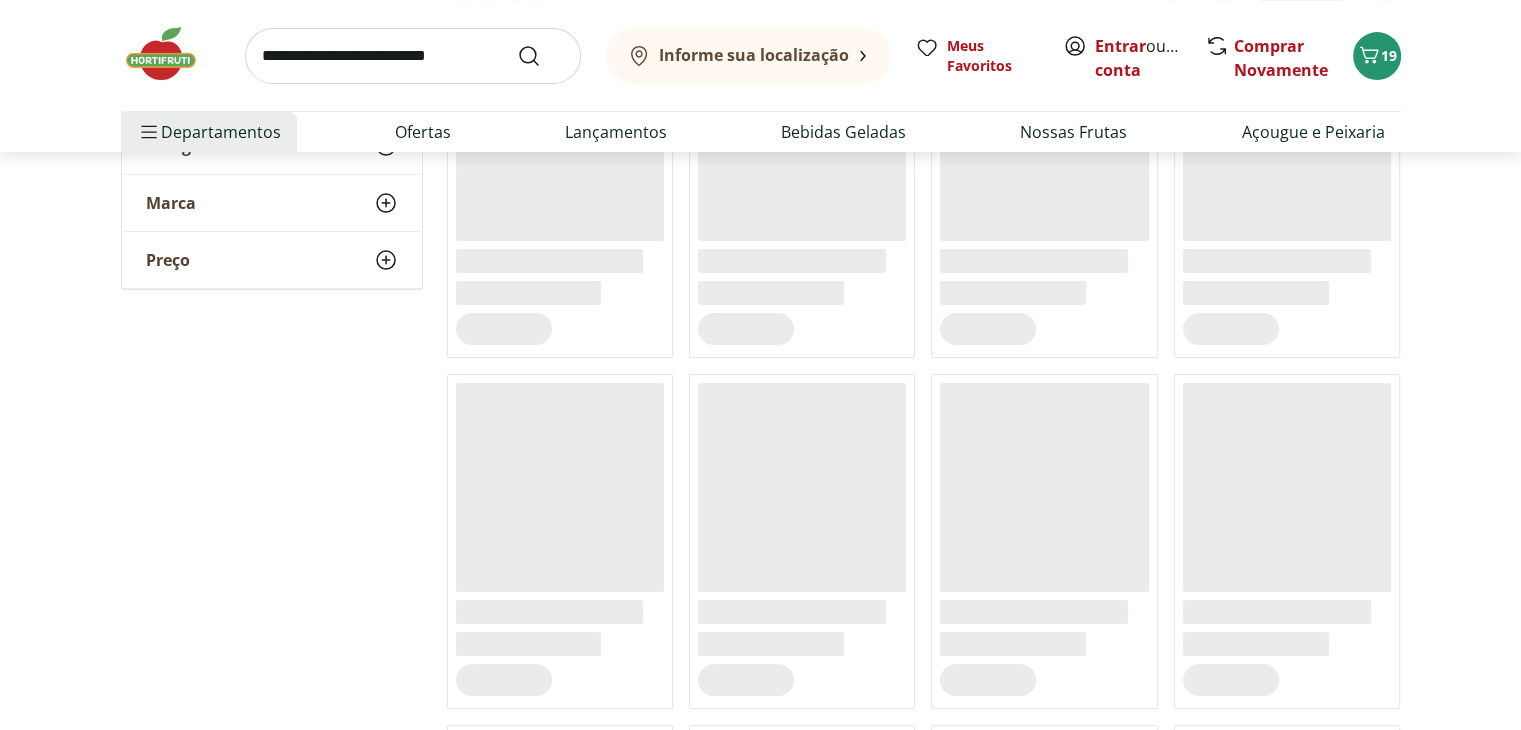 scroll, scrollTop: 458, scrollLeft: 0, axis: vertical 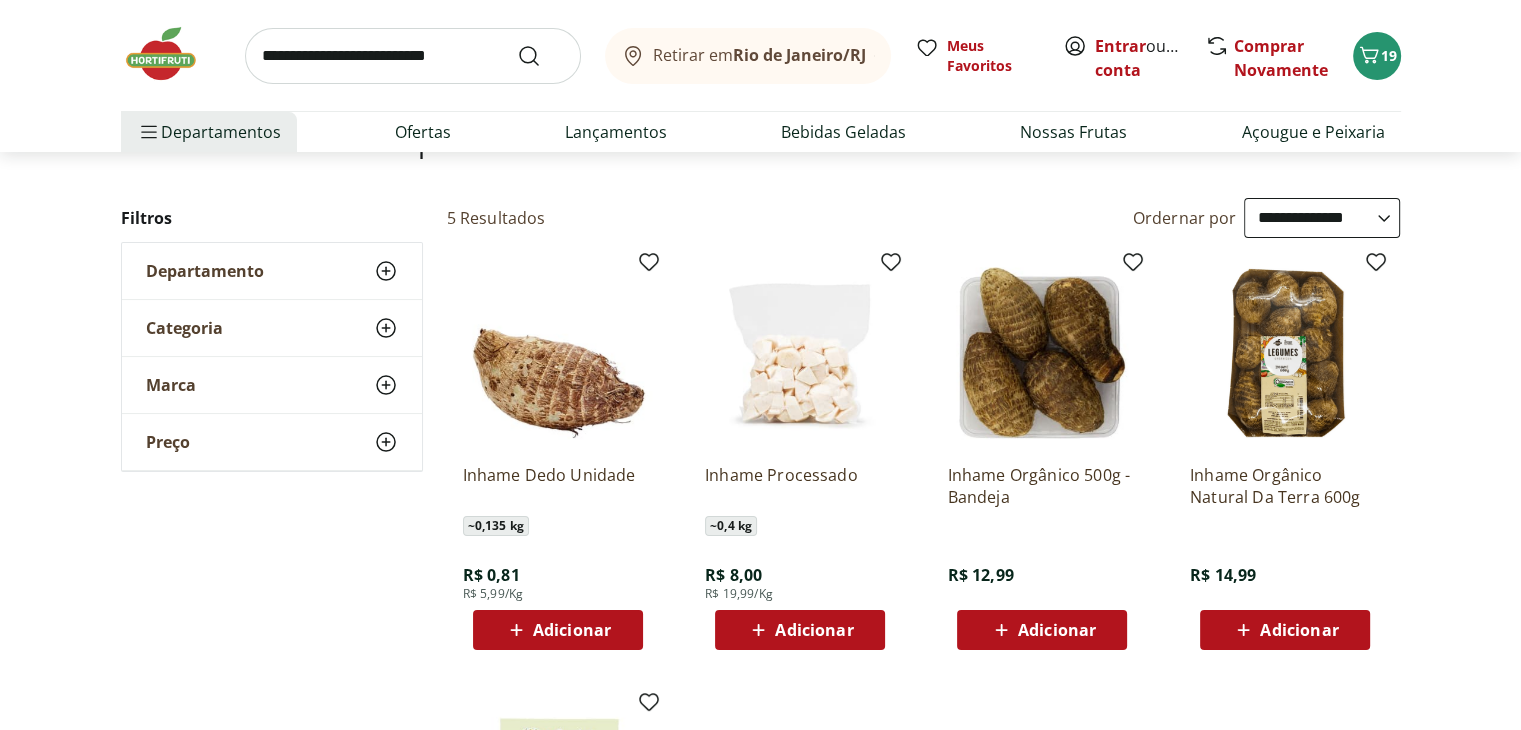click on "Adicionar" at bounding box center [572, 630] 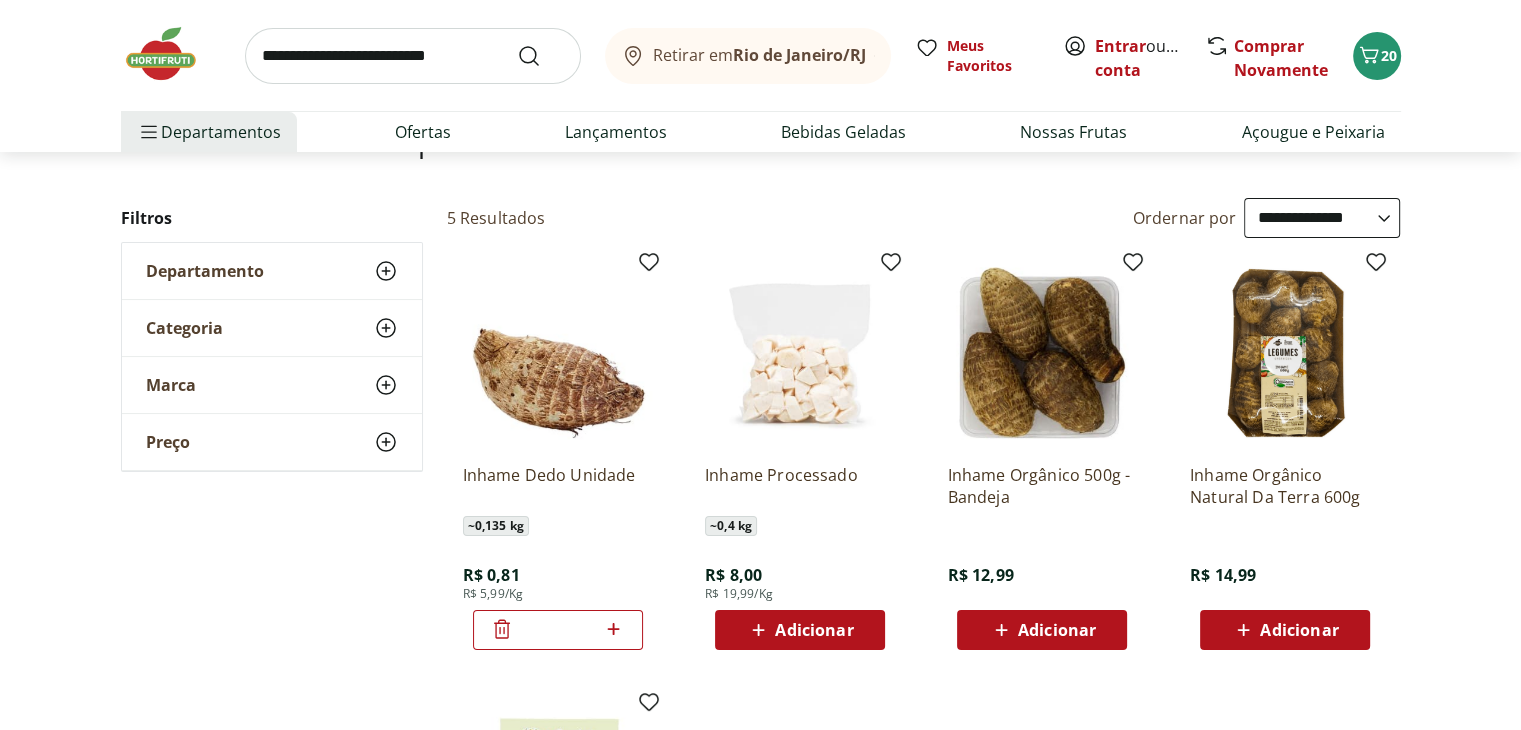 click 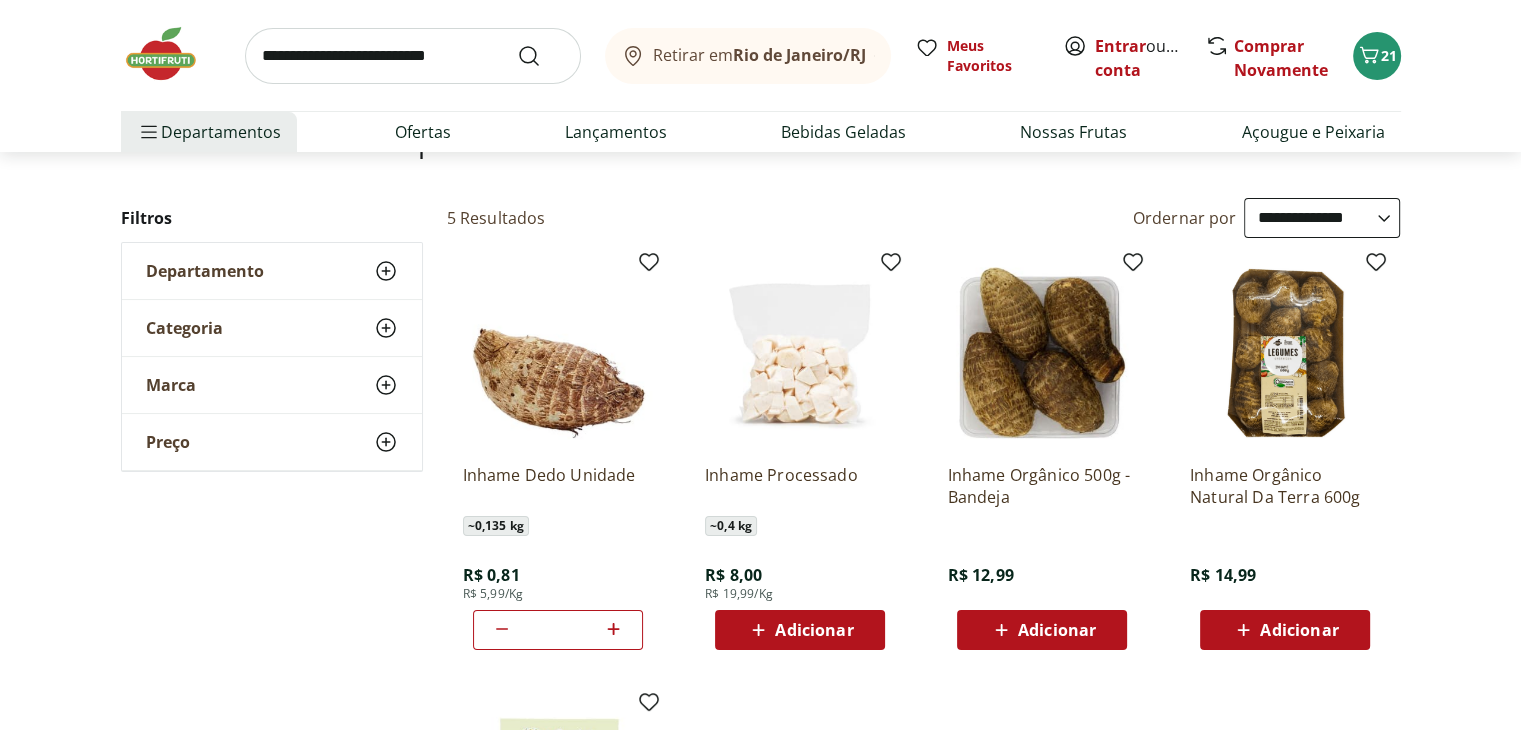 drag, startPoint x: 1413, startPoint y: 442, endPoint x: 1234, endPoint y: 387, distance: 187.25919 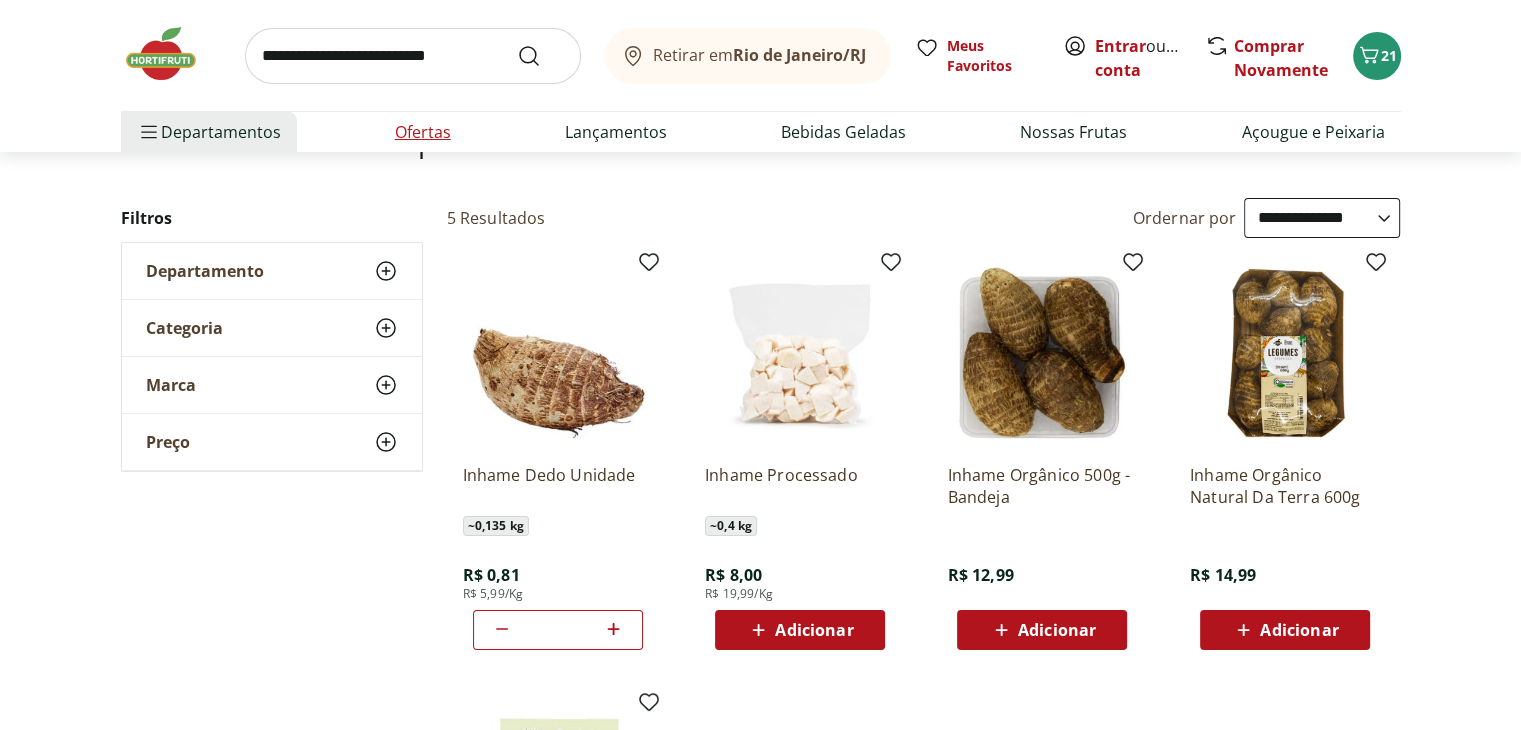 click on "Ofertas" at bounding box center [423, 132] 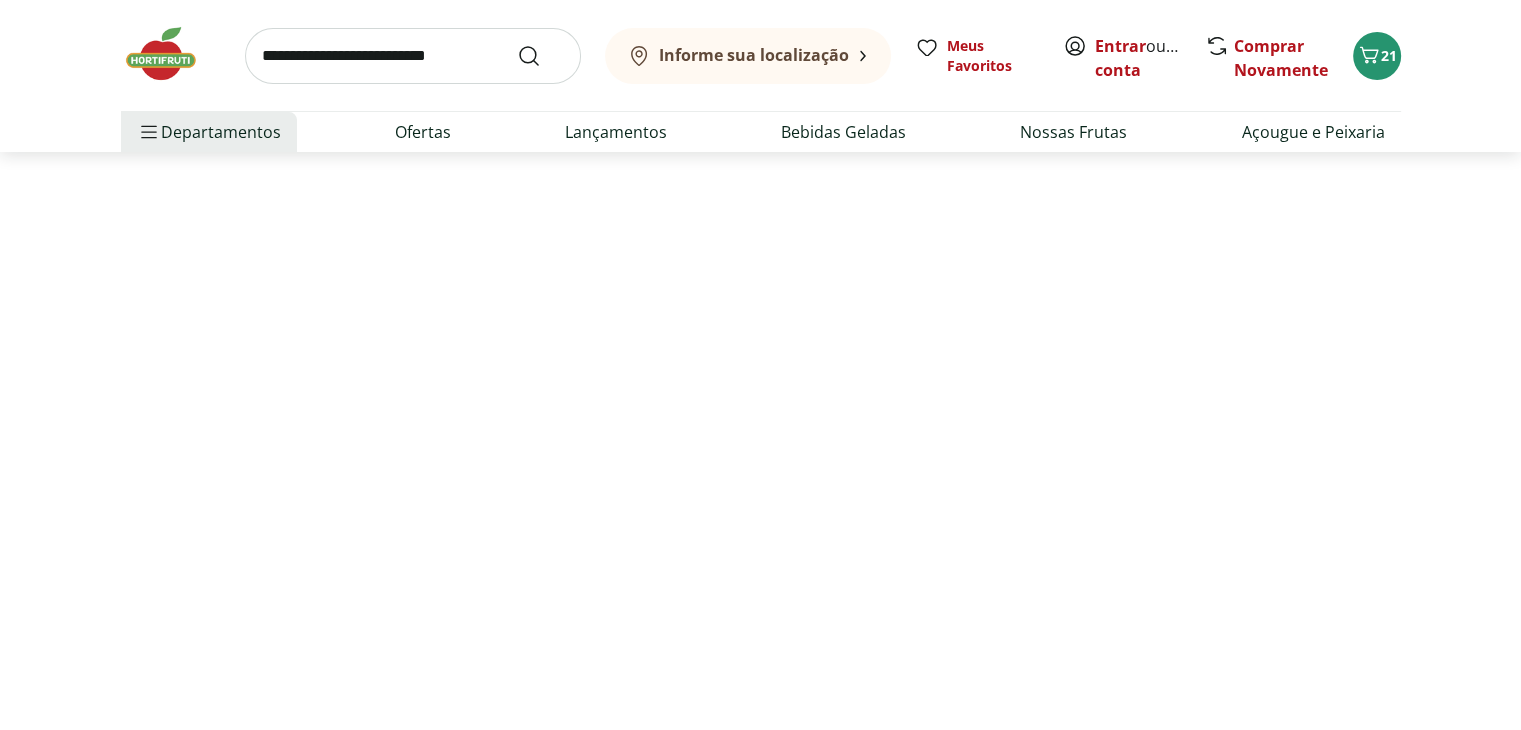scroll, scrollTop: 0, scrollLeft: 0, axis: both 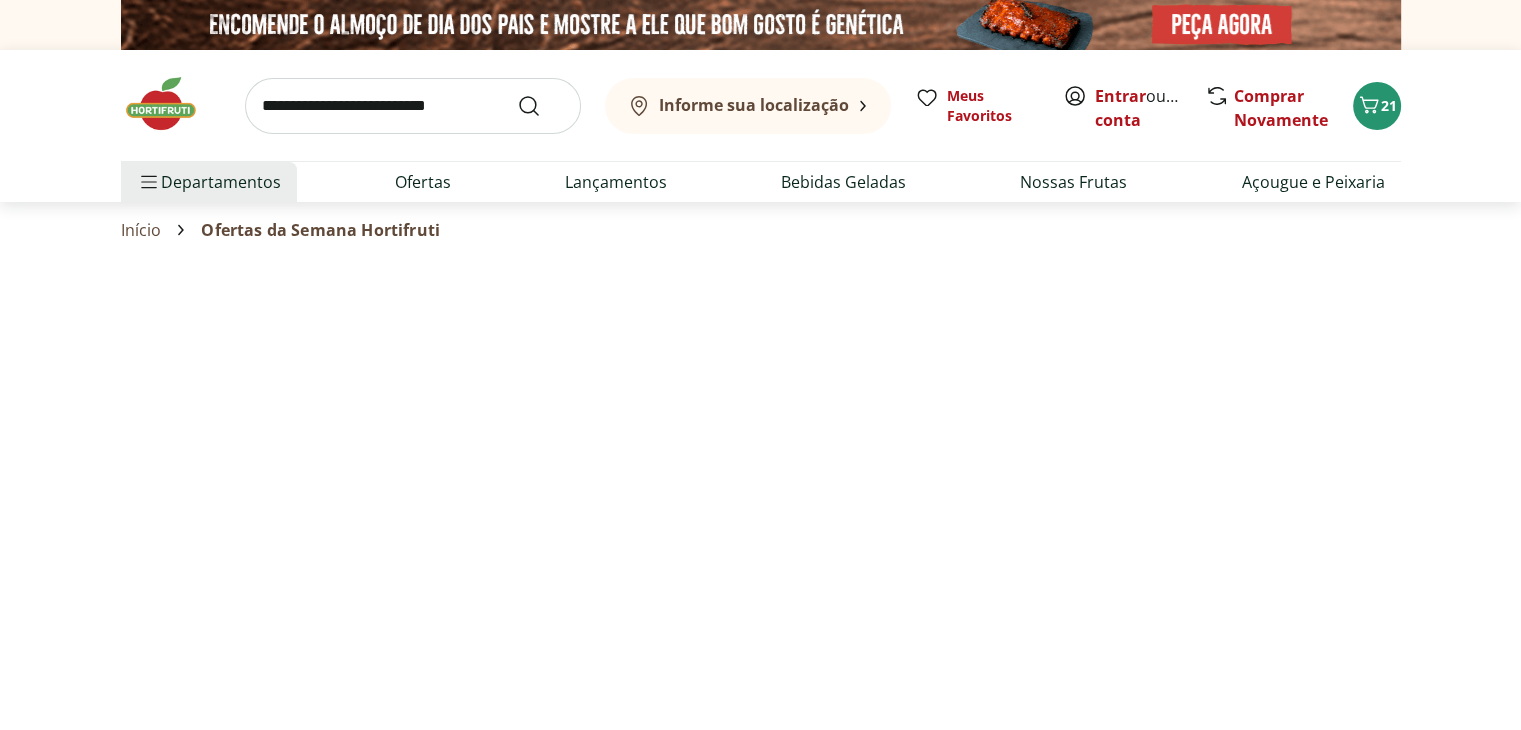 select on "**********" 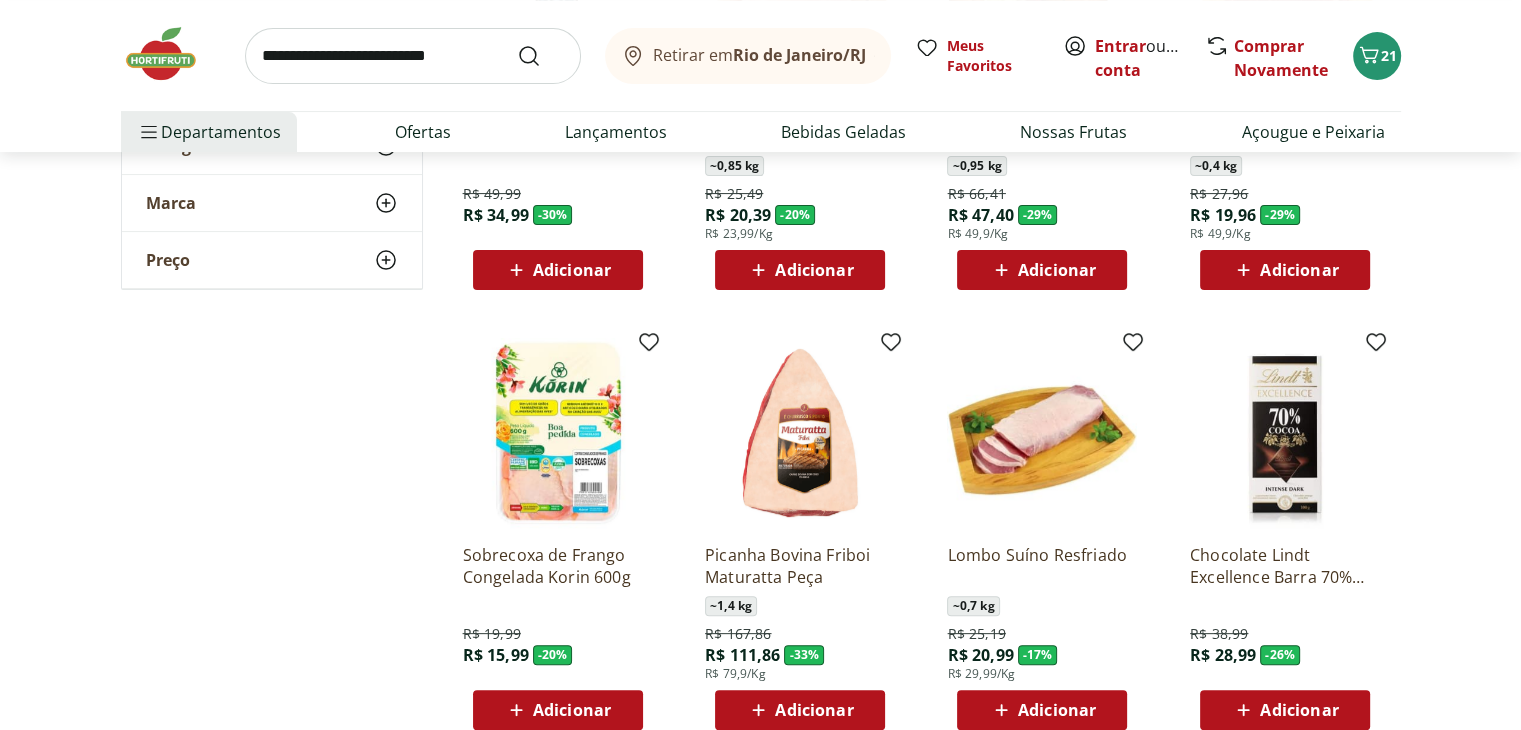 scroll, scrollTop: 559, scrollLeft: 0, axis: vertical 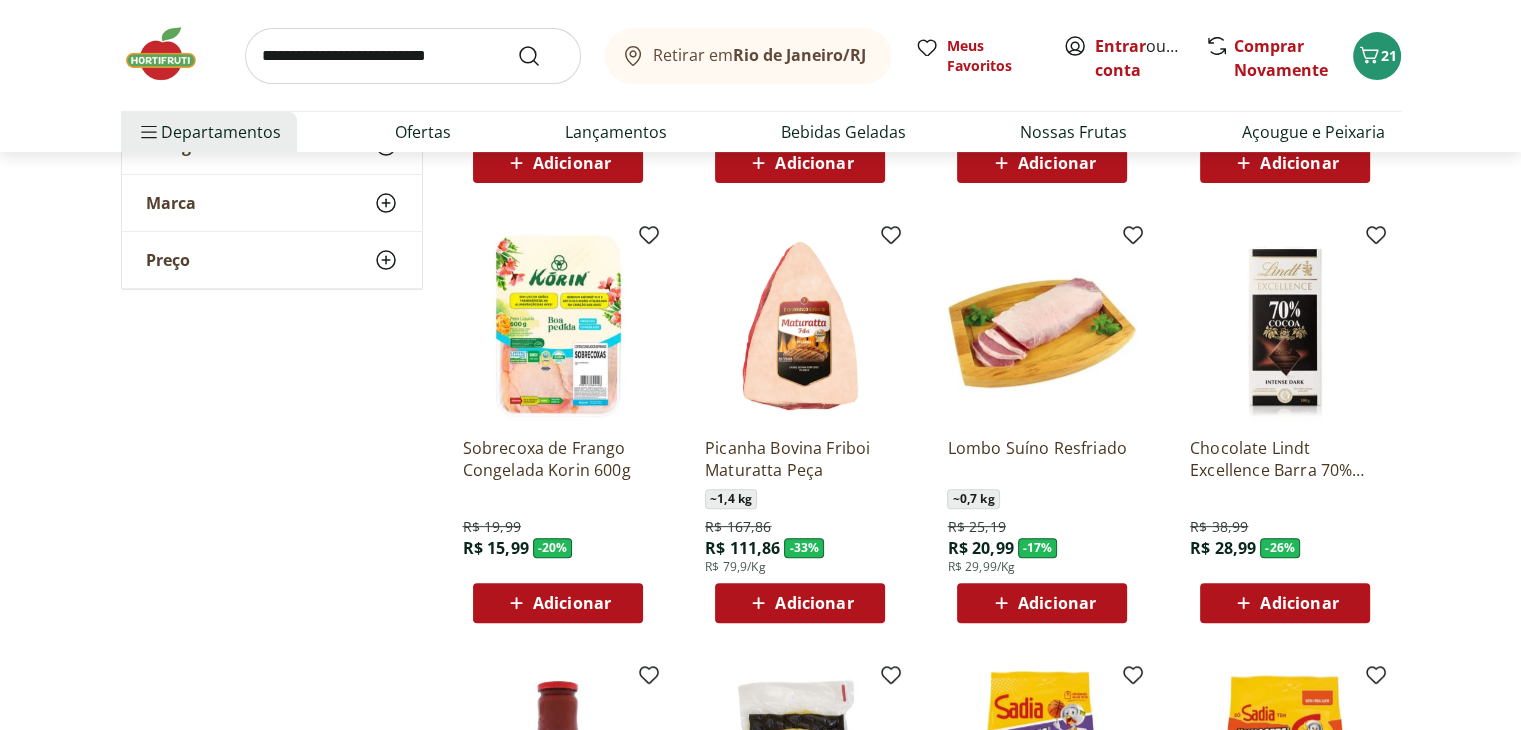 click on "Adicionar" at bounding box center [572, 603] 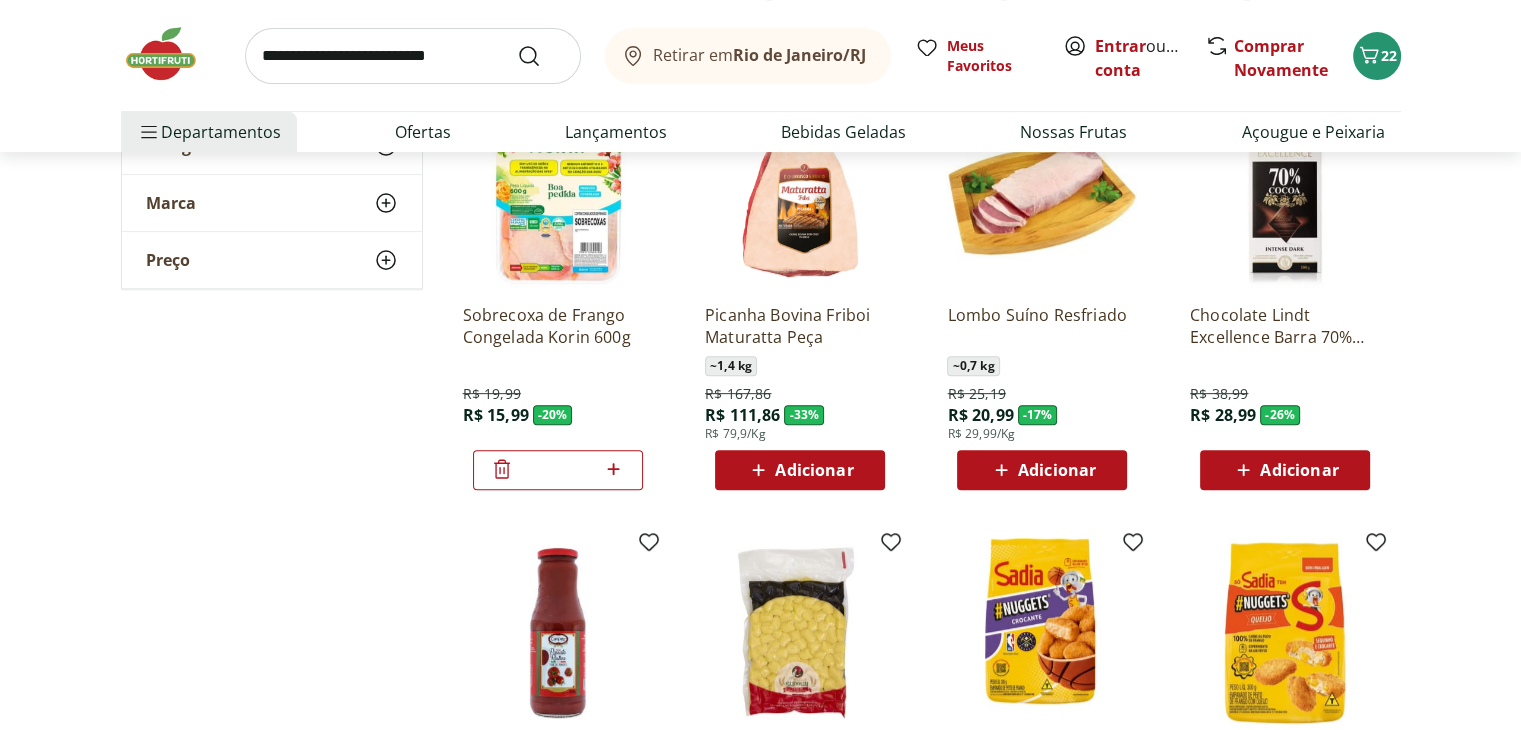 scroll, scrollTop: 719, scrollLeft: 0, axis: vertical 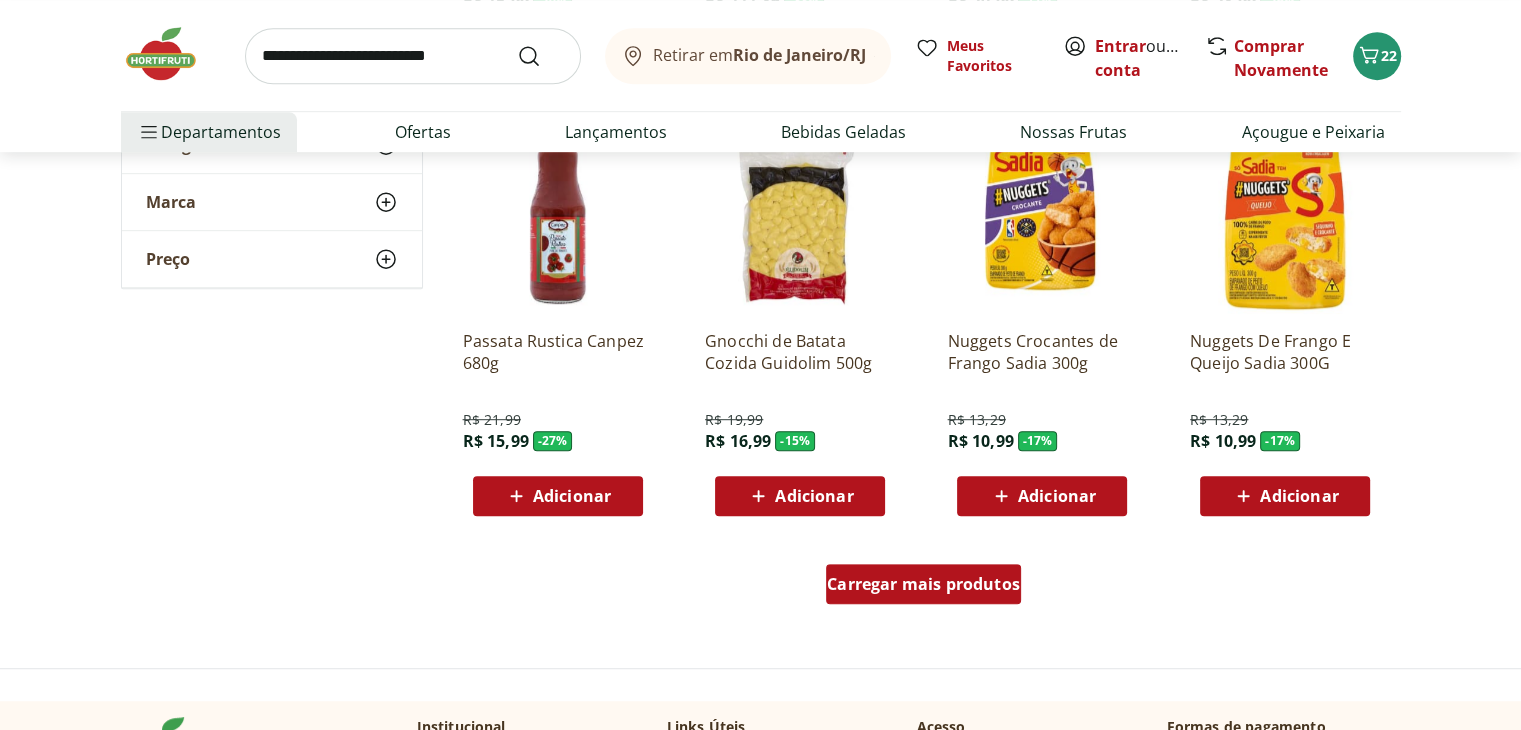 click on "Carregar mais produtos" at bounding box center (923, 584) 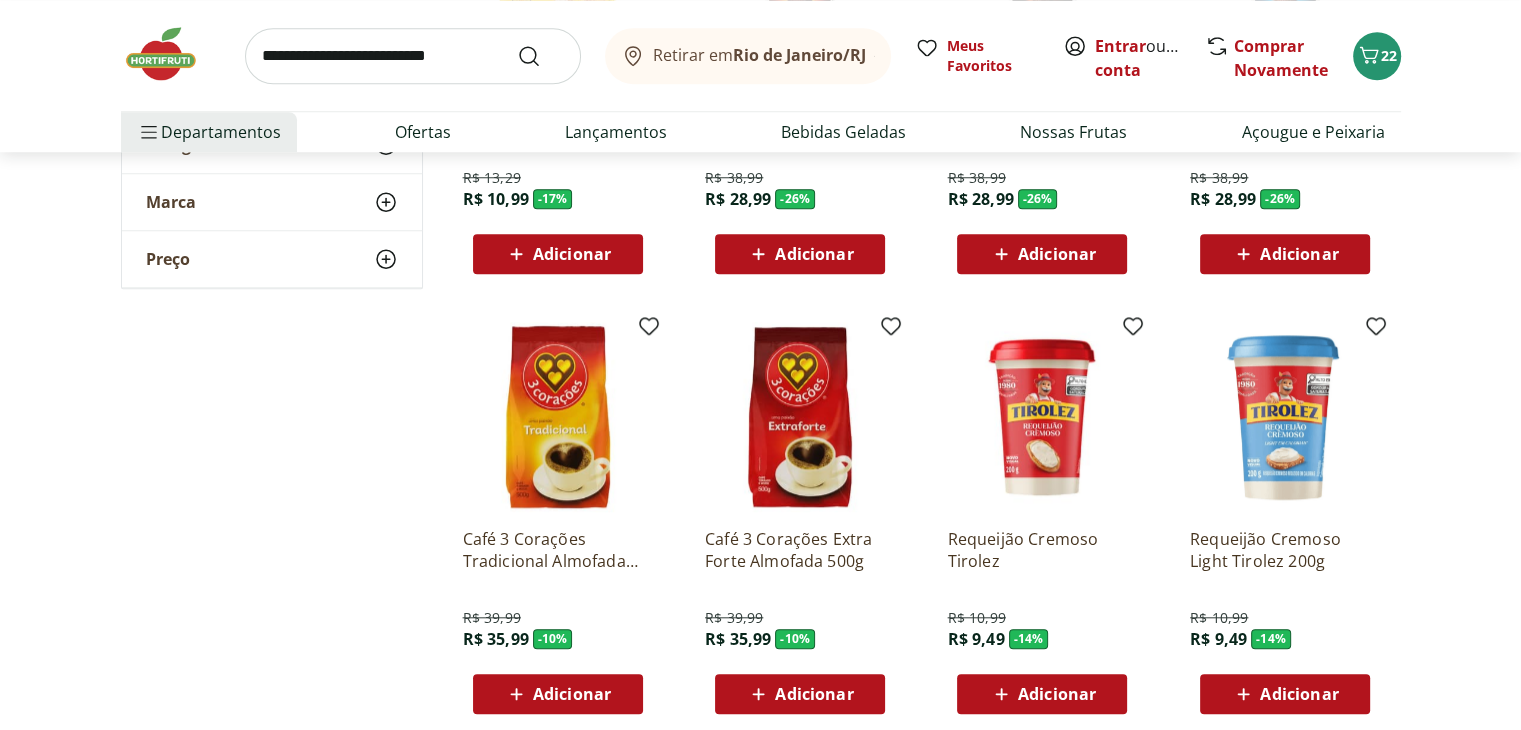 scroll, scrollTop: 1799, scrollLeft: 0, axis: vertical 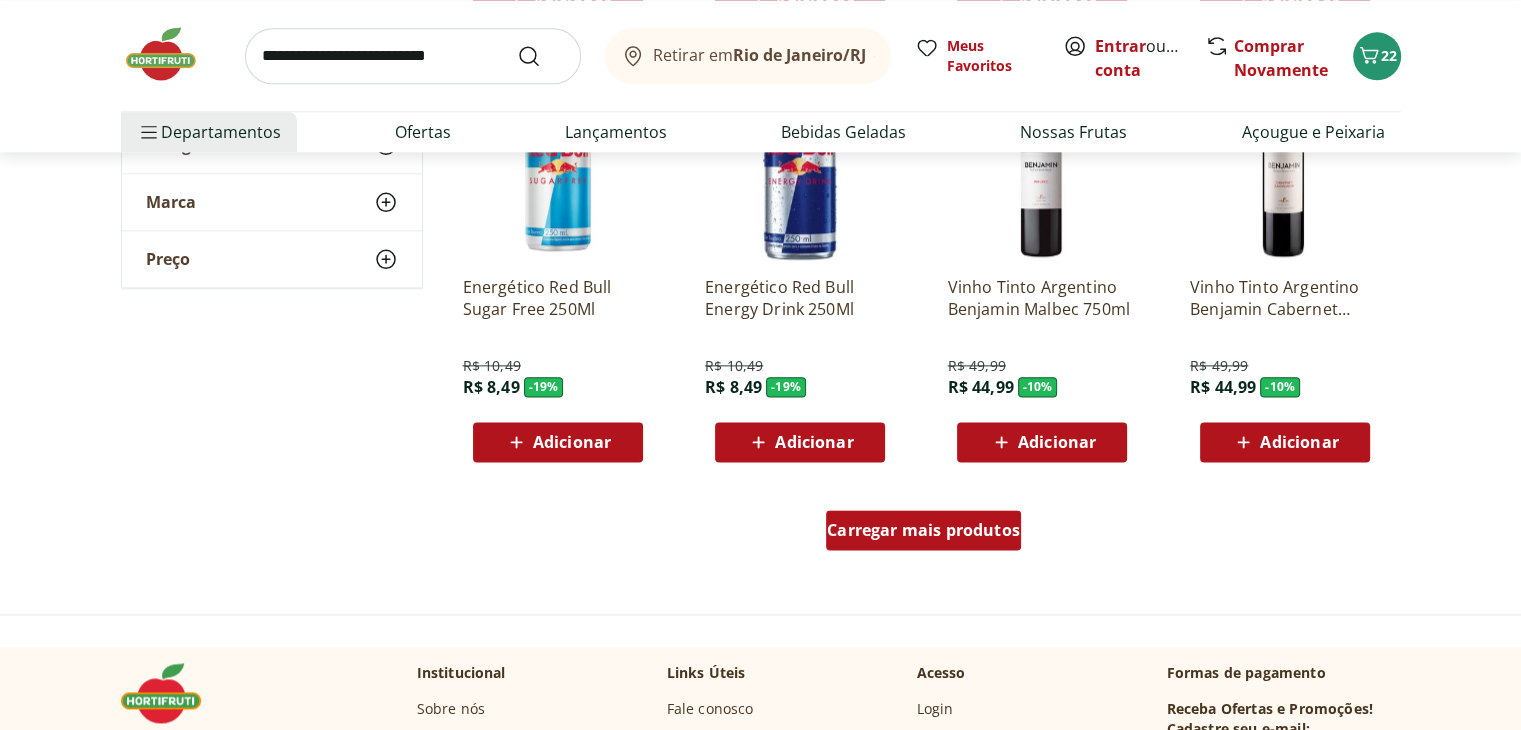 click on "Carregar mais produtos" at bounding box center (923, 530) 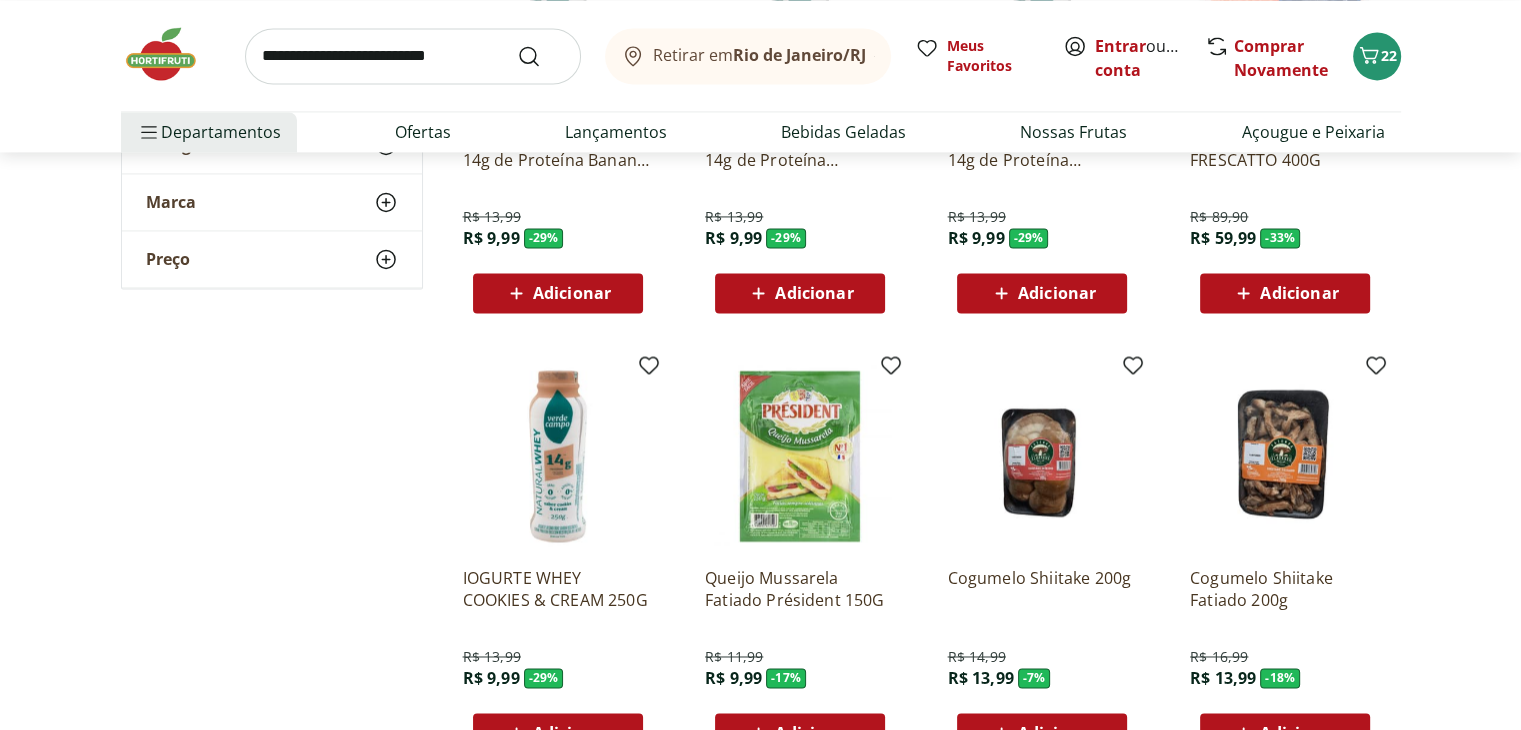 scroll, scrollTop: 3104, scrollLeft: 0, axis: vertical 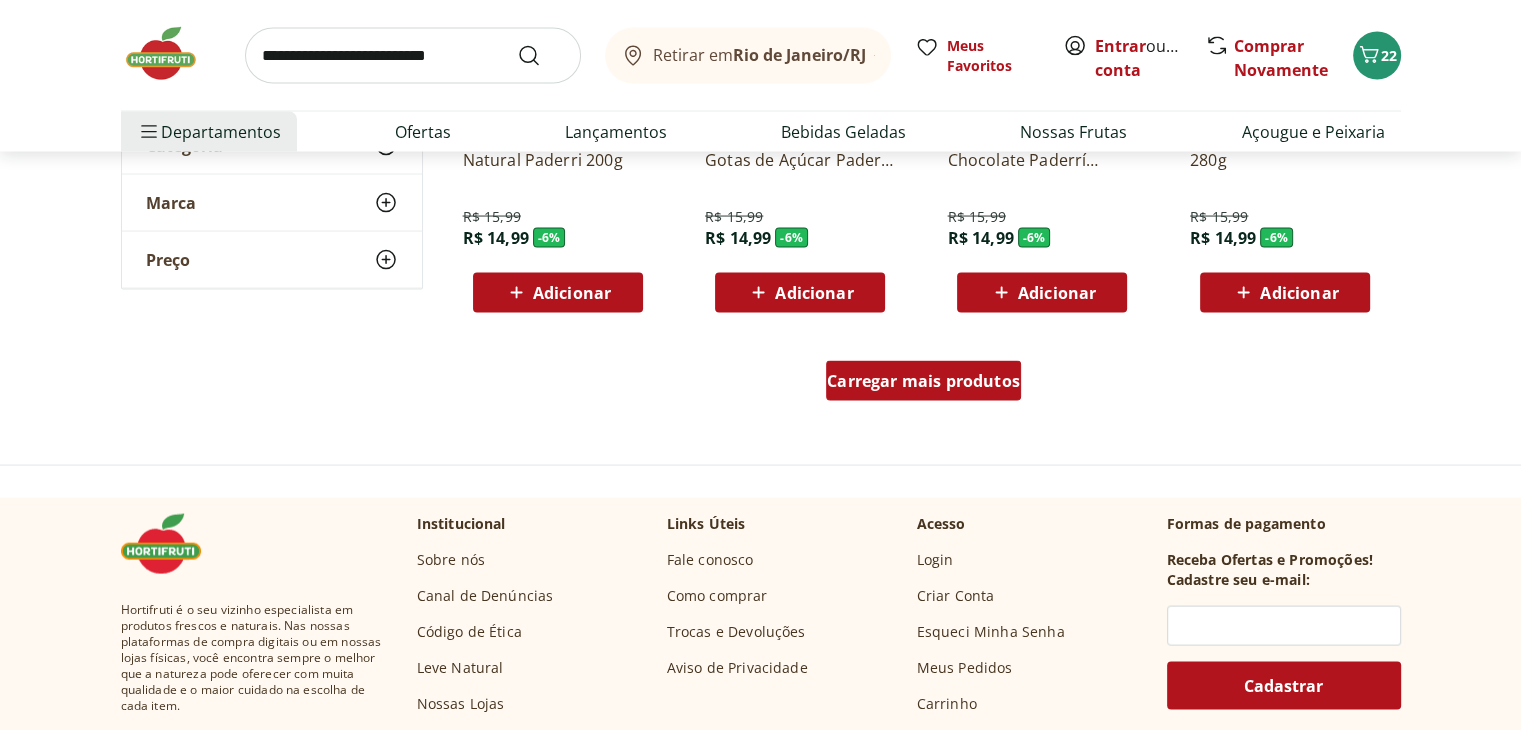 click on "Carregar mais produtos" at bounding box center [923, 381] 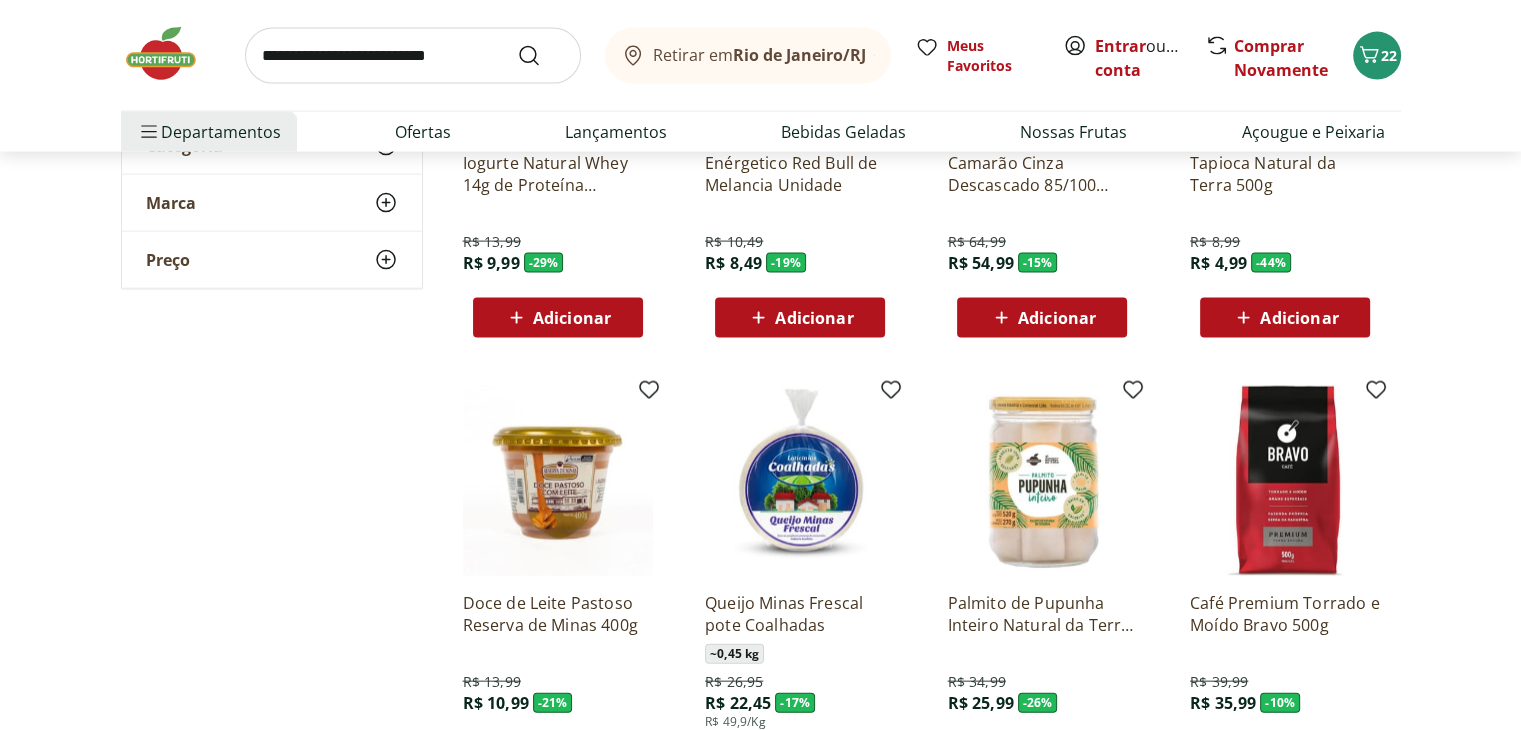 scroll, scrollTop: 4356, scrollLeft: 0, axis: vertical 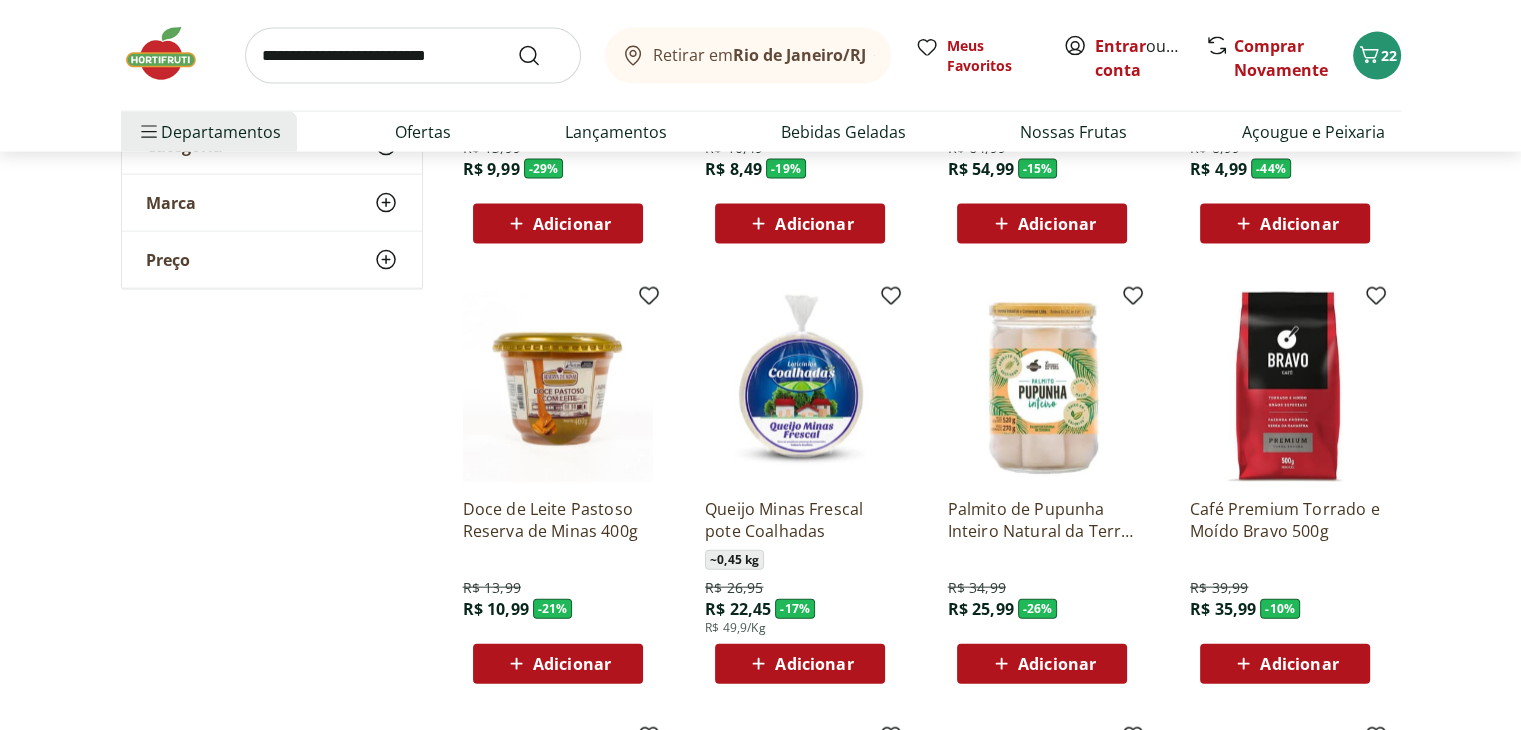 click on "Adicionar" at bounding box center [814, 664] 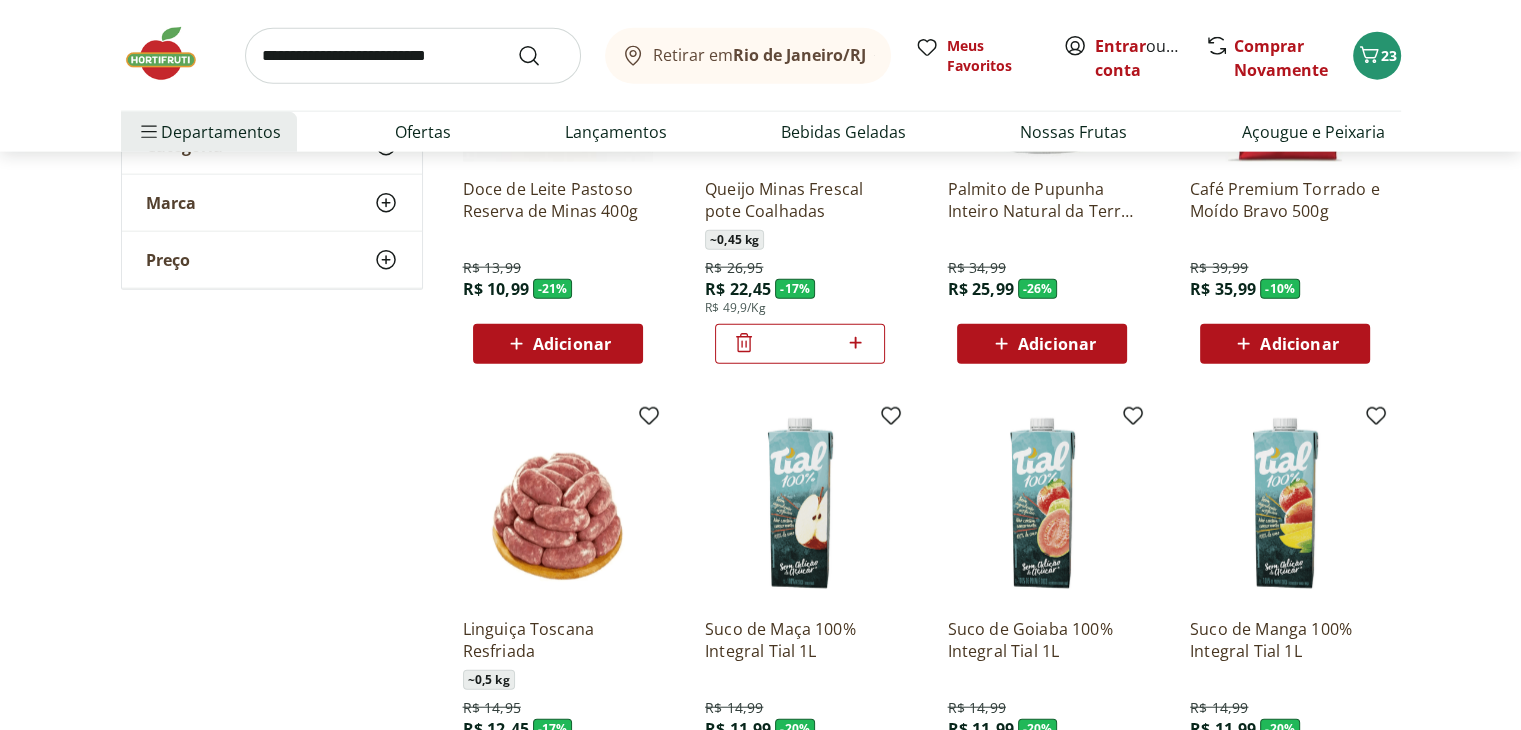 scroll, scrollTop: 4783, scrollLeft: 0, axis: vertical 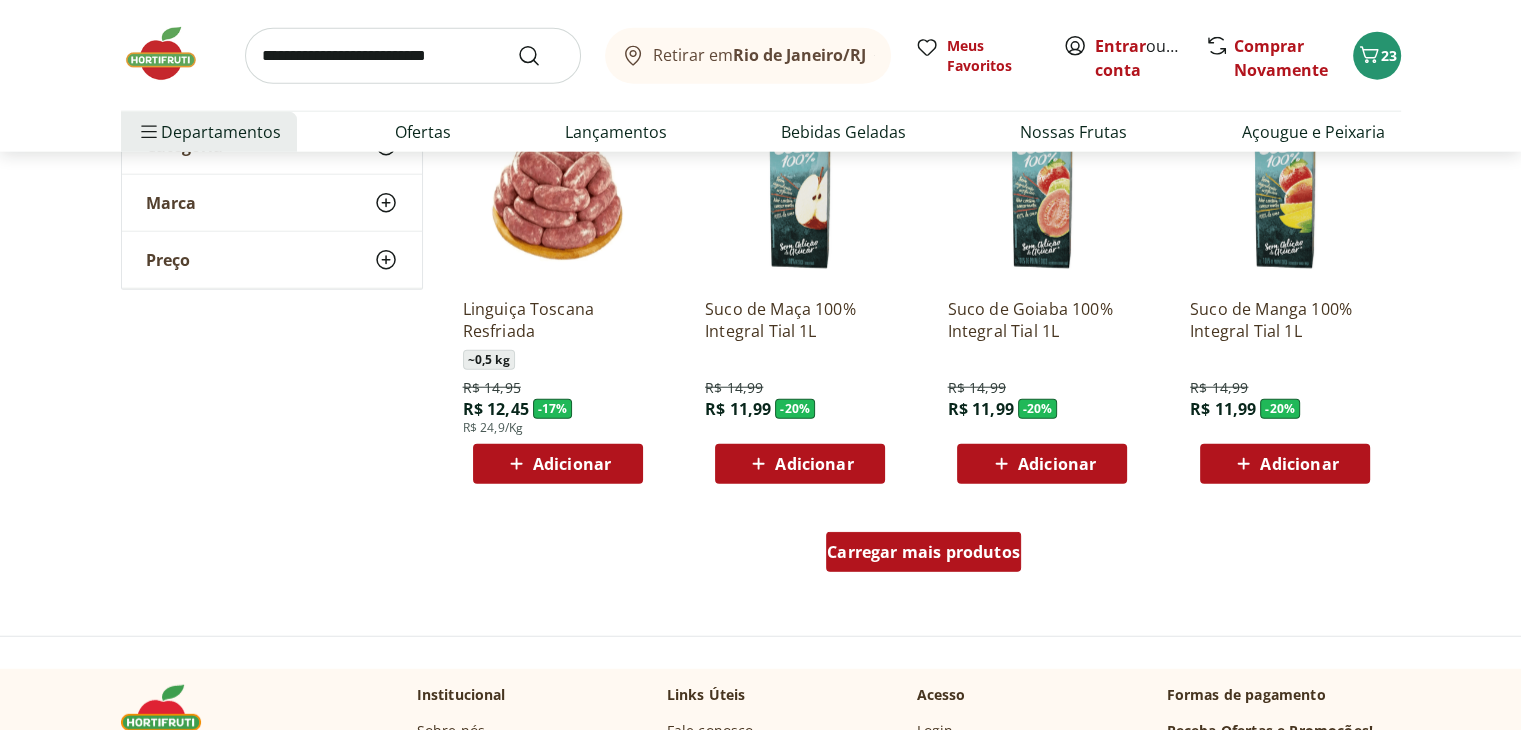 click on "Carregar mais produtos" at bounding box center [923, 552] 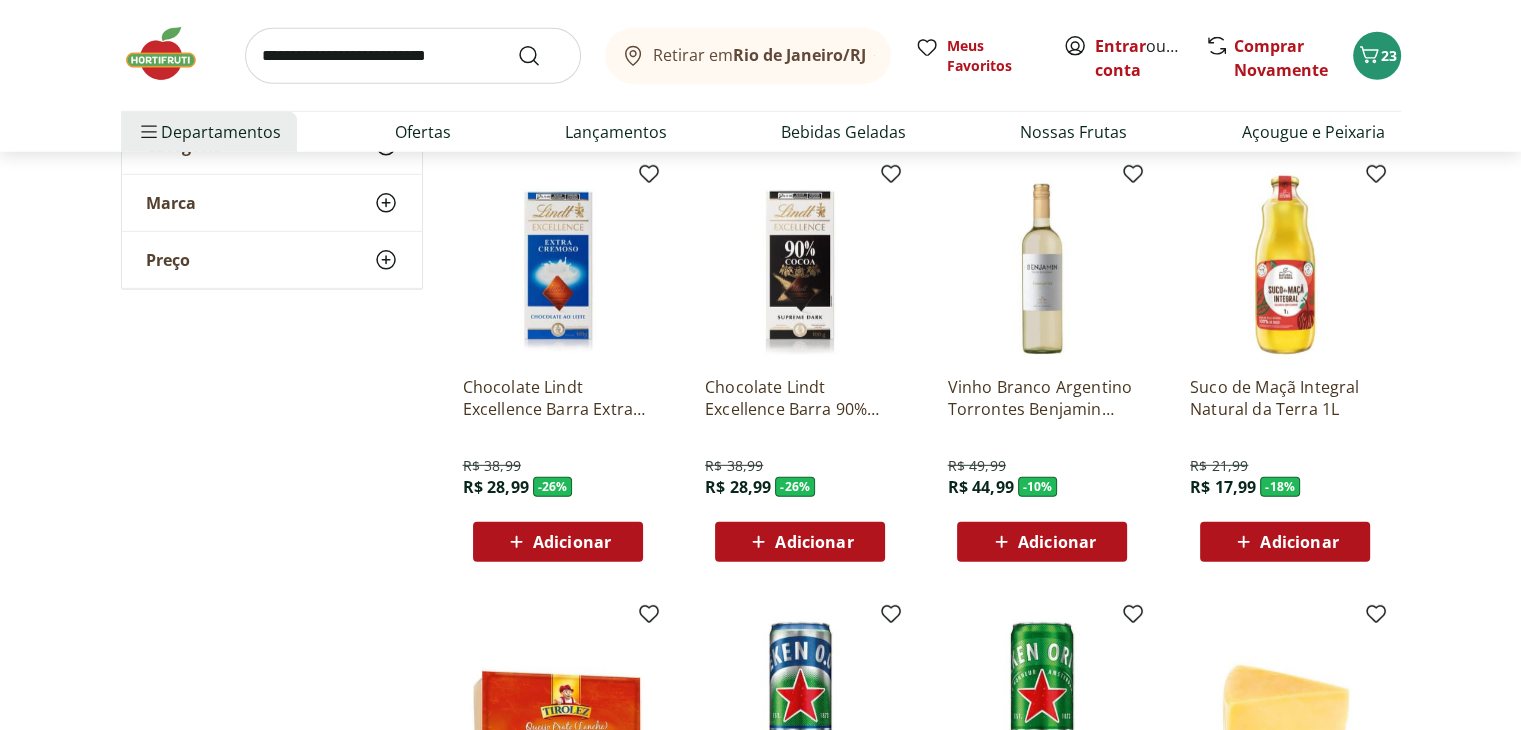 scroll, scrollTop: 5889, scrollLeft: 0, axis: vertical 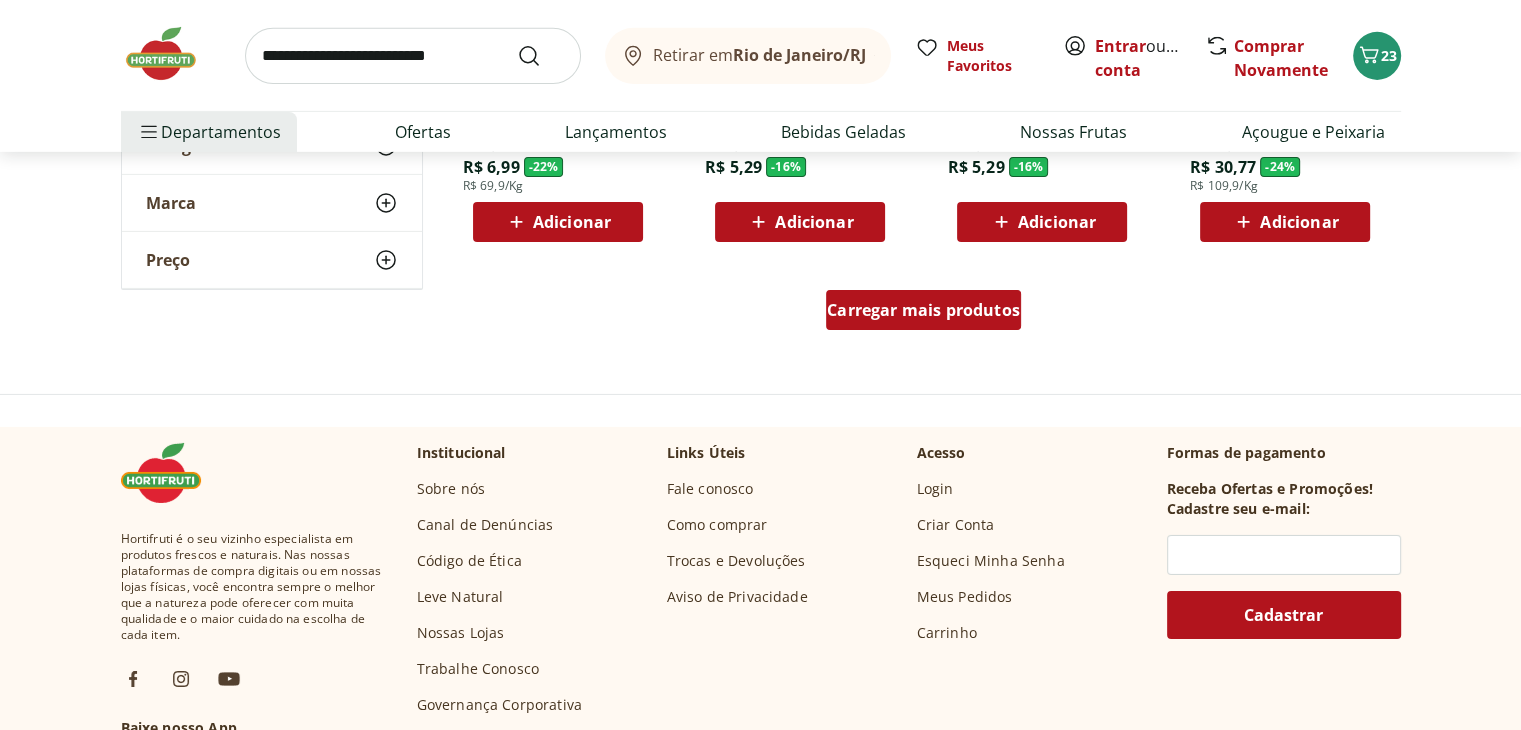 click on "Carregar mais produtos" at bounding box center [923, 310] 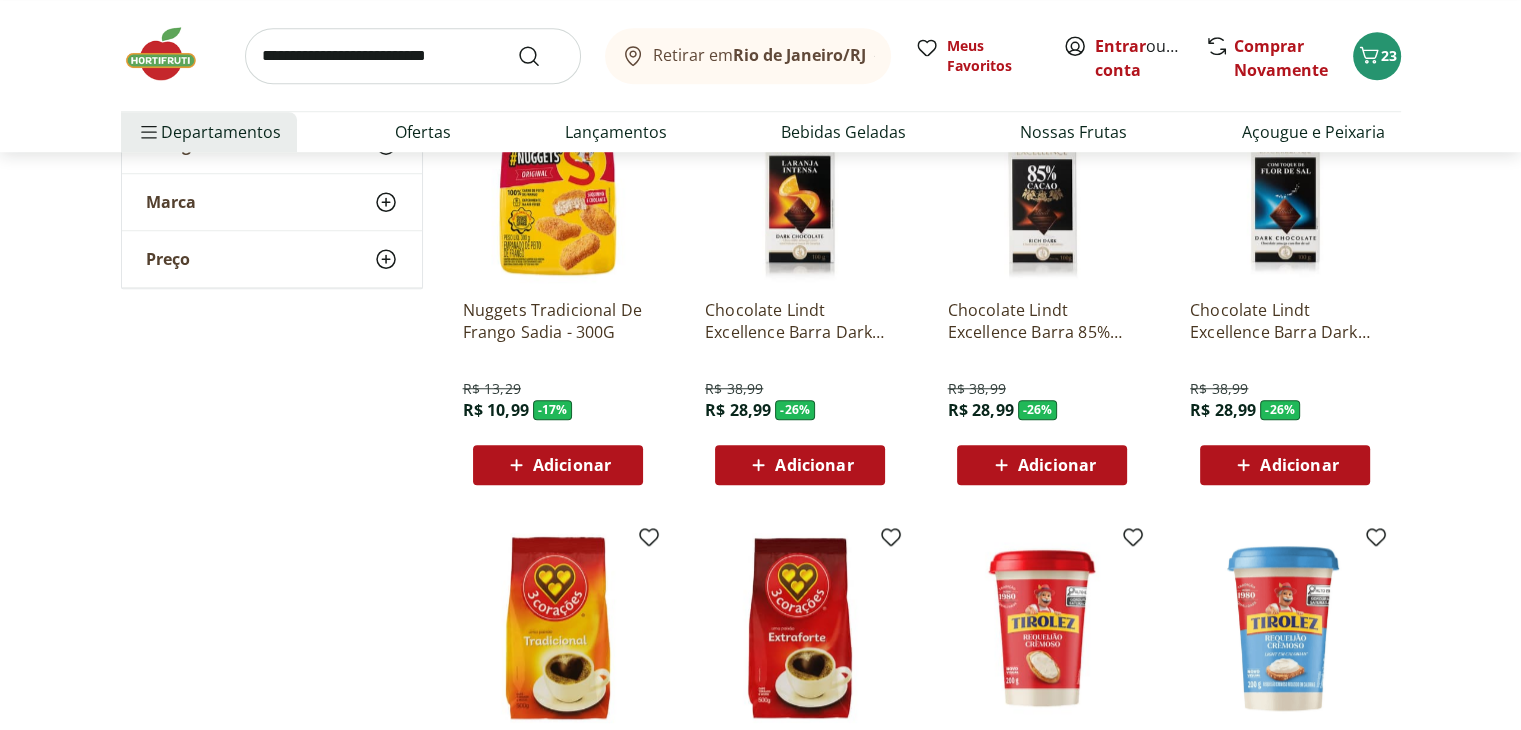 scroll, scrollTop: 72, scrollLeft: 0, axis: vertical 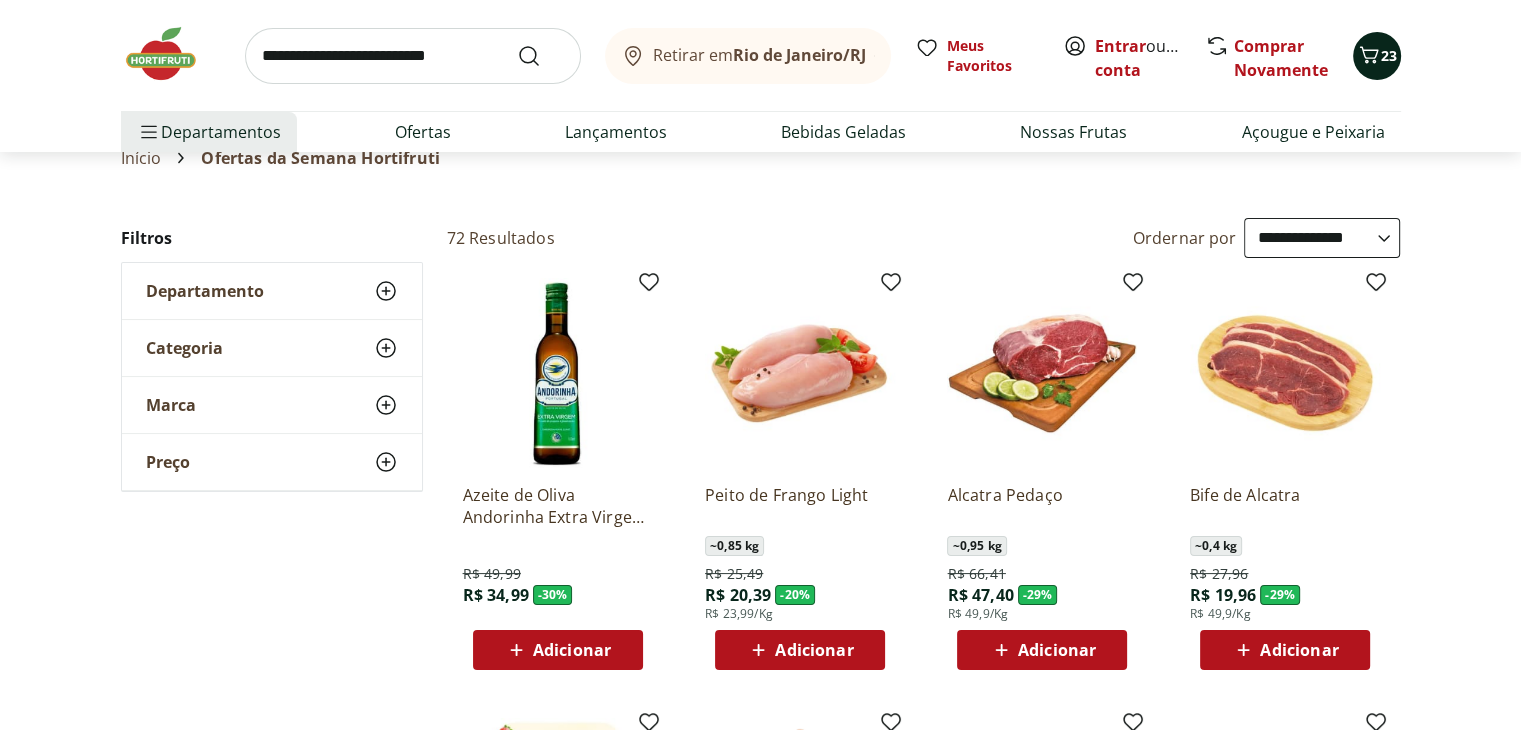 click 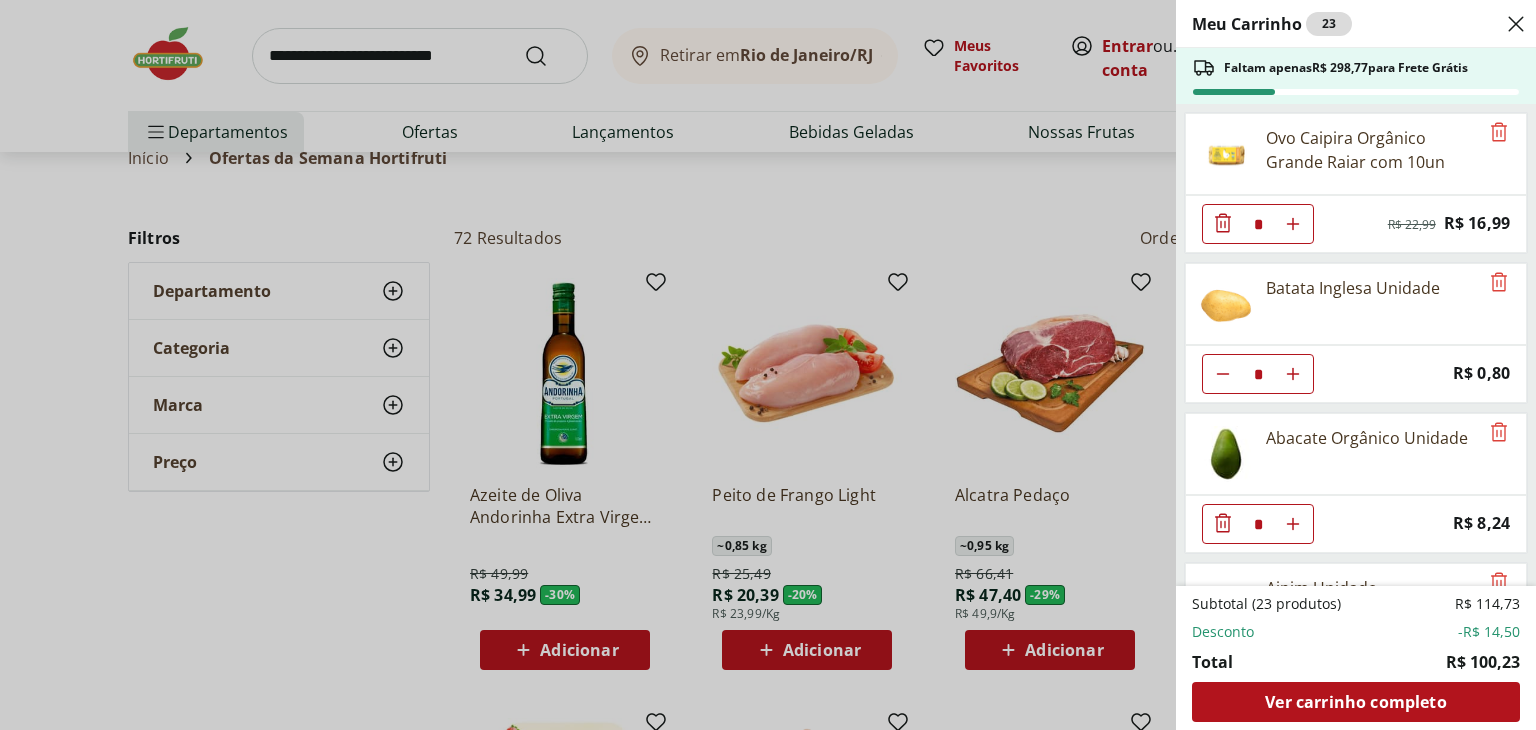 click on "Meu Carrinho 23 Faltam apenas  R$ 298,77  para Frete Grátis Ovo Caipira Orgânico Grande Raiar com 10un * Original price: R$ 22,99 Price: R$ 16,99 Batata Inglesa Unidade * Price: R$ 0,80 Abacate Orgânico Unidade * Price: R$ 8,24 Aipim Unidade * Price: R$ 1,80 Poncã Unidade * Price: R$ 1,60 Cheiro Verde Unidade * Price: R$ 1,99 Tomate Unidade * Price: R$ 2,20 CENOURA SELECIONADA * Price: R$ 2,69 Banana Nanica Unidade * Price: R$ 1,47 Abóbora Moranga Pedaço * Price: R$ 8,29 Inhame Dedo Unidade * Price: R$ 0,81 Sobrecoxa de Frango Congelada Korin 600g * Original price: R$ 19,99 Price: R$ 15,99 Queijo Minas Frescal pote Coalhadas * Original price: R$ 26,95 Price: R$ 22,45 Subtotal (23 produtos) R$ 114,73 Desconto -R$ 14,50 Total R$ 100,23 Ver carrinho completo" at bounding box center (768, 365) 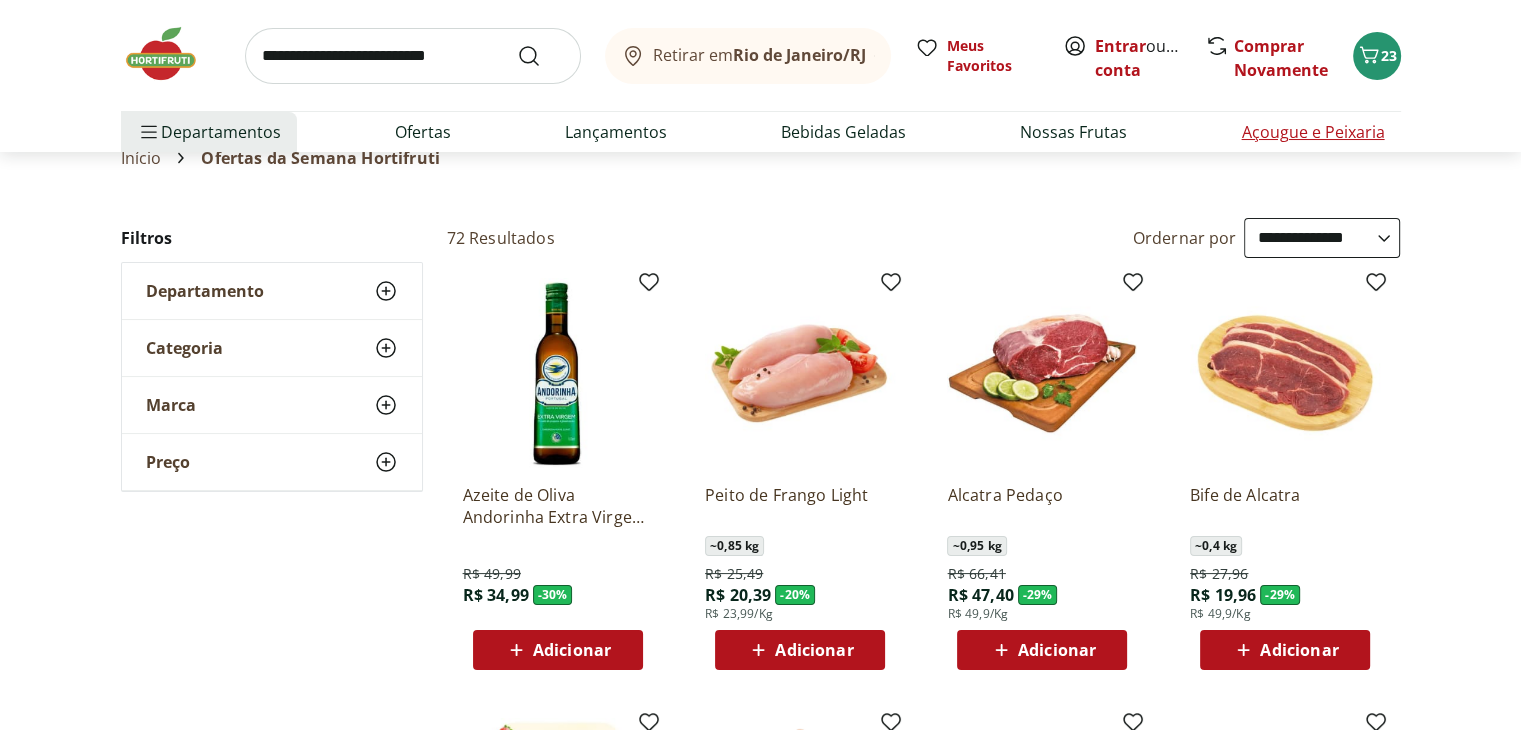 click on "Açougue e Peixaria" at bounding box center (1312, 132) 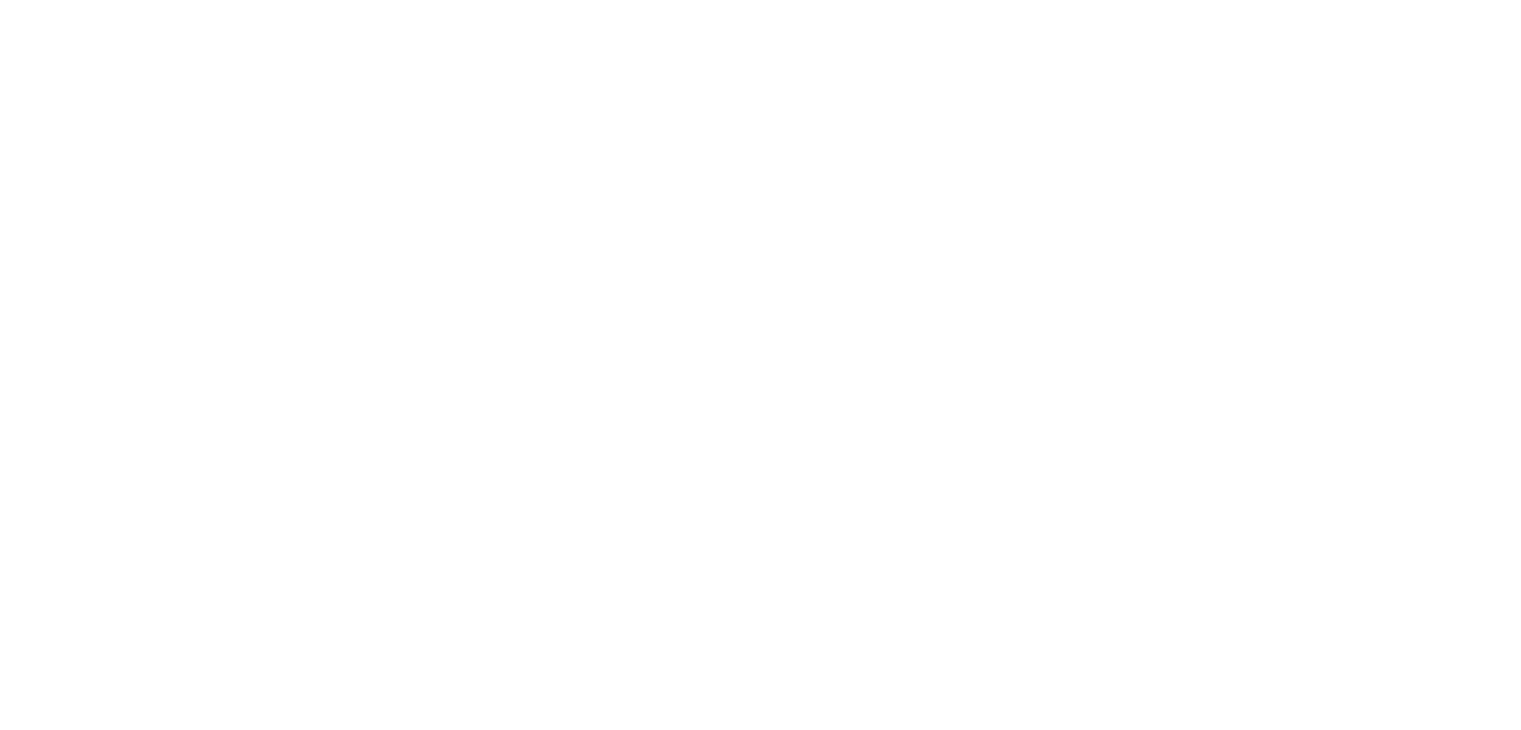 scroll, scrollTop: 0, scrollLeft: 0, axis: both 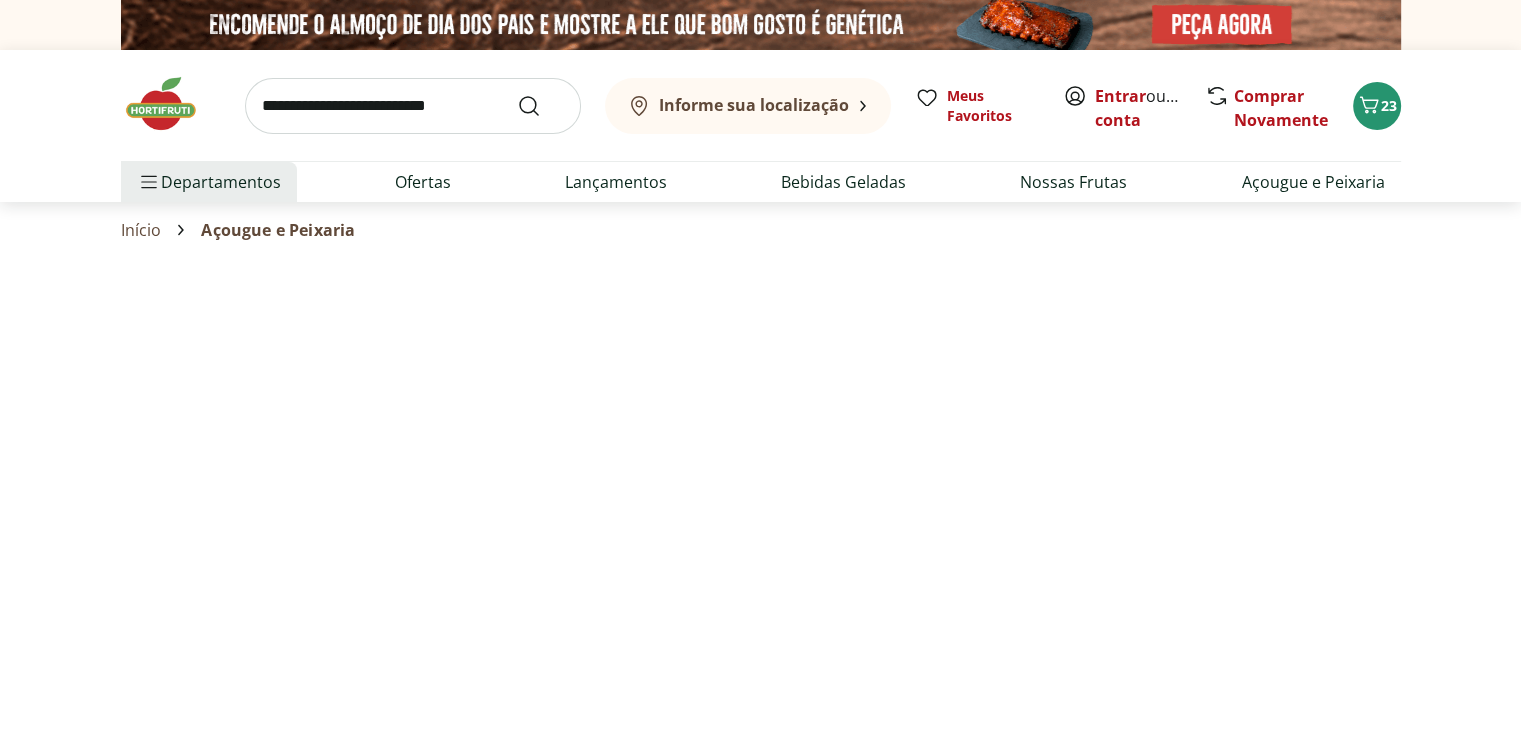 select on "**********" 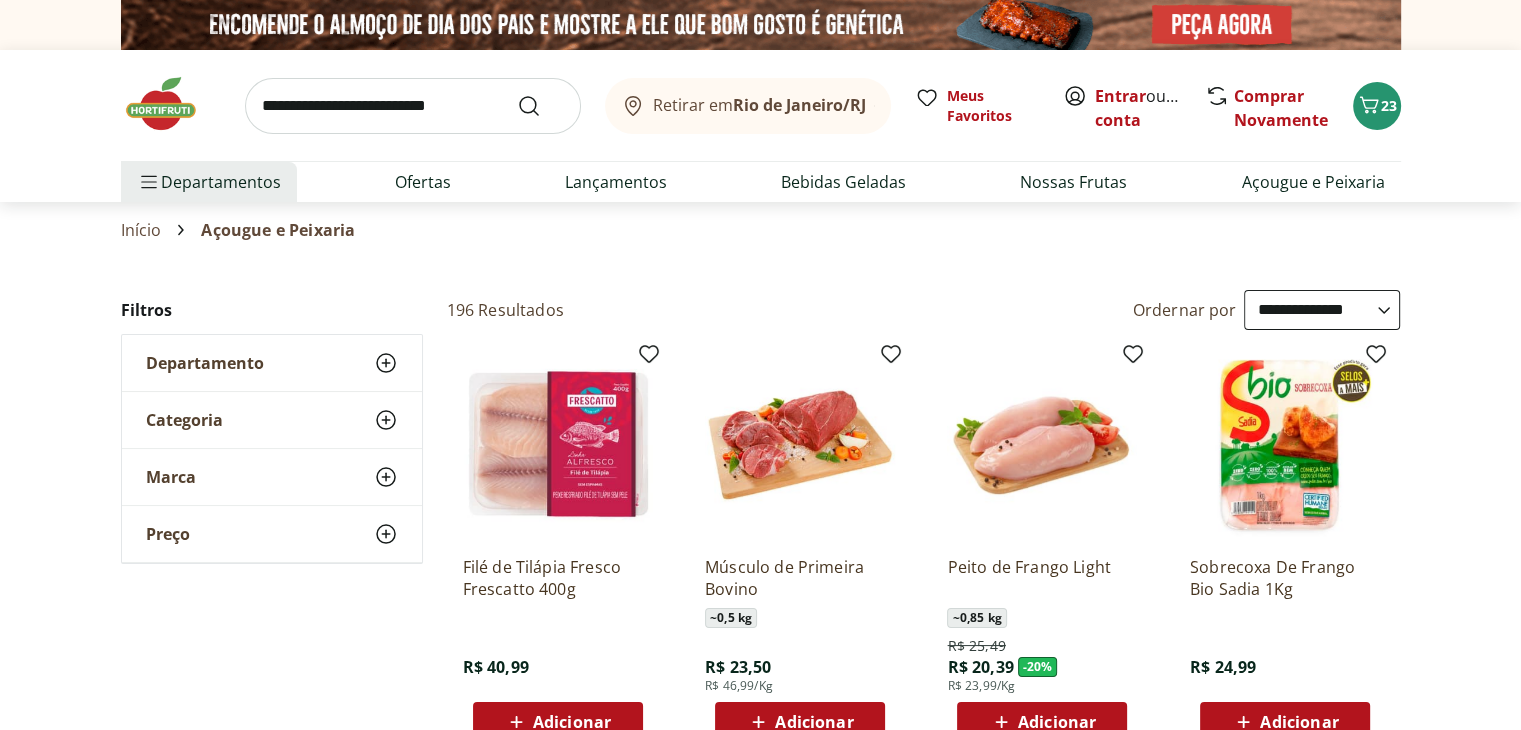click on "Comprar Novamente" at bounding box center [1281, 108] 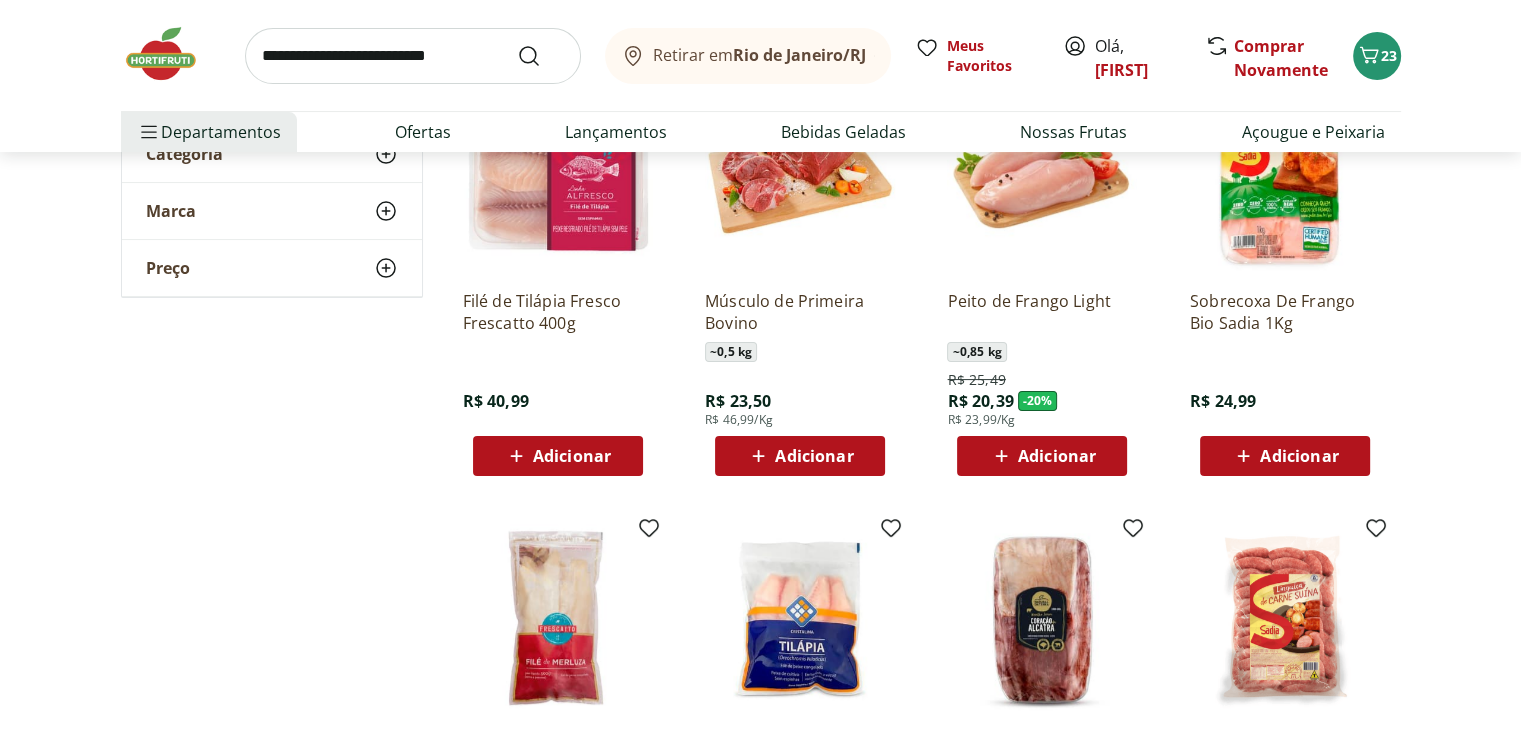 scroll, scrollTop: 400, scrollLeft: 0, axis: vertical 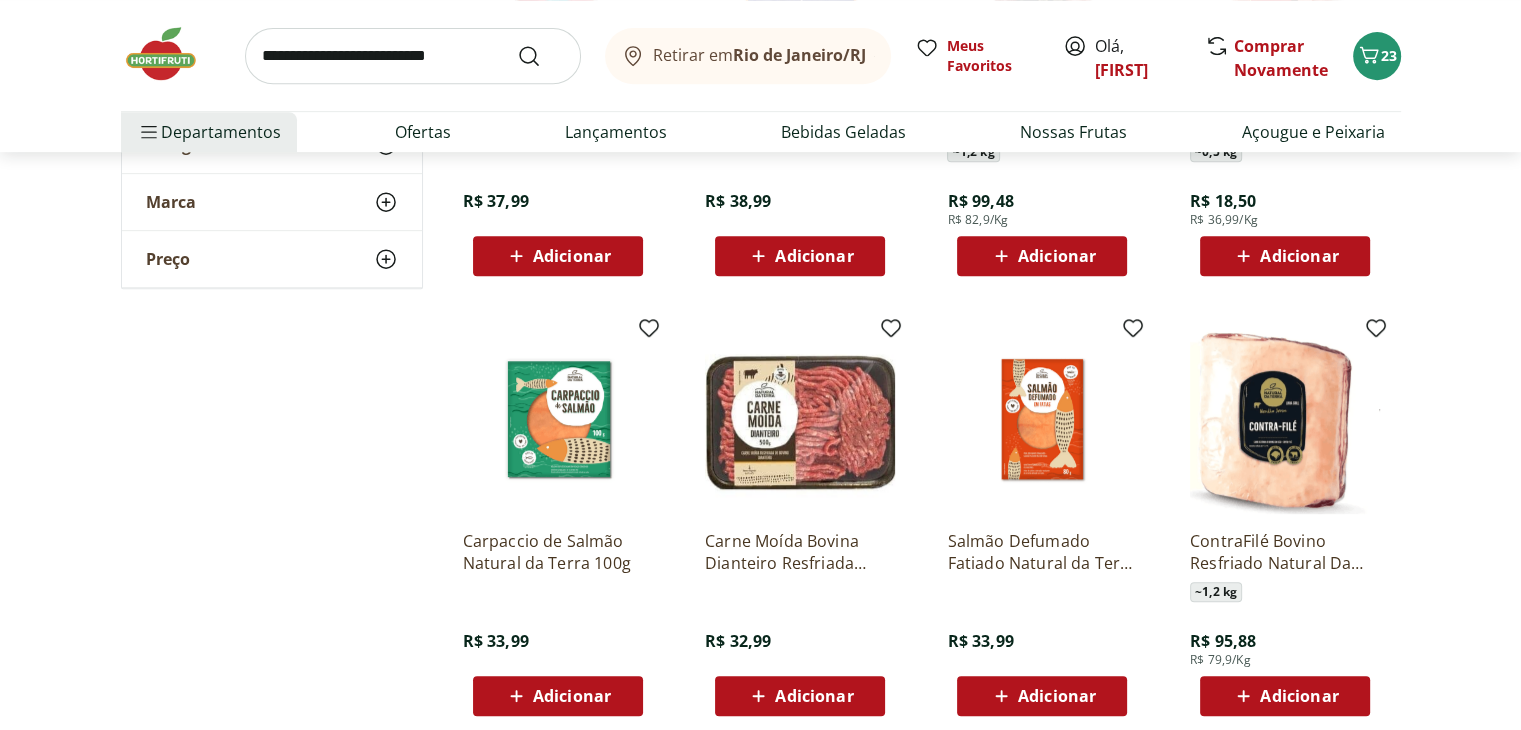 click at bounding box center [800, 419] 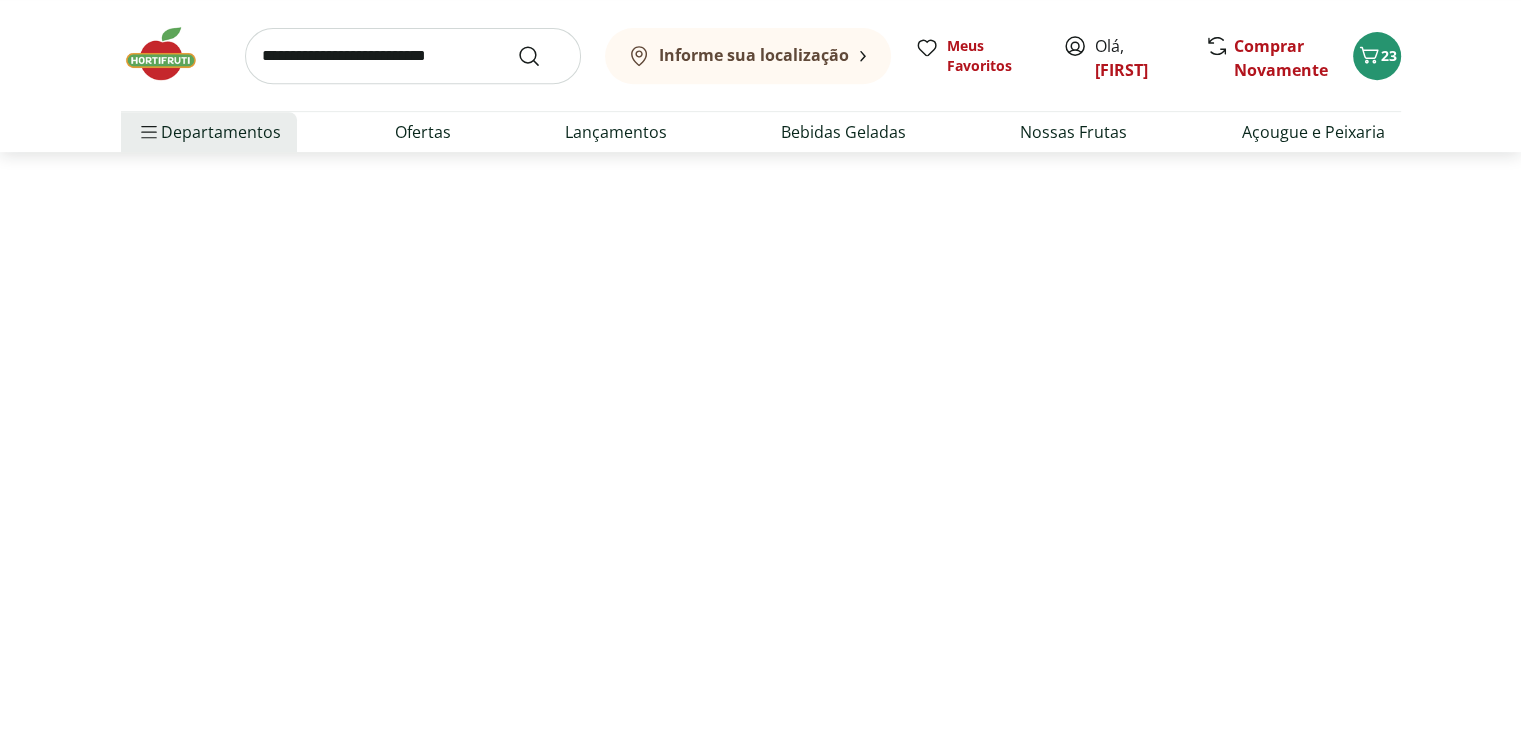scroll, scrollTop: 0, scrollLeft: 0, axis: both 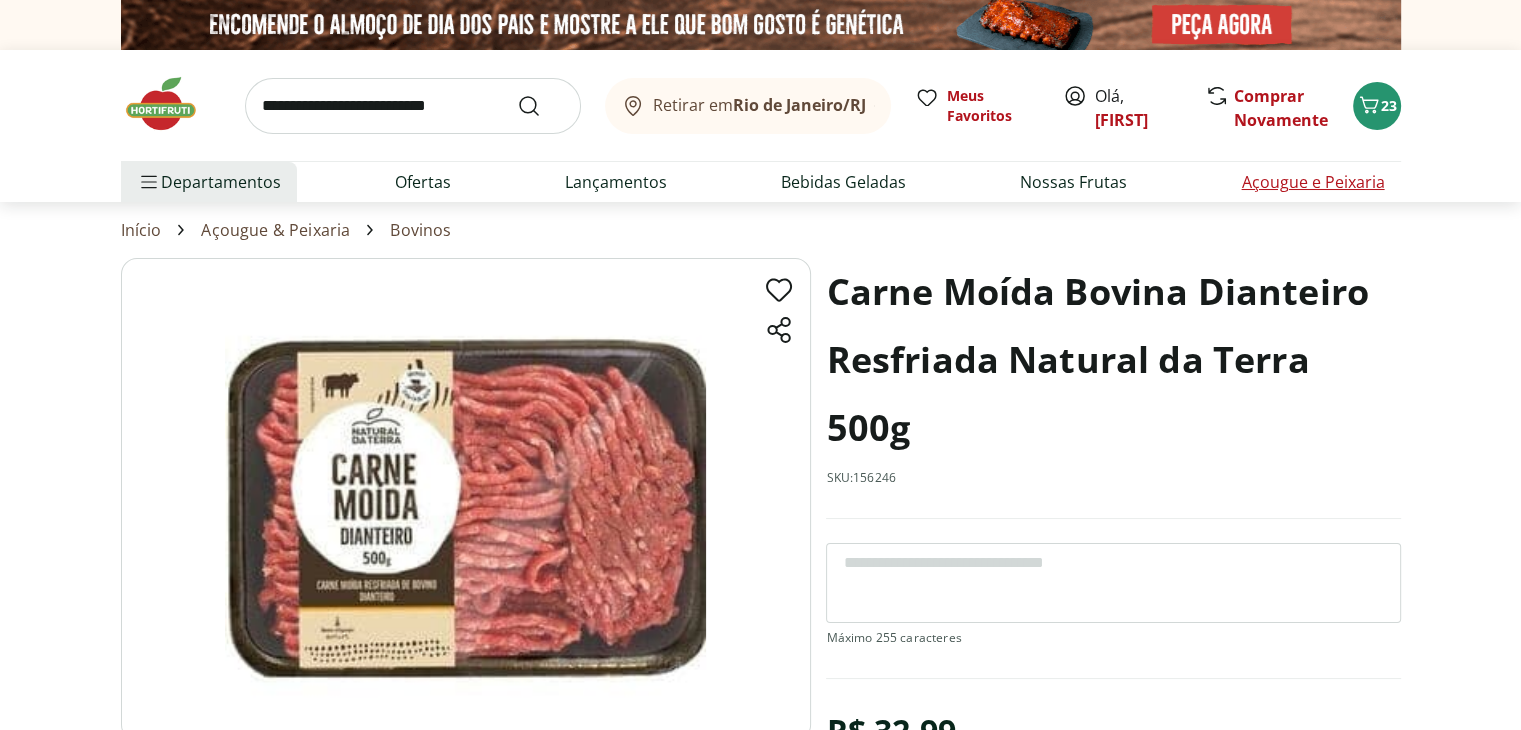 click on "Açougue e Peixaria" at bounding box center [1312, 182] 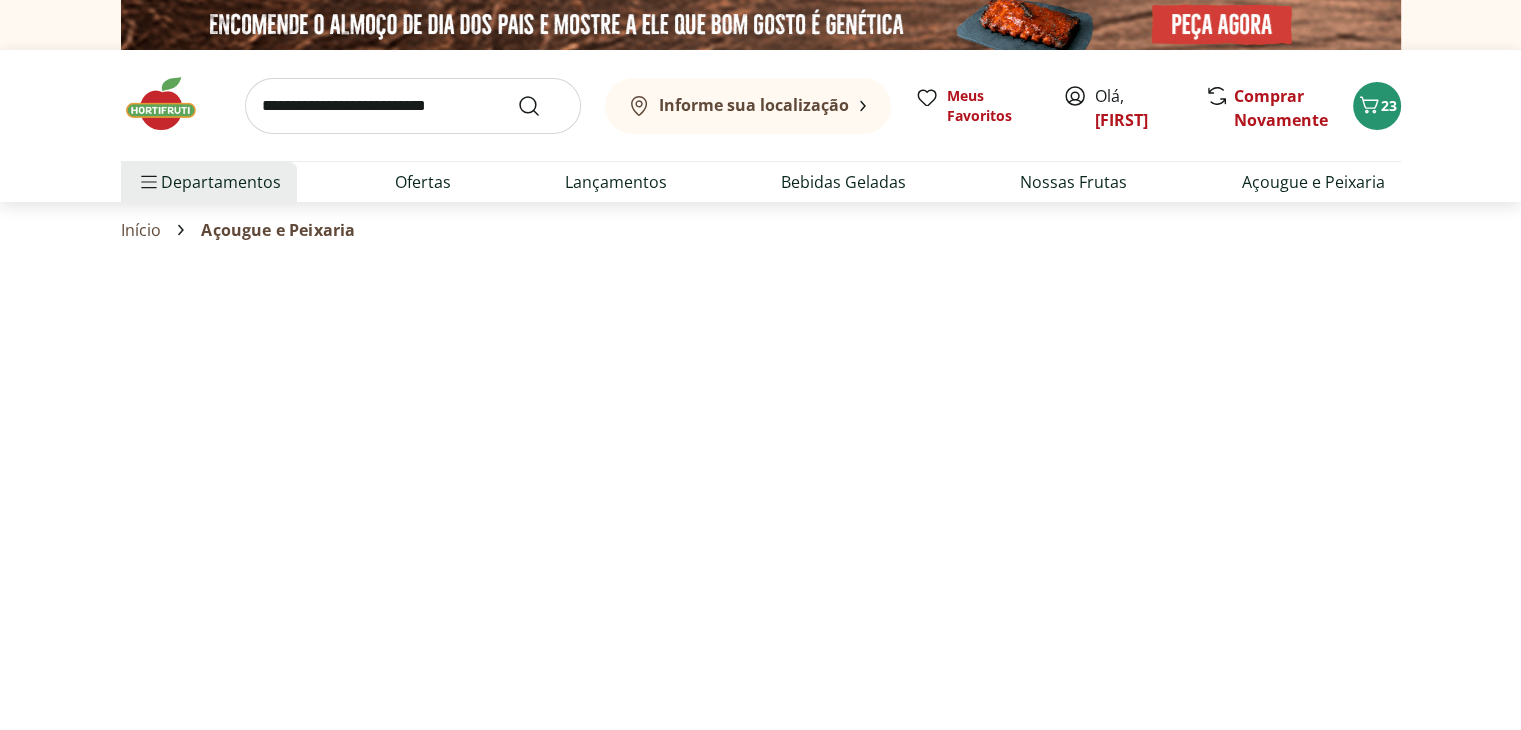 select on "**********" 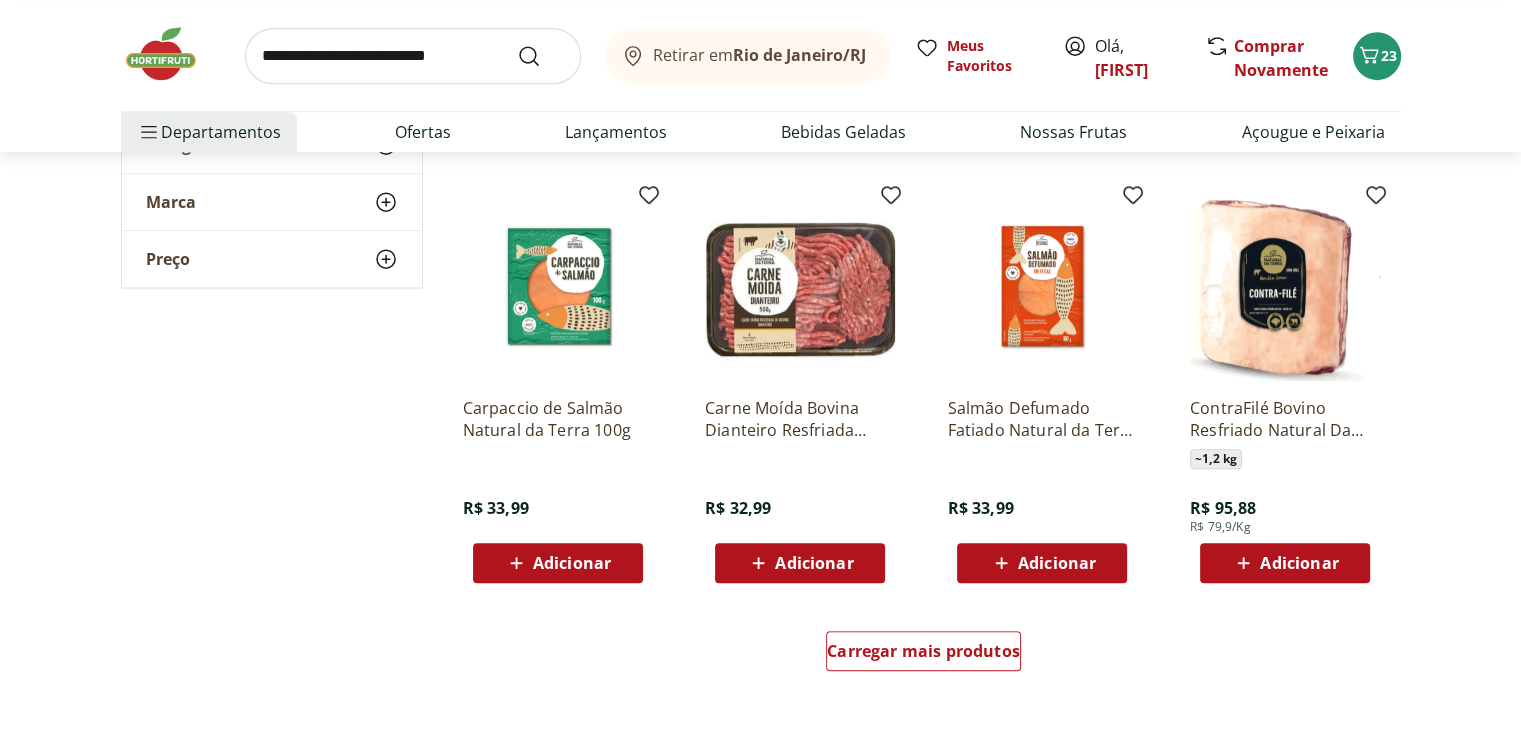 scroll, scrollTop: 1105, scrollLeft: 0, axis: vertical 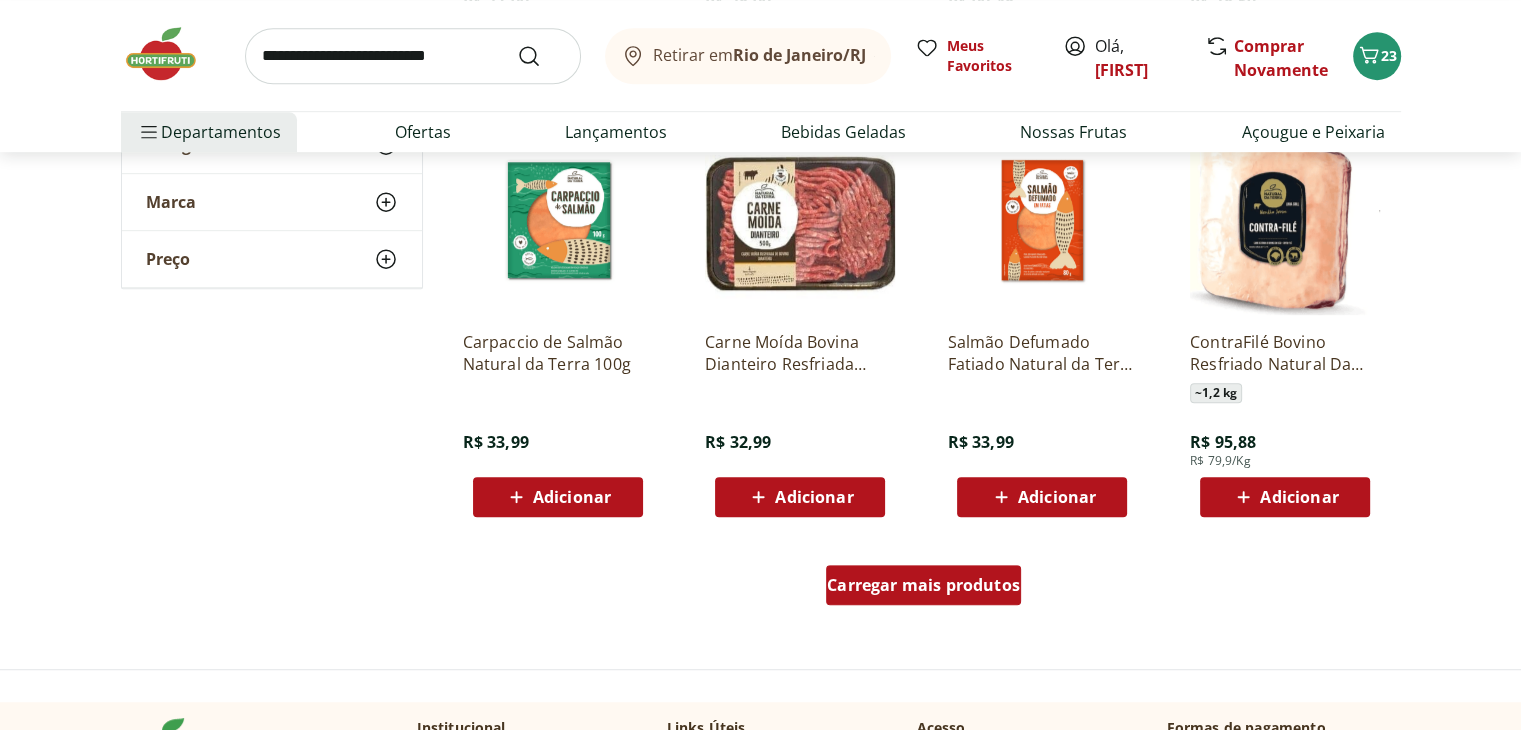 click on "Carregar mais produtos" at bounding box center [923, 585] 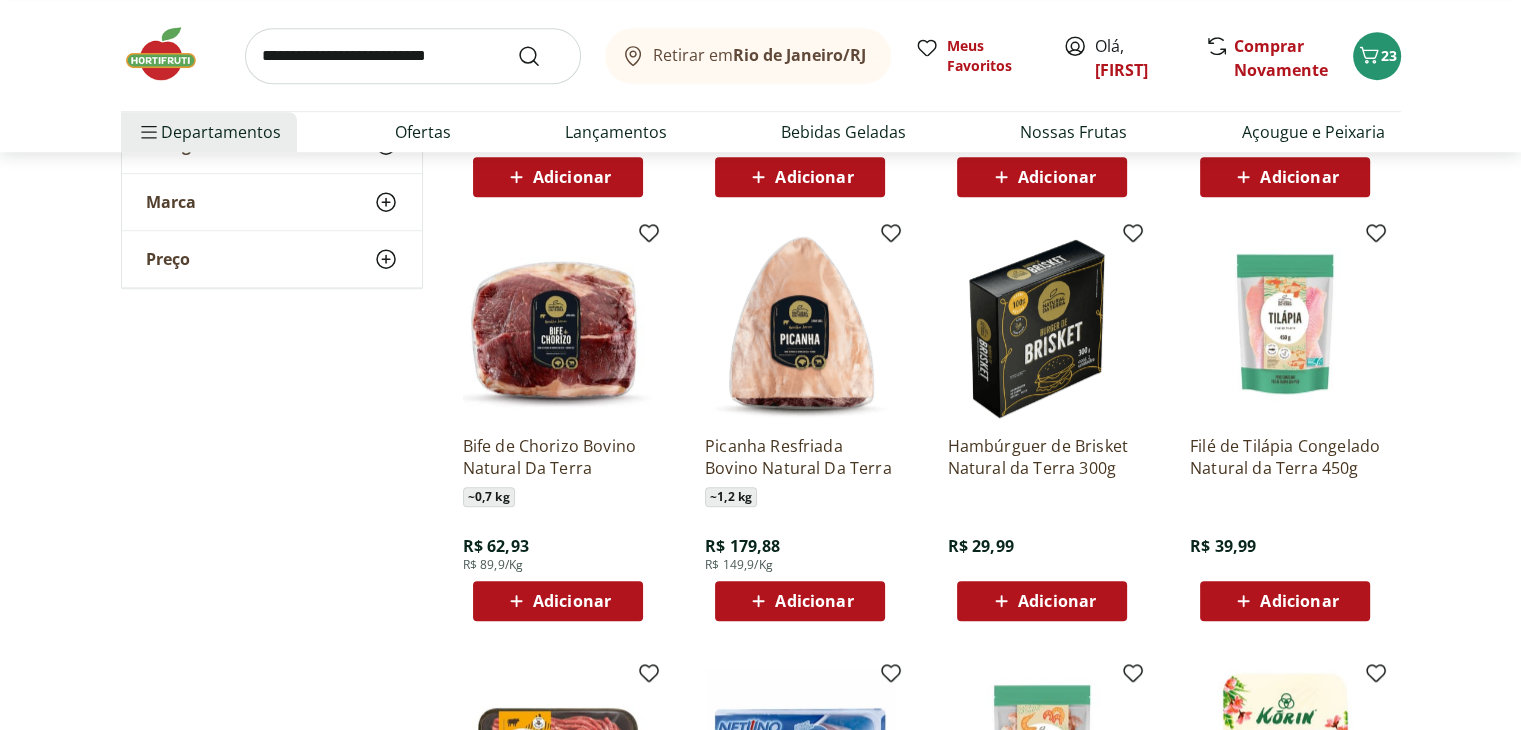 scroll, scrollTop: 1505, scrollLeft: 0, axis: vertical 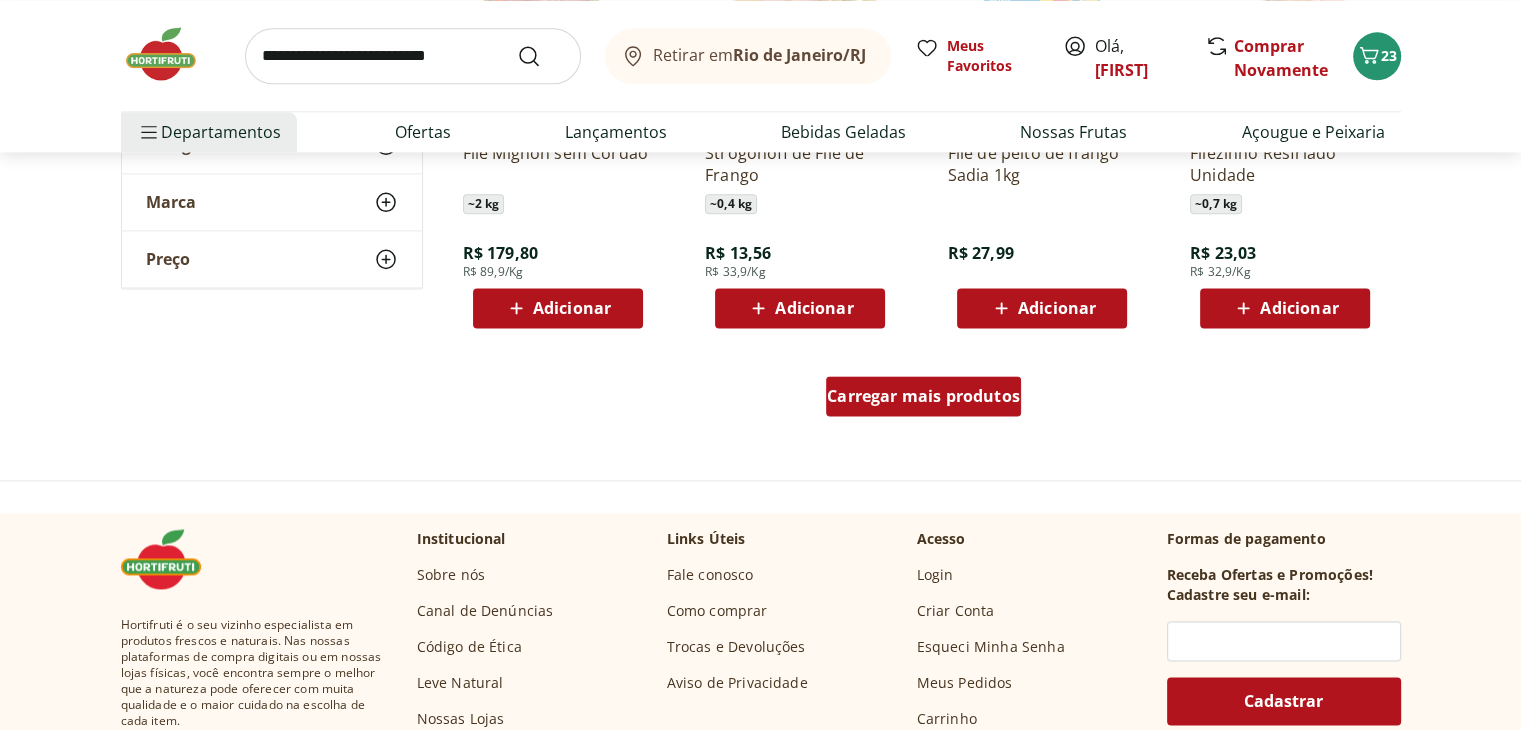 click on "Carregar mais produtos" at bounding box center [923, 396] 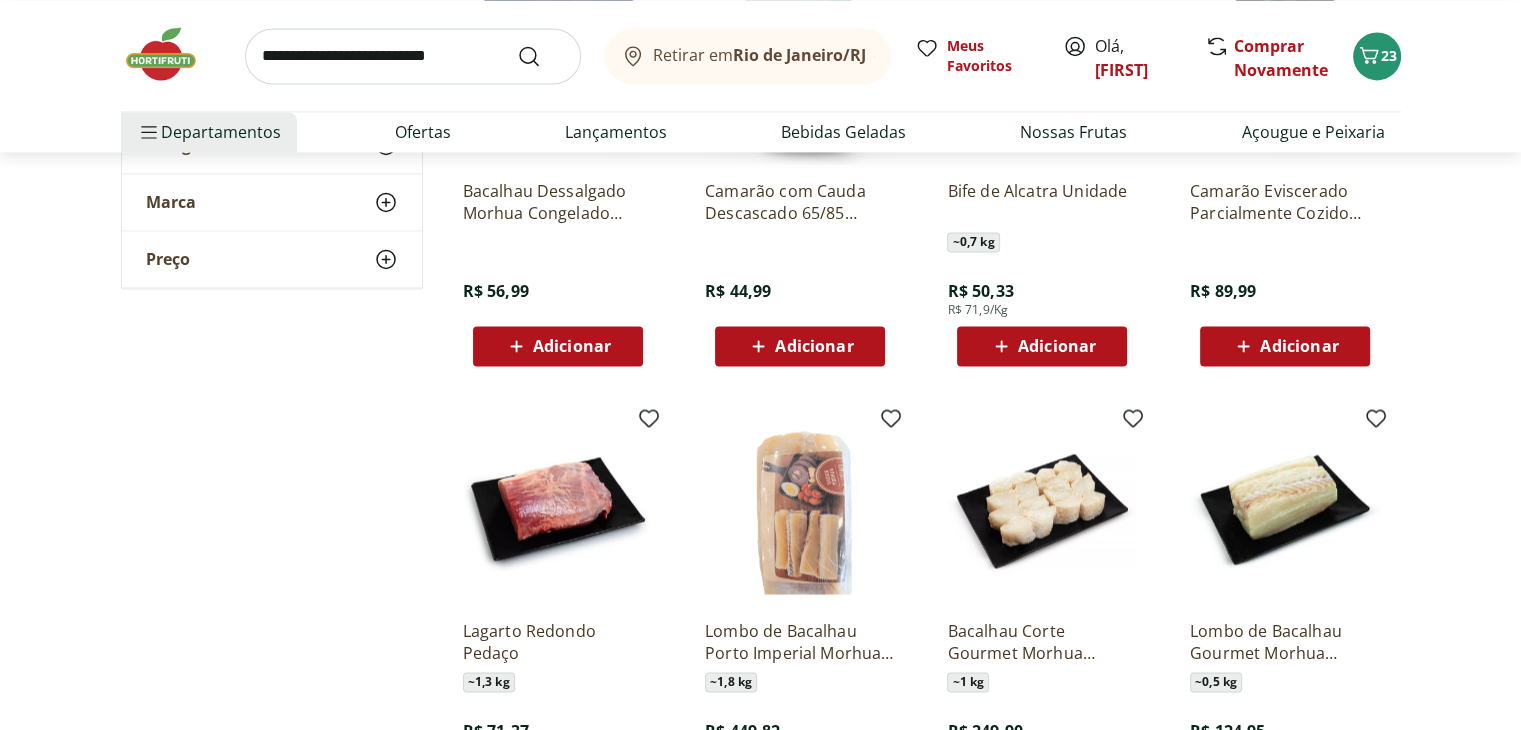 scroll, scrollTop: 3091, scrollLeft: 0, axis: vertical 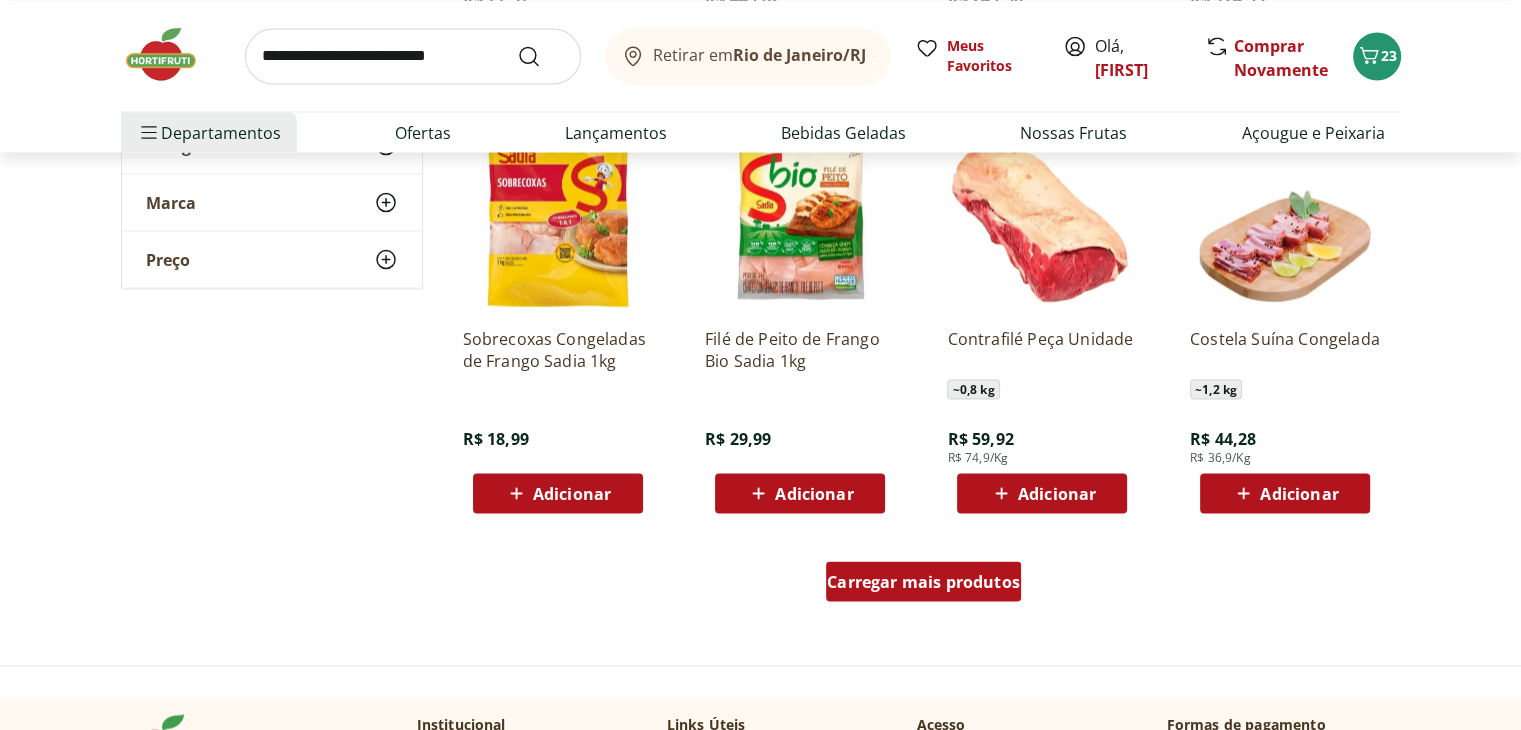 click on "Carregar mais produtos" at bounding box center (923, 581) 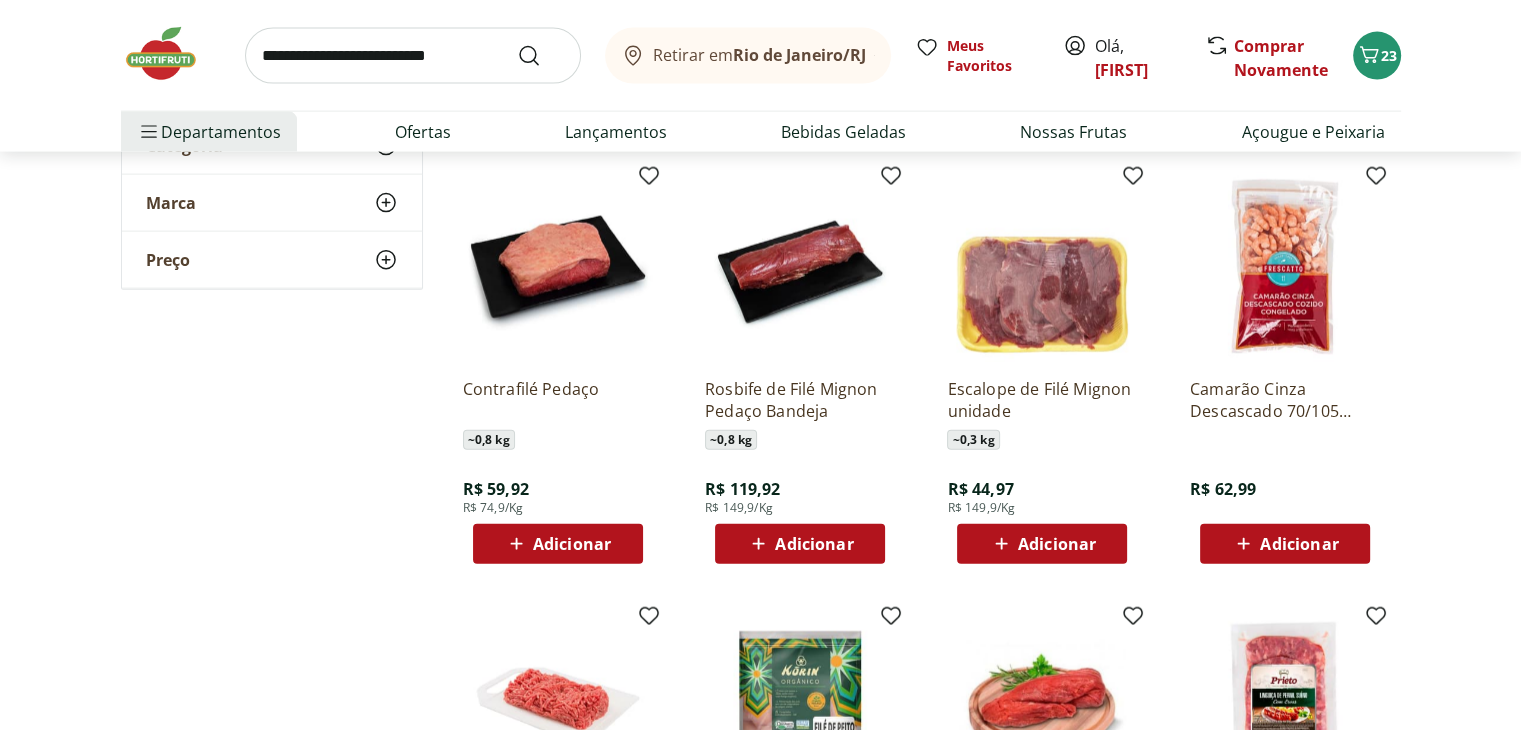 scroll, scrollTop: 4583, scrollLeft: 0, axis: vertical 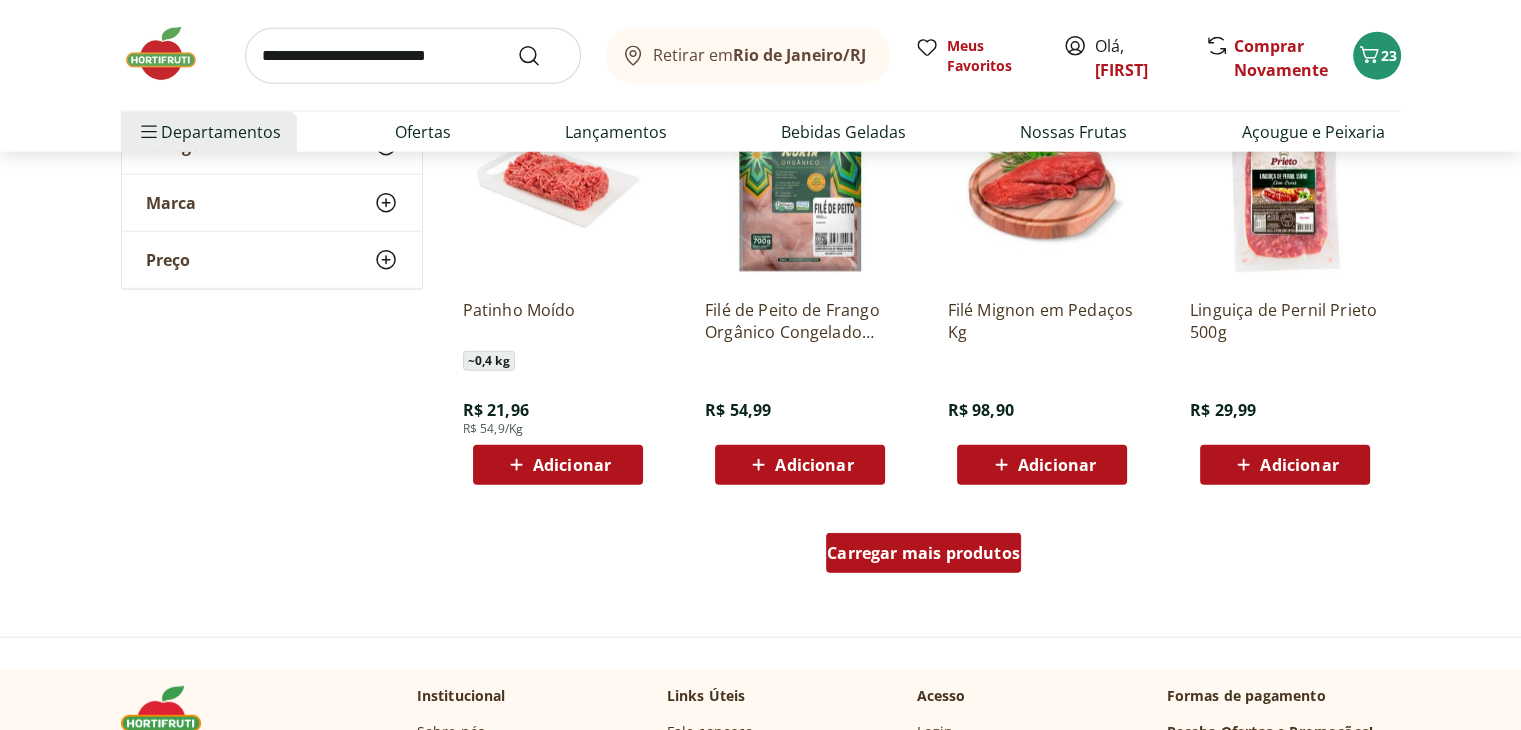 click on "Carregar mais produtos" at bounding box center (923, 553) 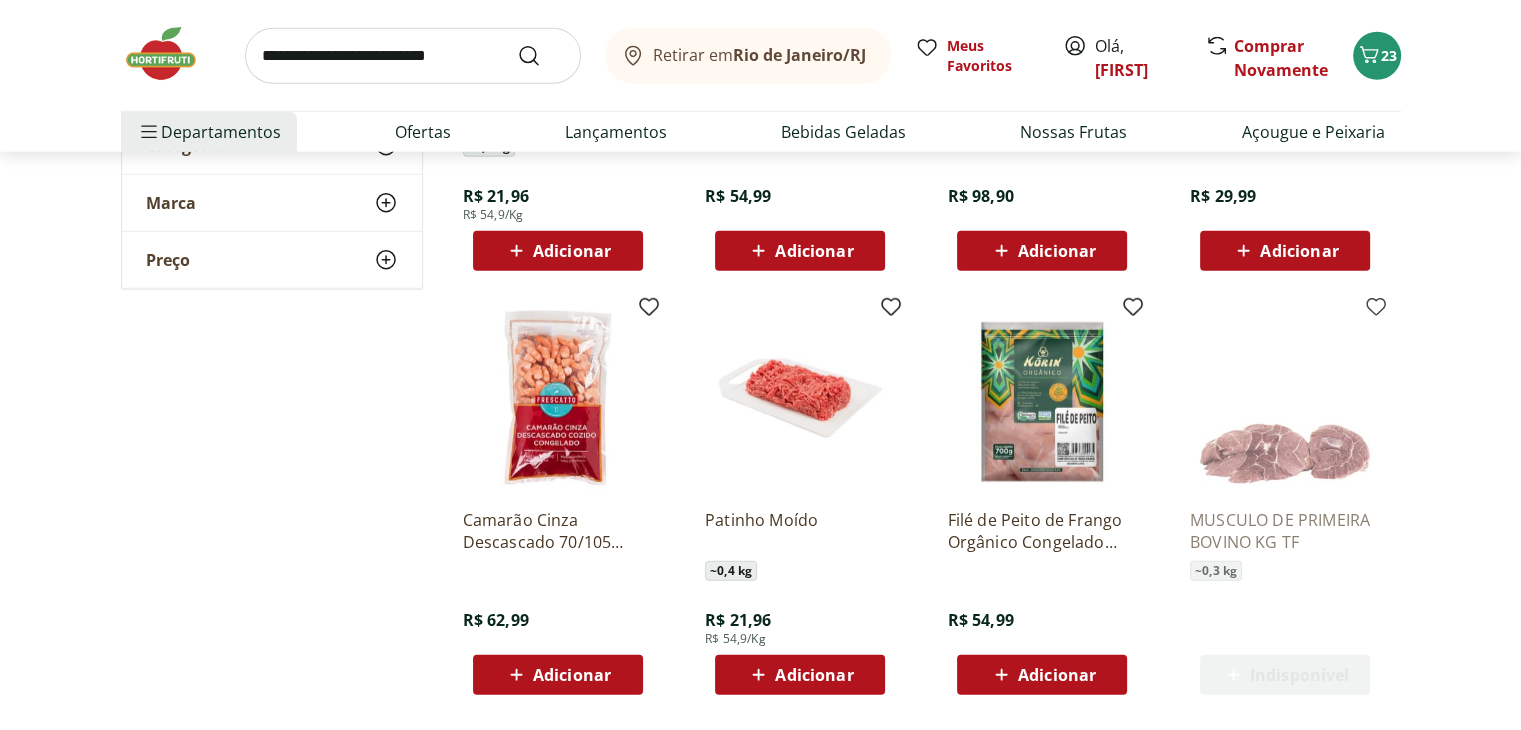 scroll, scrollTop: 5329, scrollLeft: 0, axis: vertical 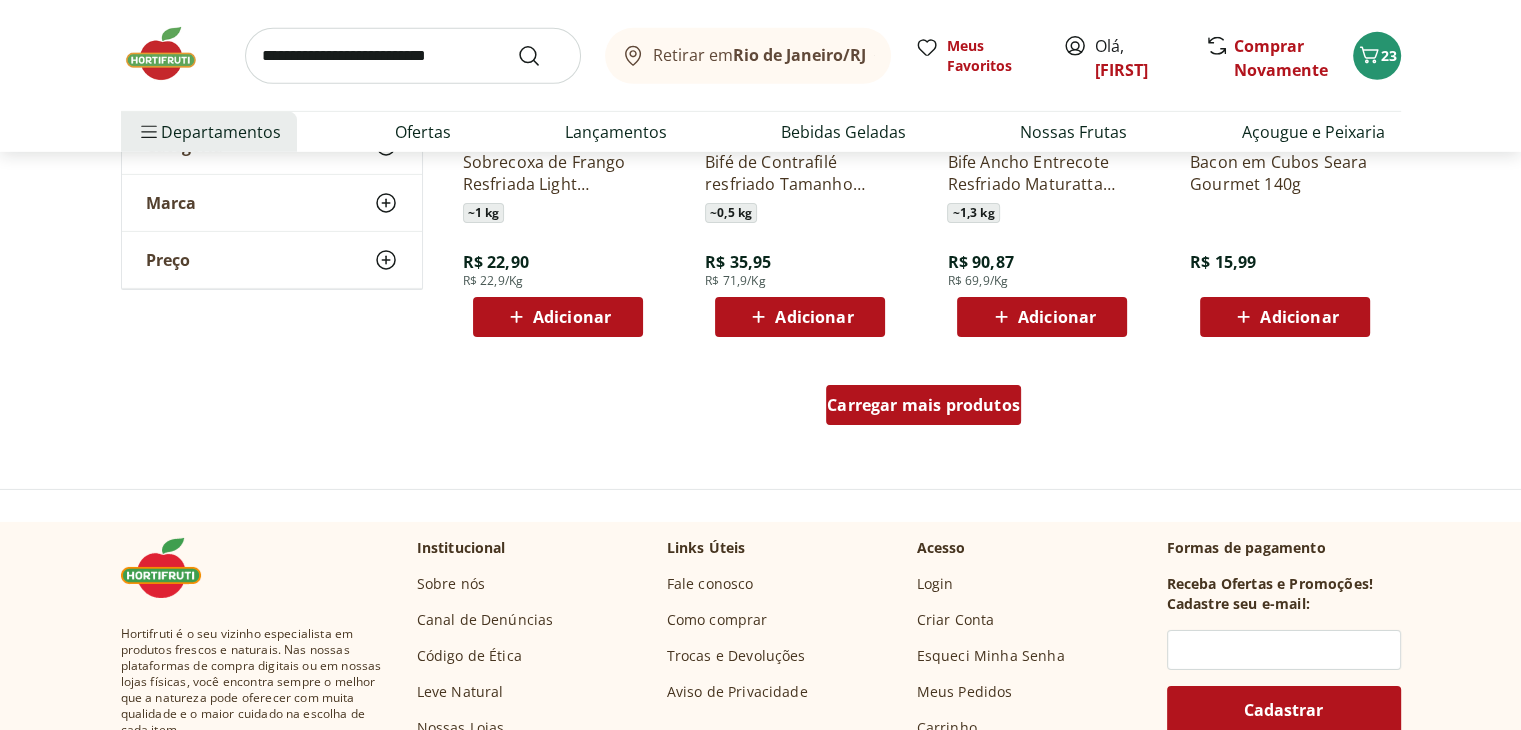click on "Carregar mais produtos" at bounding box center [923, 405] 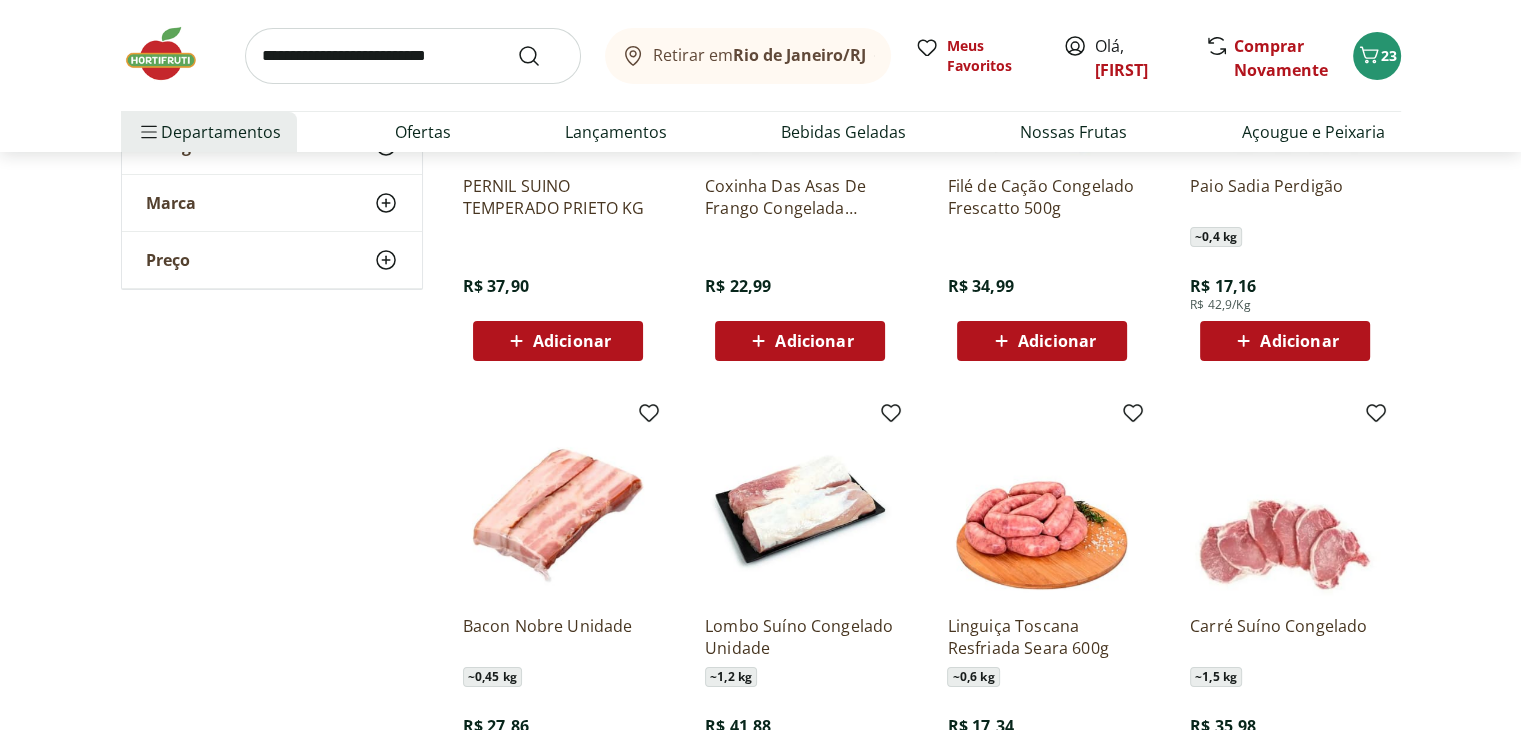 scroll, scrollTop: 7408, scrollLeft: 0, axis: vertical 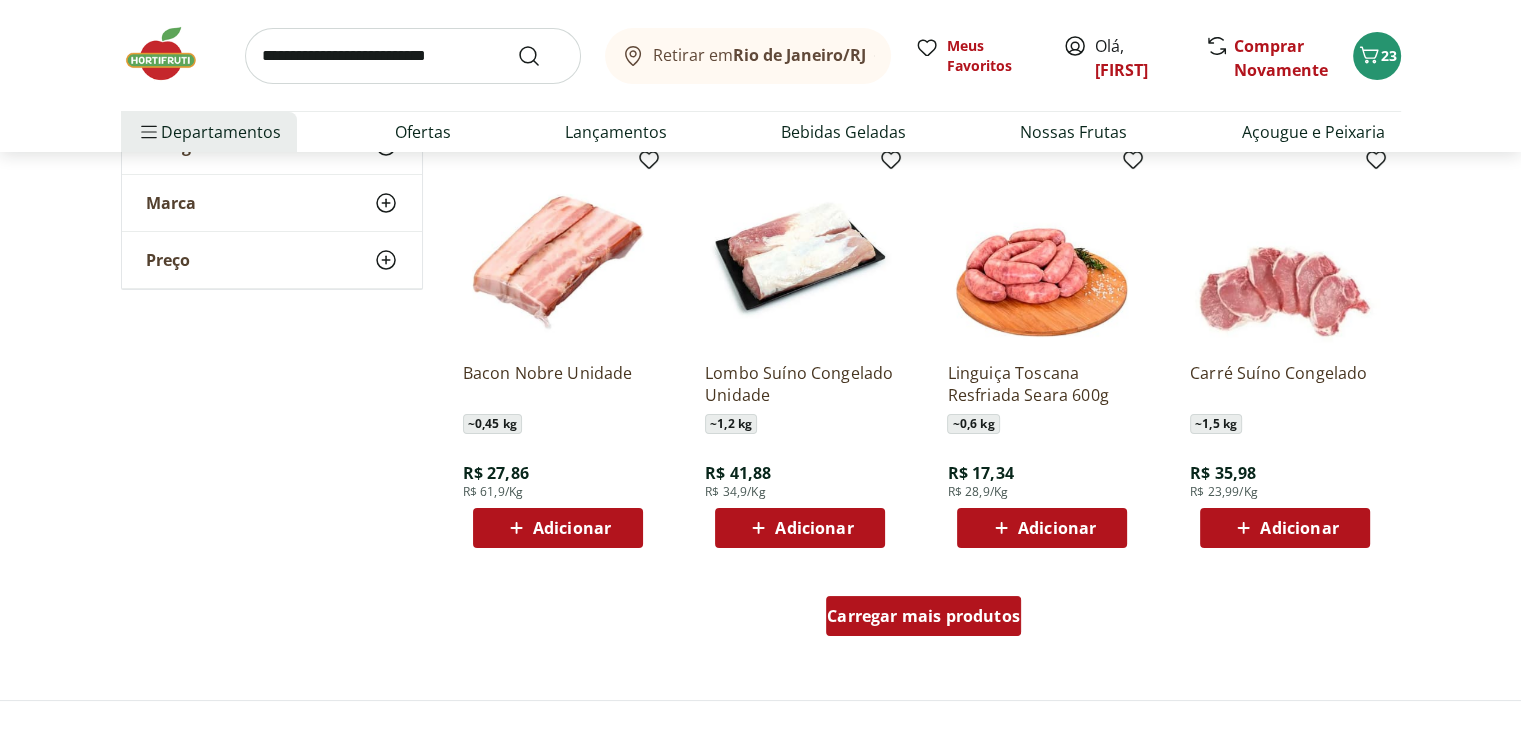 click on "Carregar mais produtos" at bounding box center (923, 616) 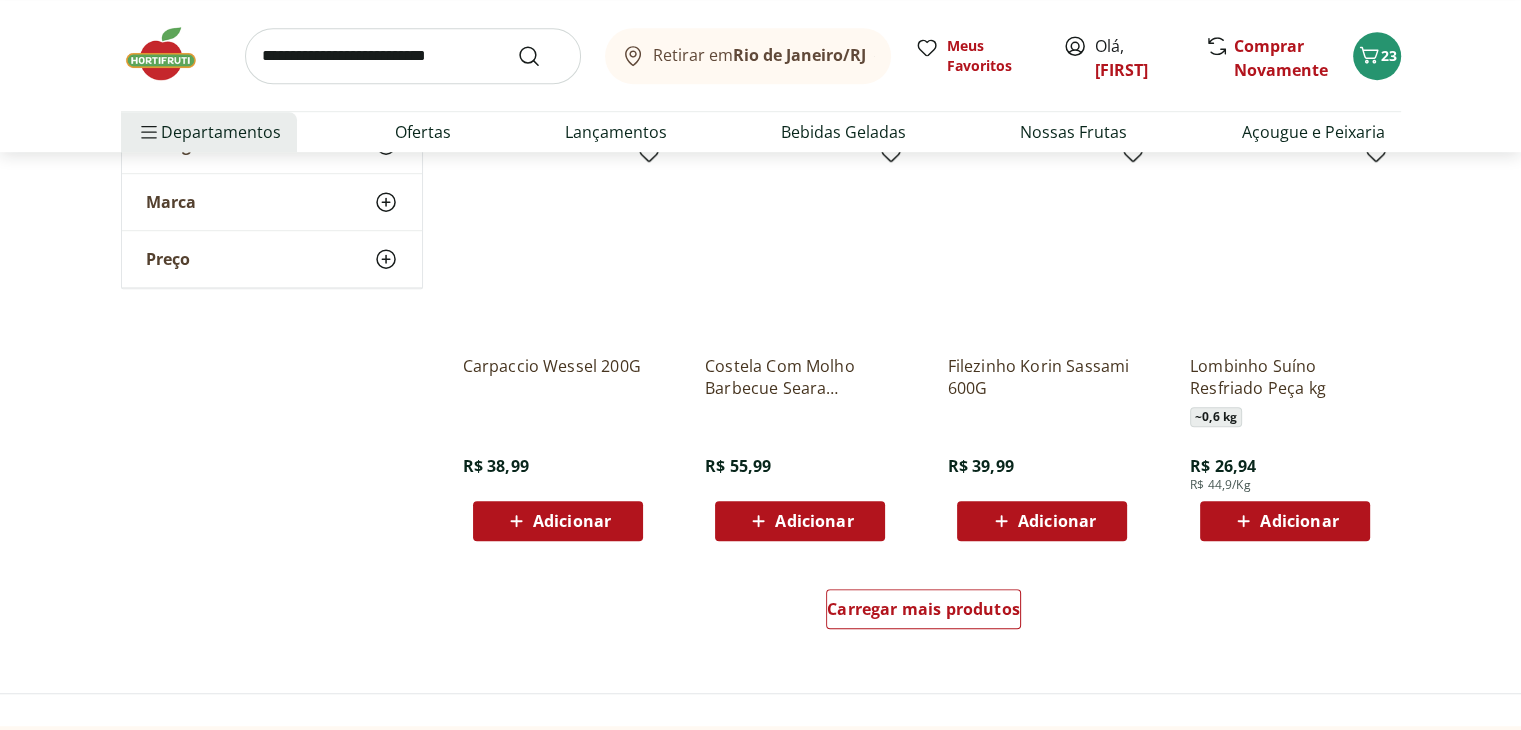 scroll, scrollTop: 8967, scrollLeft: 0, axis: vertical 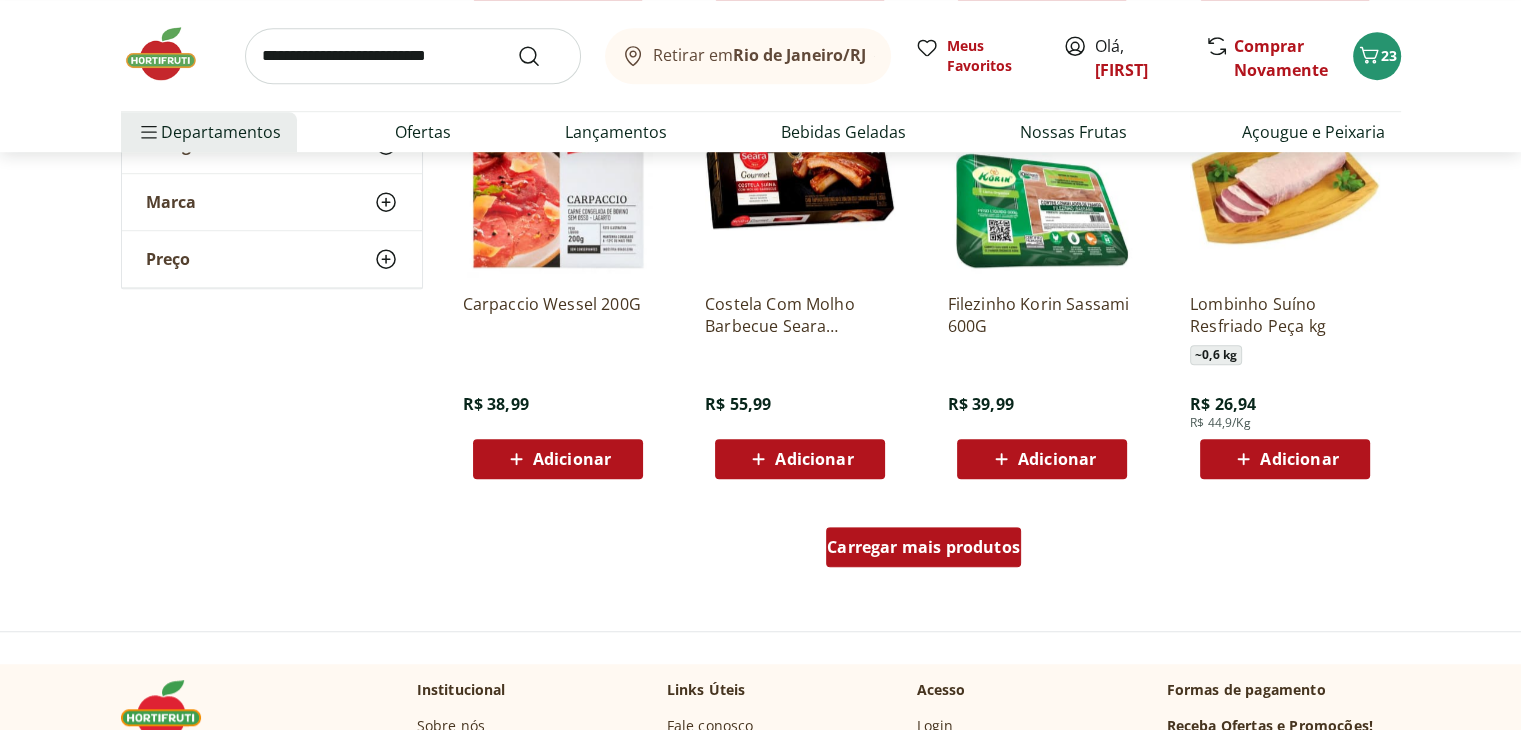 click on "Carregar mais produtos" at bounding box center (923, 547) 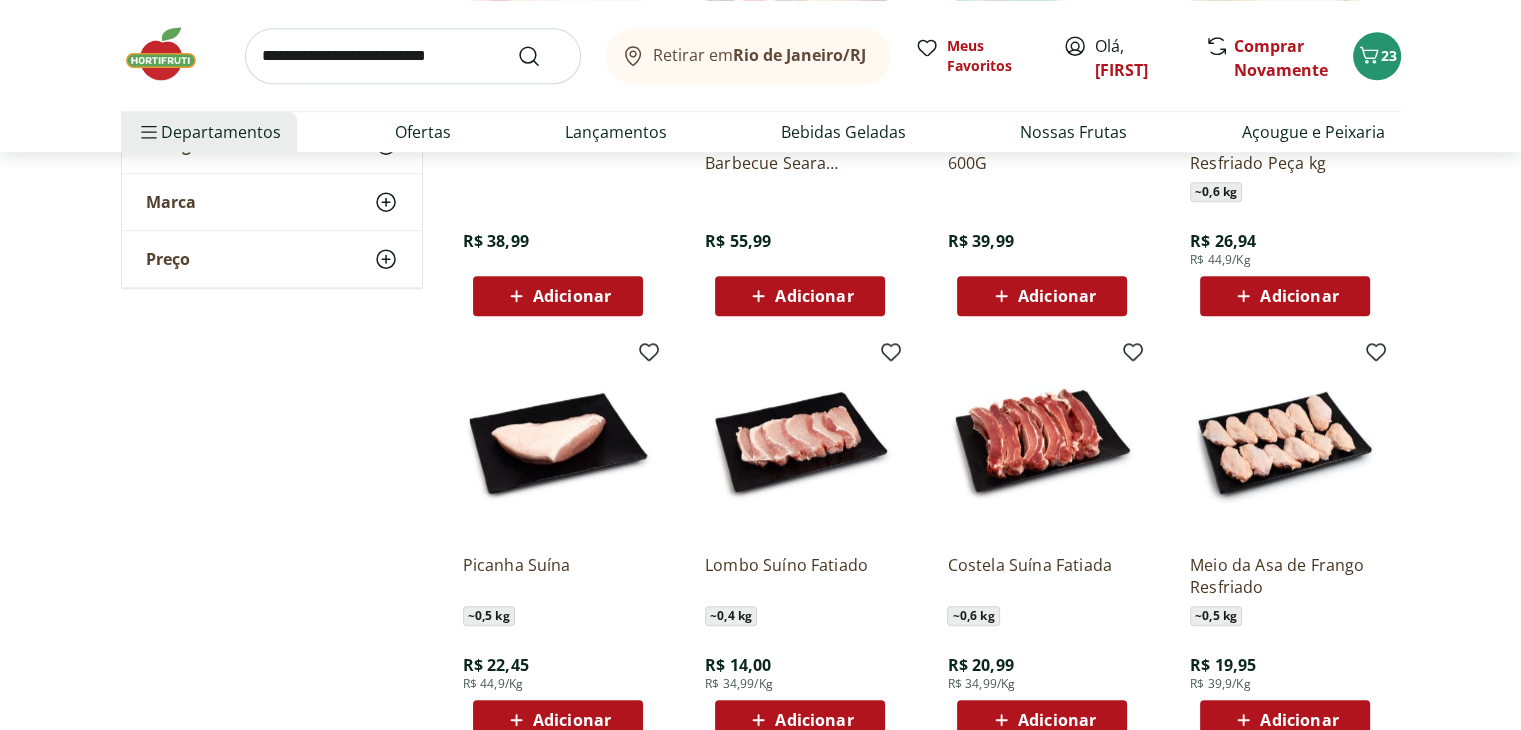 scroll, scrollTop: 9127, scrollLeft: 0, axis: vertical 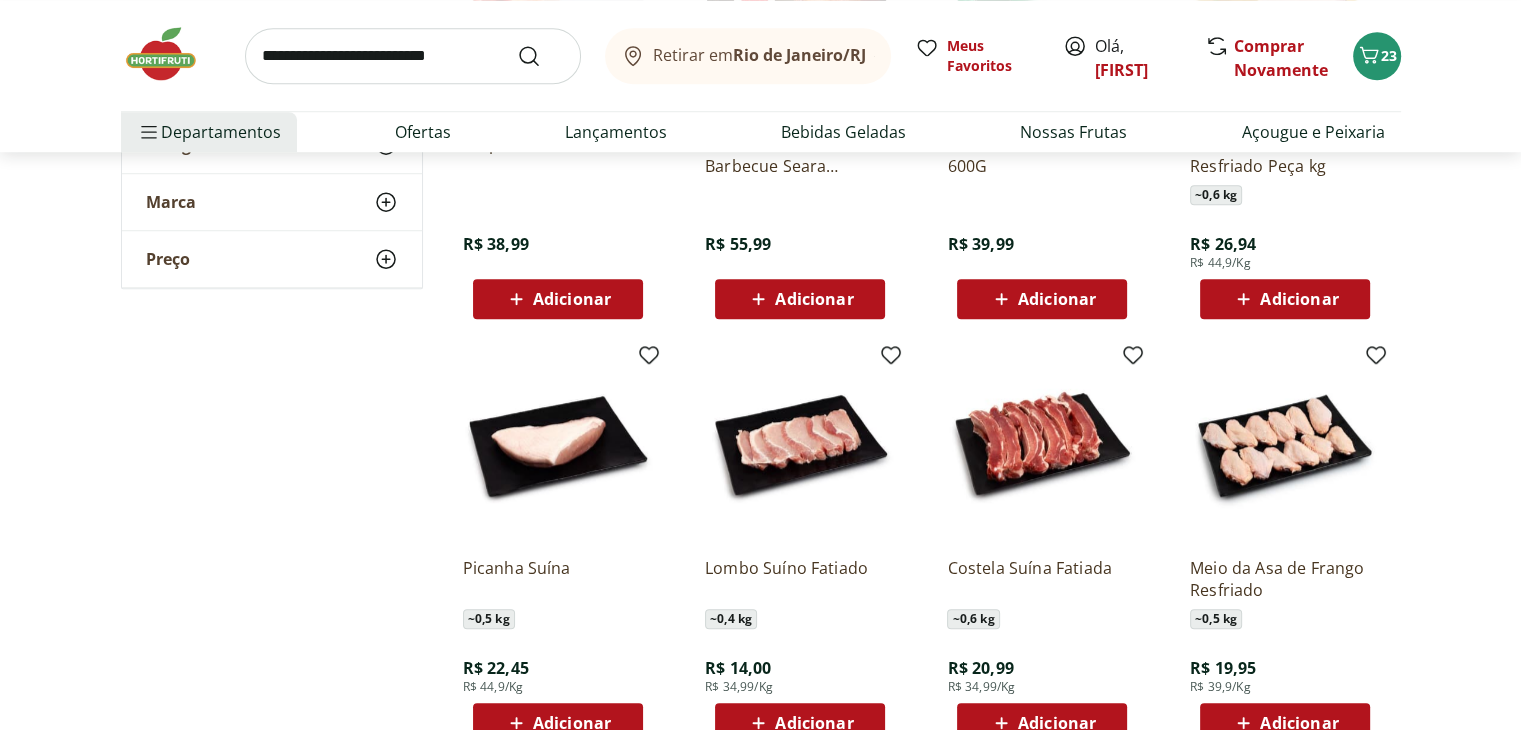 click at bounding box center (558, 446) 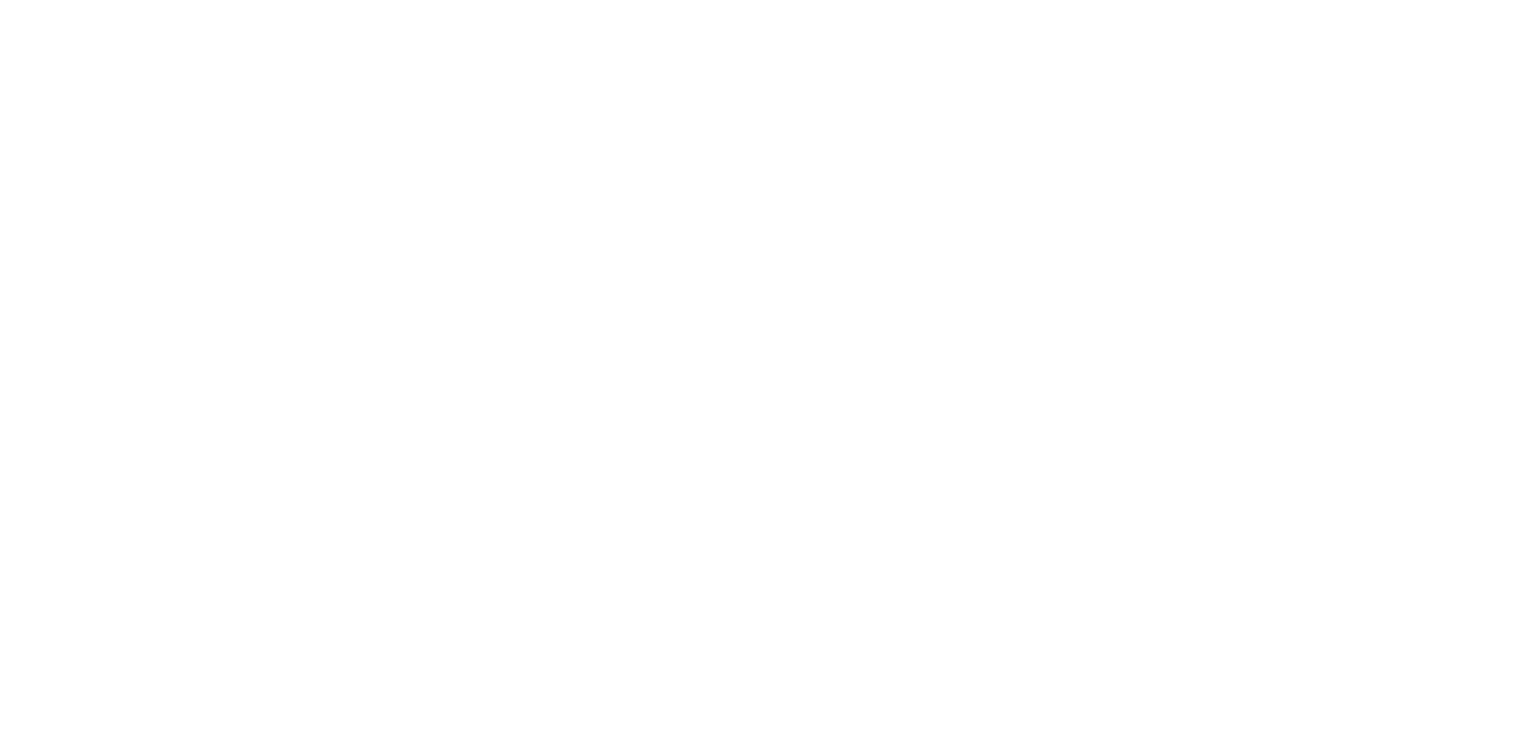 scroll, scrollTop: 0, scrollLeft: 0, axis: both 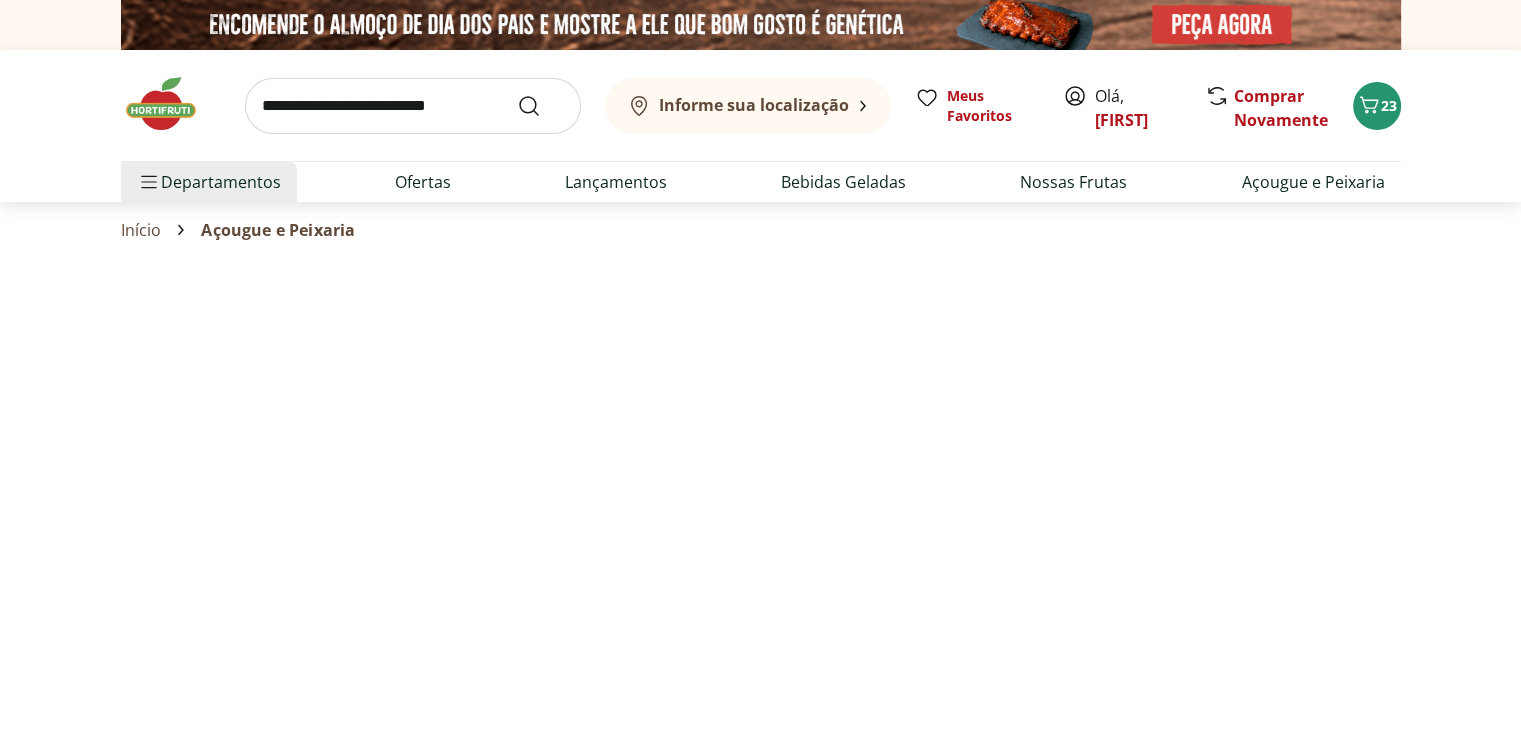 select on "**********" 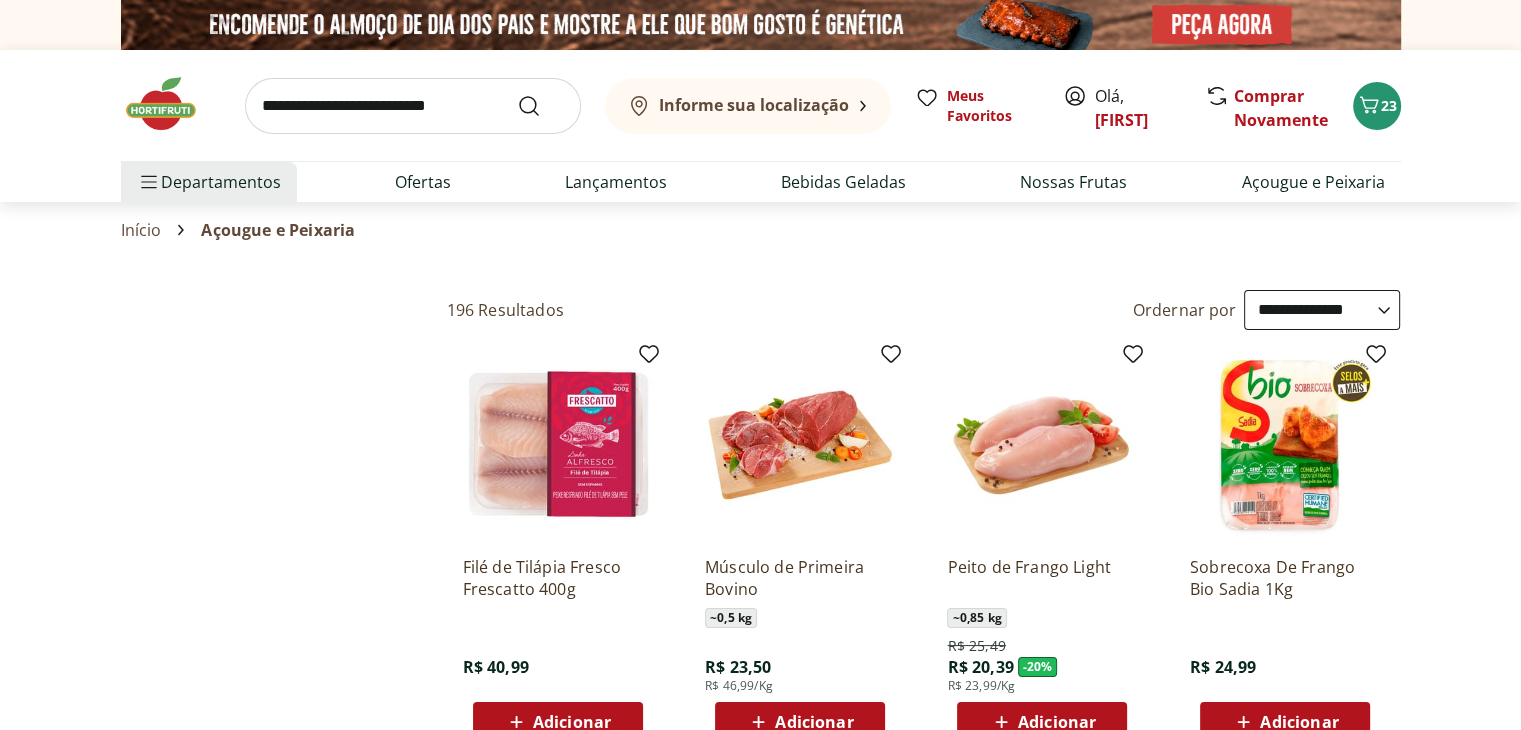 type on "*" 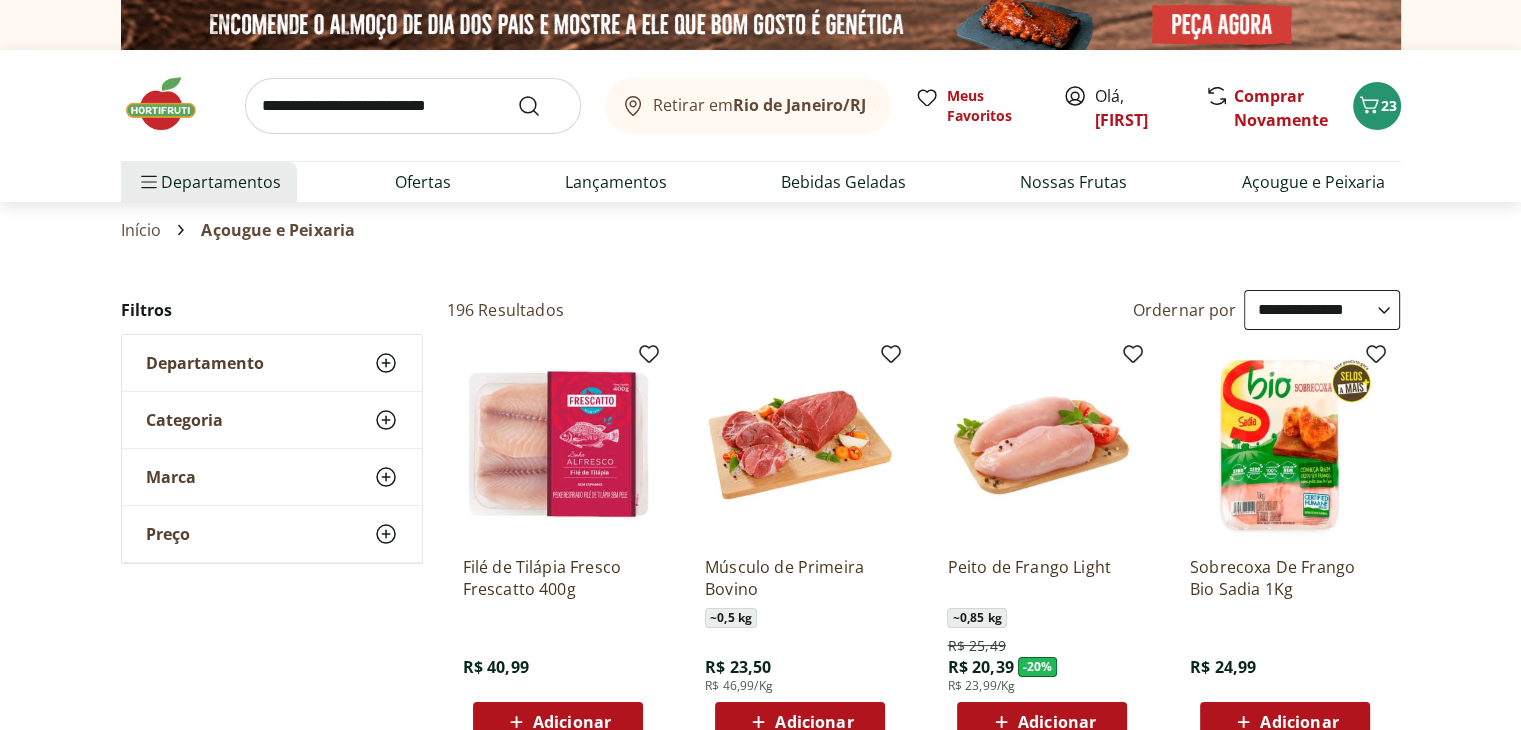 click on "Retirar em  Rio de Janeiro/RJ Olá,  carlos 23 Retirar em  Rio de Janeiro/RJ Meus Favoritos Olá,  carlos Comprar Novamente 23  Departamentos Nossa Marca Nossa Marca Ver tudo do departamento Açougue & Peixaria Congelados e Refrigerados Frutas, Legumes e Verduras Orgânicos Mercearia Sorvetes Hortifruti Hortifruti Ver tudo do departamento Cogumelos Frutas Legumes Ovos Temperos Frescos Verduras Orgânicos Orgânicos Ver tudo do departamento Bebidas Orgânicas Frutas Orgânicas Legumes Orgânicos Ovos Orgânicos Perecíveis Orgânicos Verduras Orgânicas Temperos Frescos Açougue e Peixaria Açougue e Peixaria Ver tudo do departamento Aves Bovinos Exóticos Frutos do Mar Linguiça e Salsicha Peixes Salgados e Defumados Suínos Prontinhos Prontinhos Ver tudo do departamento Frutas Cortadinhas Pré Preparados Prontos para Consumo Saladas Sucos e Água de Coco Padaria Padaria Ver tudo do departamento Bolos e Mini Bolos Doces Pão Padaria Própria Salgados Torradas Bebidas Bebidas Ver tudo do departamento Água 196" at bounding box center [760, 7525] 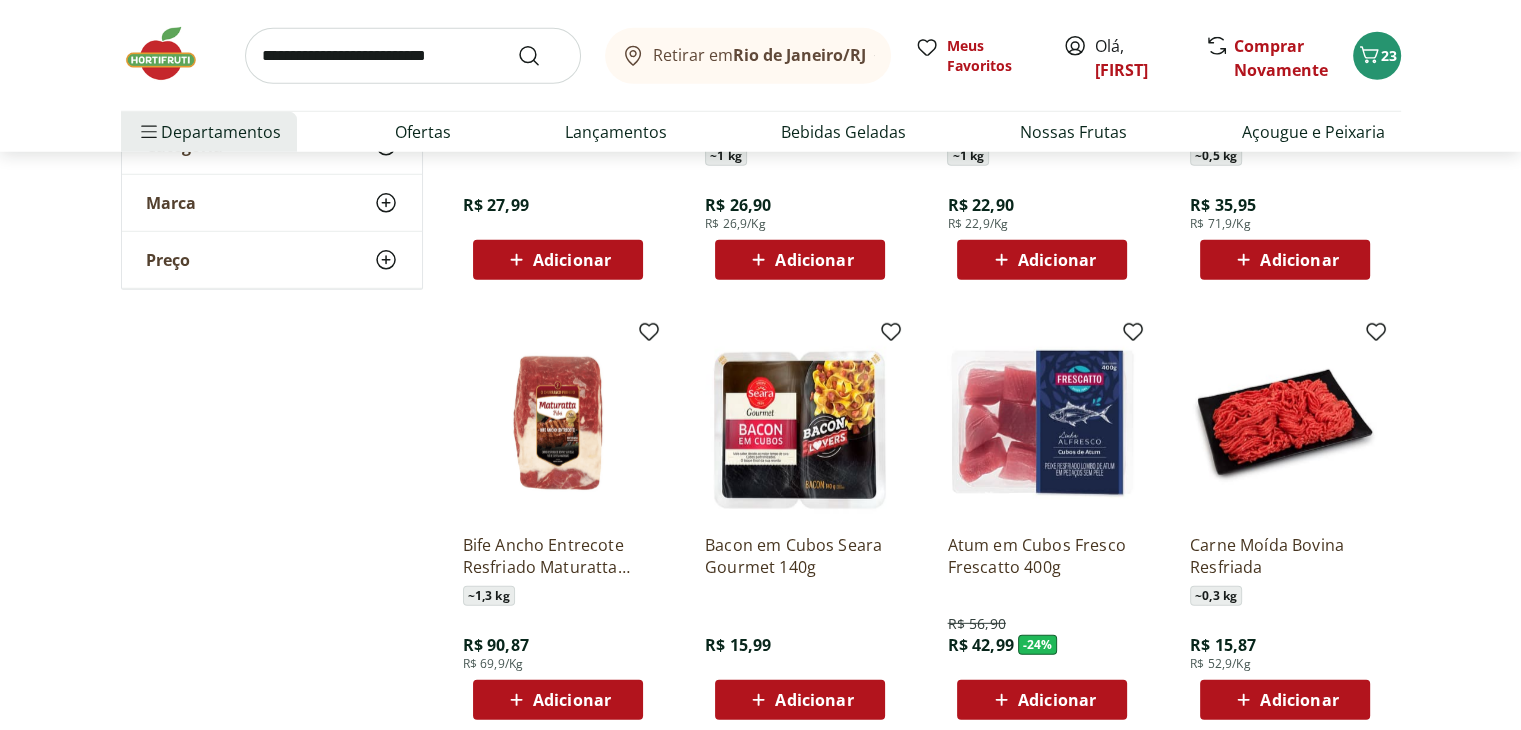 scroll, scrollTop: 5680, scrollLeft: 0, axis: vertical 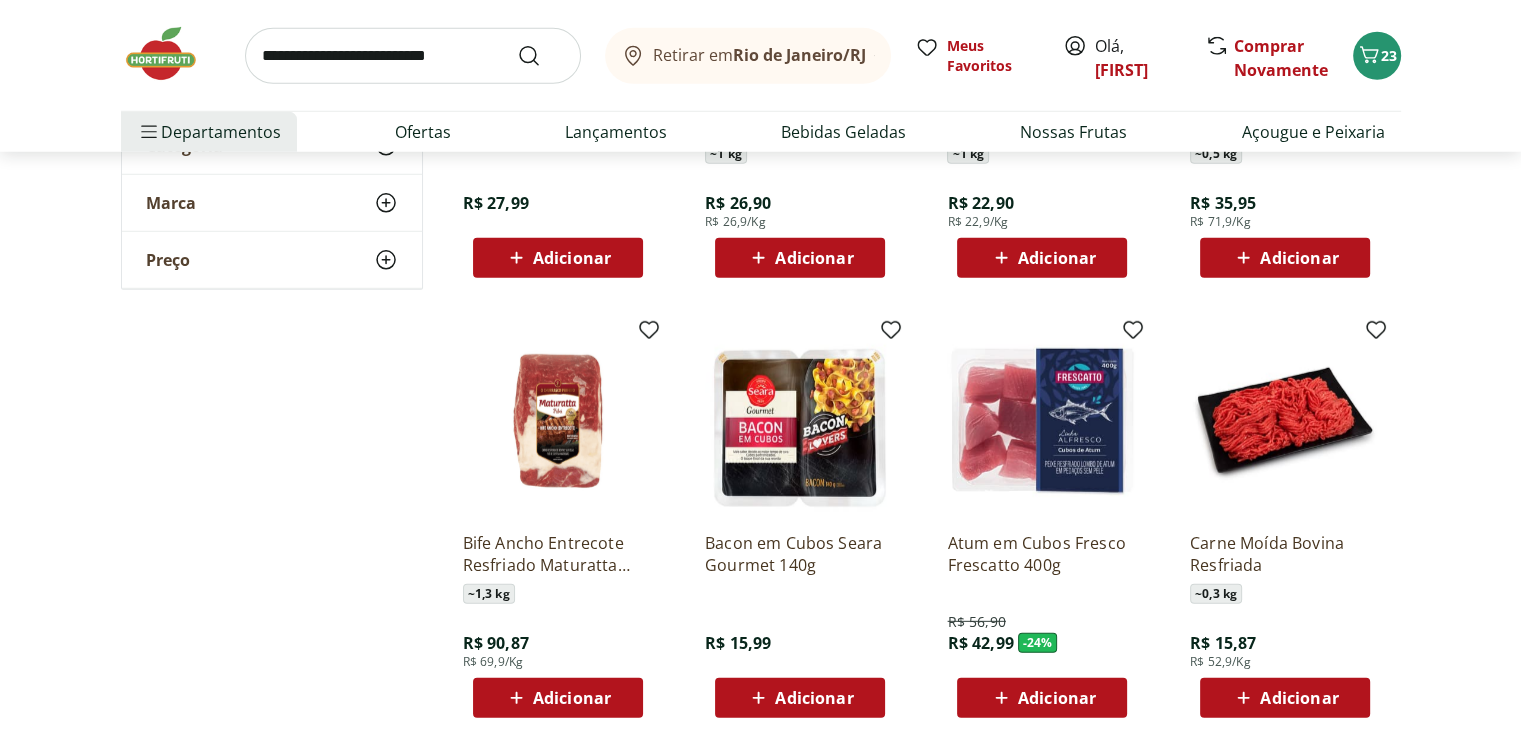 click on "Retirar em  Rio de Janeiro/RJ Olá,  carlos 23 Retirar em  Rio de Janeiro/RJ Meus Favoritos Olá,  carlos Comprar Novamente 23  Departamentos Nossa Marca Nossa Marca Ver tudo do departamento Açougue & Peixaria Congelados e Refrigerados Frutas, Legumes e Verduras Orgânicos Mercearia Sorvetes Hortifruti Hortifruti Ver tudo do departamento Cogumelos Frutas Legumes Ovos Temperos Frescos Verduras Orgânicos Orgânicos Ver tudo do departamento Bebidas Orgânicas Frutas Orgânicas Legumes Orgânicos Ovos Orgânicos Perecíveis Orgânicos Verduras Orgânicas Temperos Frescos Açougue e Peixaria Açougue e Peixaria Ver tudo do departamento Aves Bovinos Exóticos Frutos do Mar Linguiça e Salsicha Peixes Salgados e Defumados Suínos Prontinhos Prontinhos Ver tudo do departamento Frutas Cortadinhas Pré Preparados Prontos para Consumo Saladas Sucos e Água de Coco Padaria Padaria Ver tudo do departamento Bolos e Mini Bolos Doces Pão Padaria Própria Salgados Torradas Bebidas Bebidas Ver tudo do departamento Água" at bounding box center [760, 76] 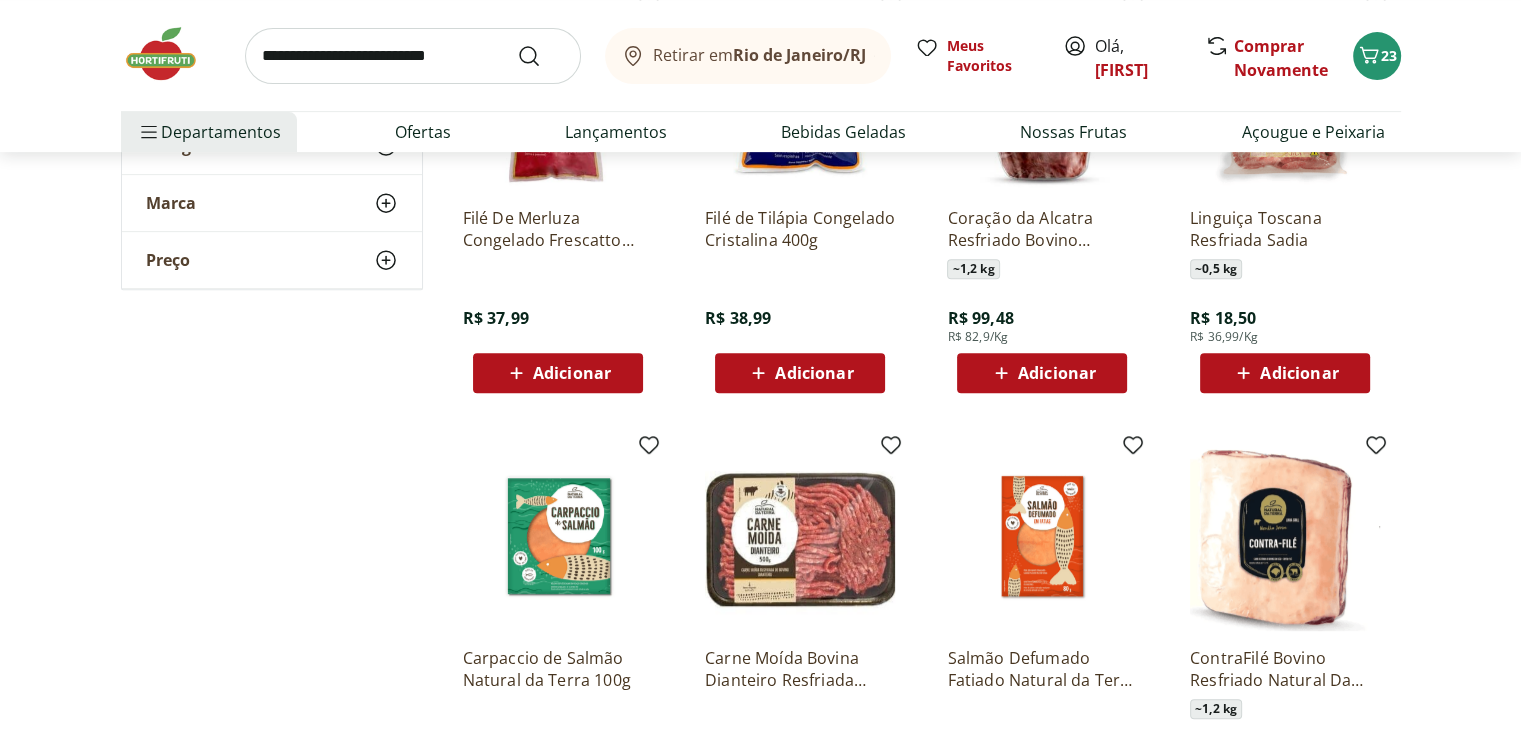 scroll, scrollTop: 0, scrollLeft: 0, axis: both 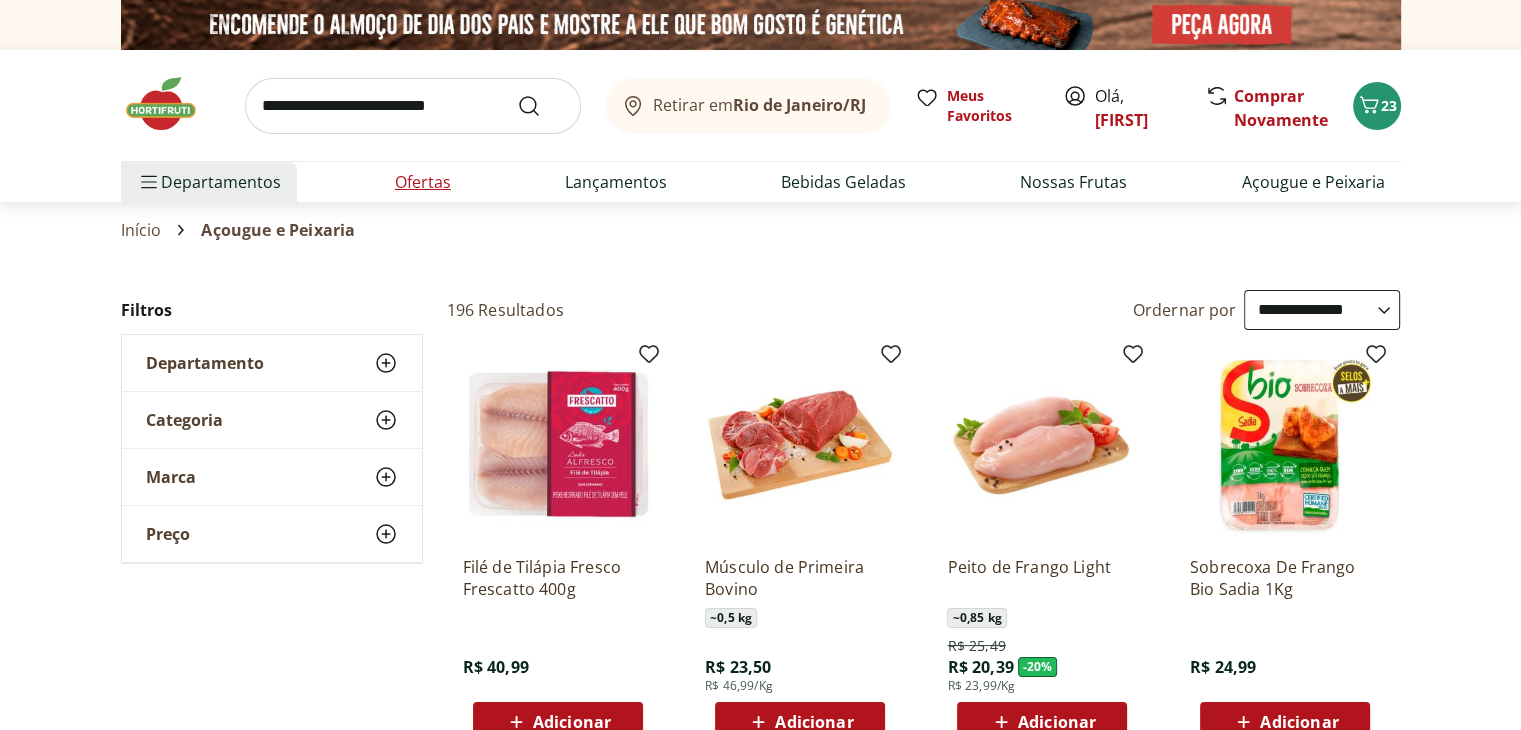 click on "Ofertas" at bounding box center [423, 182] 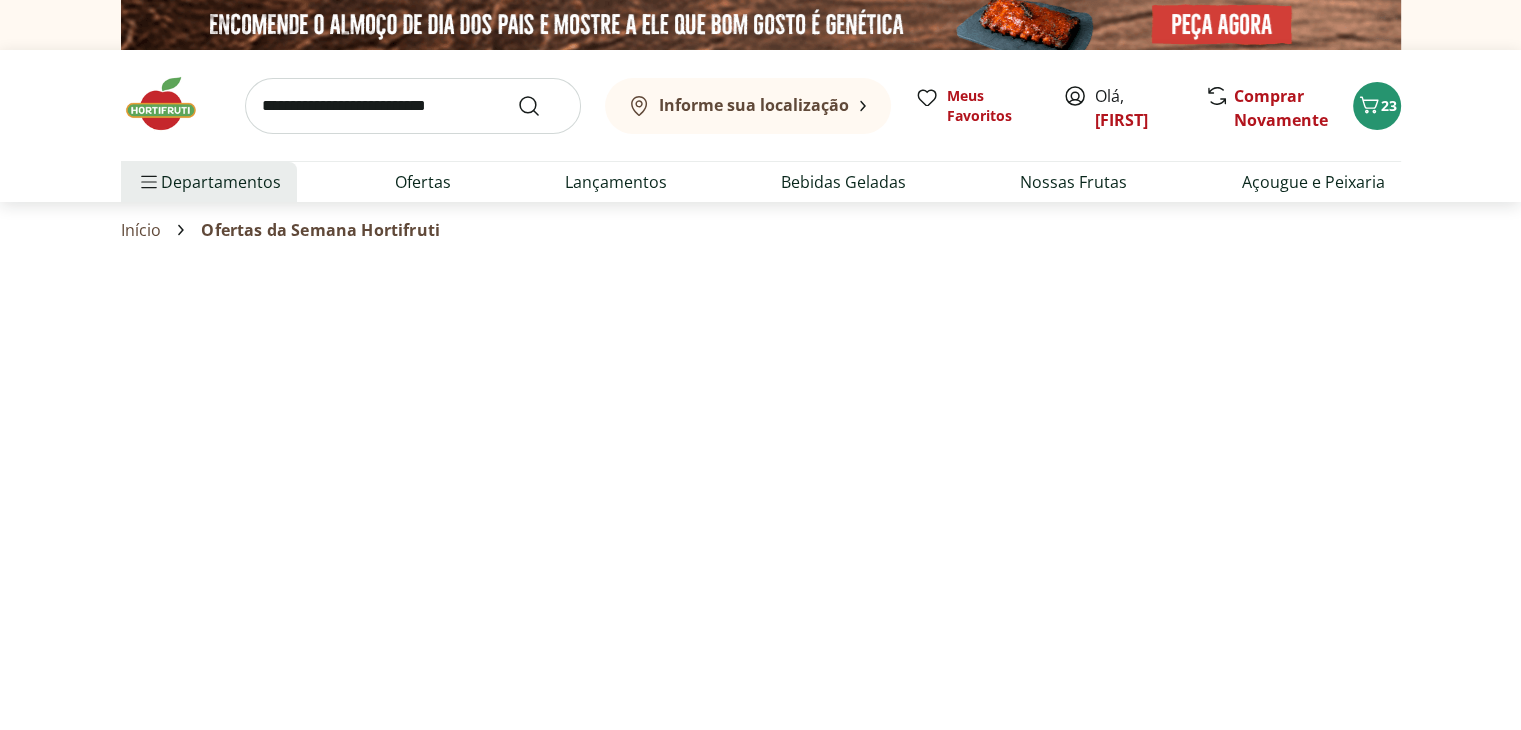 select on "**********" 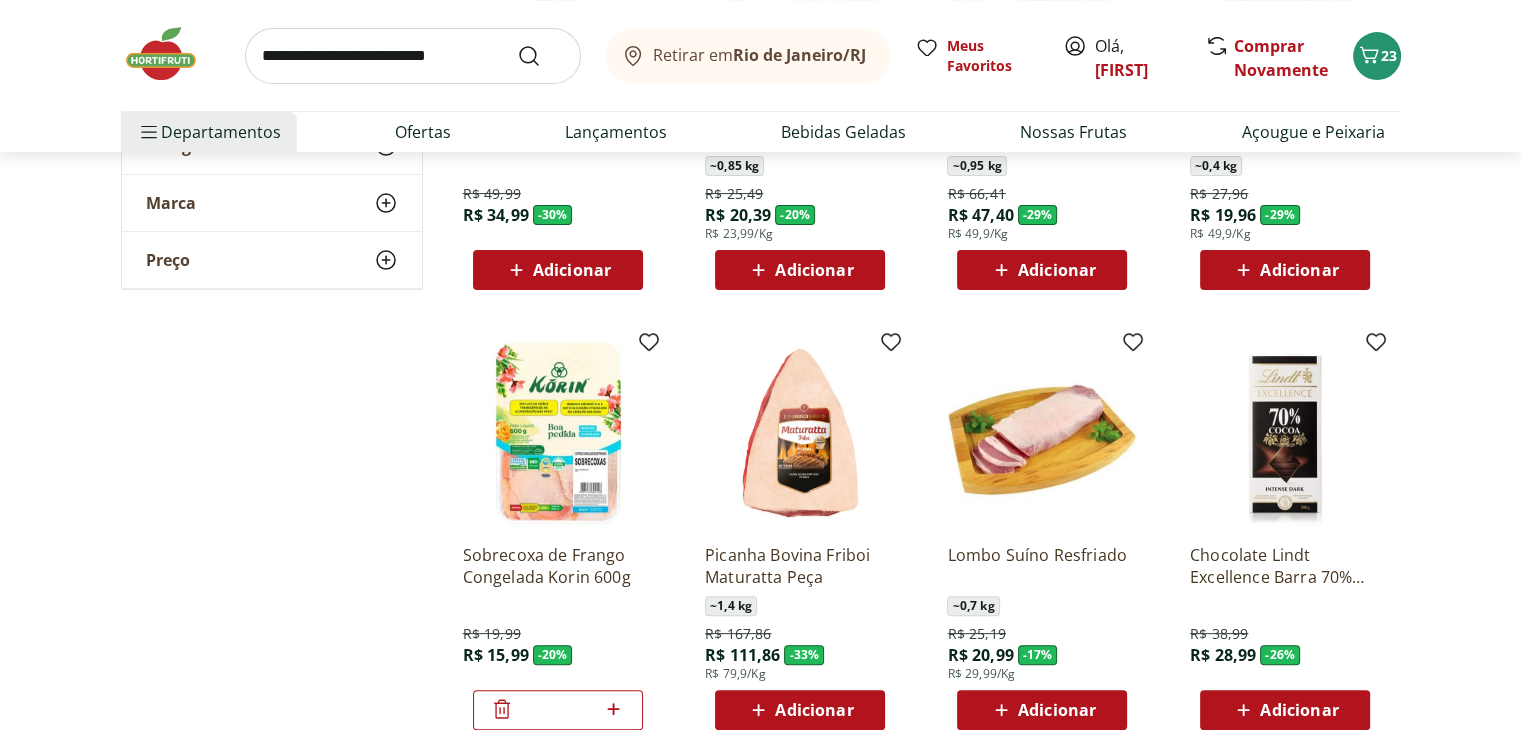 scroll, scrollTop: 546, scrollLeft: 0, axis: vertical 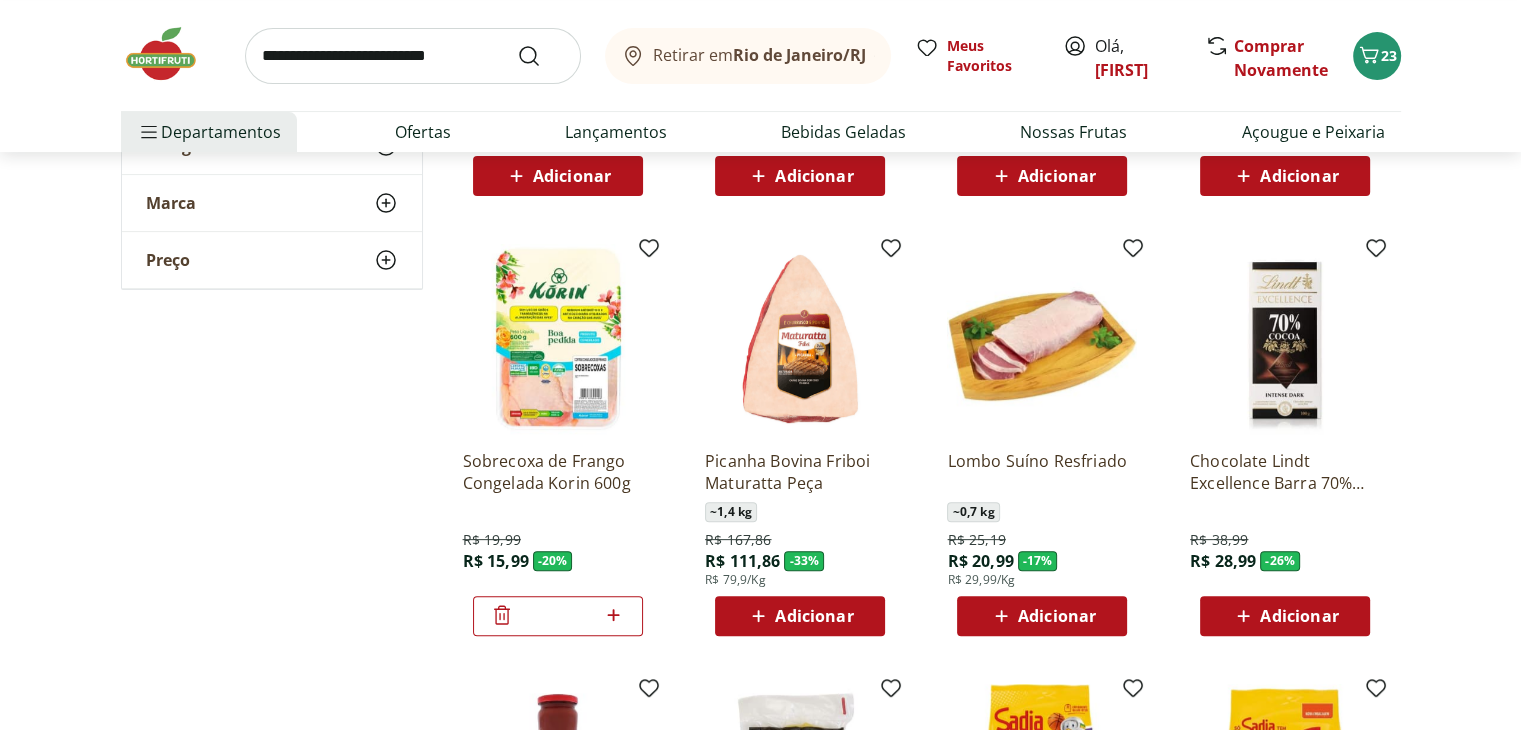 click on "Adicionar" at bounding box center (1057, 616) 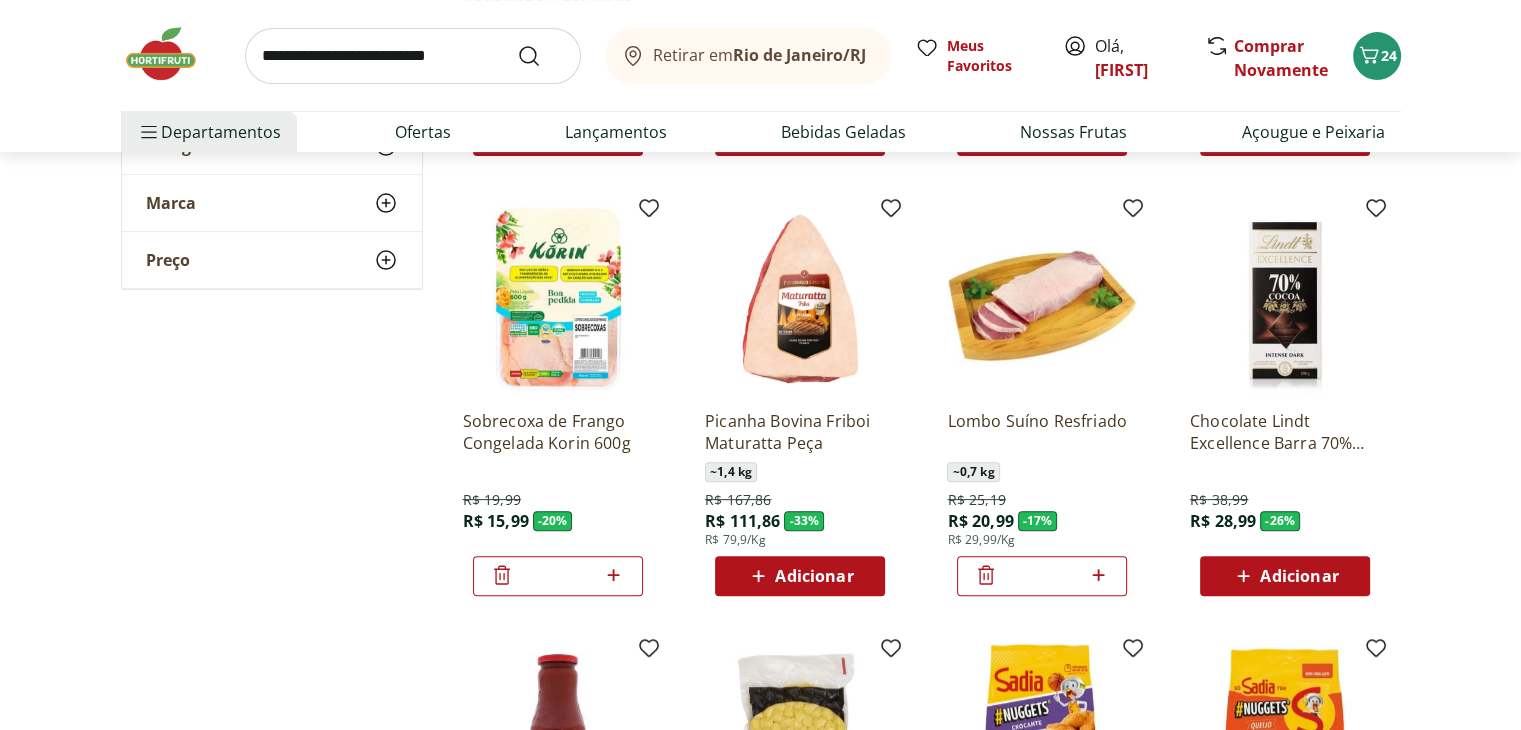 scroll, scrollTop: 666, scrollLeft: 0, axis: vertical 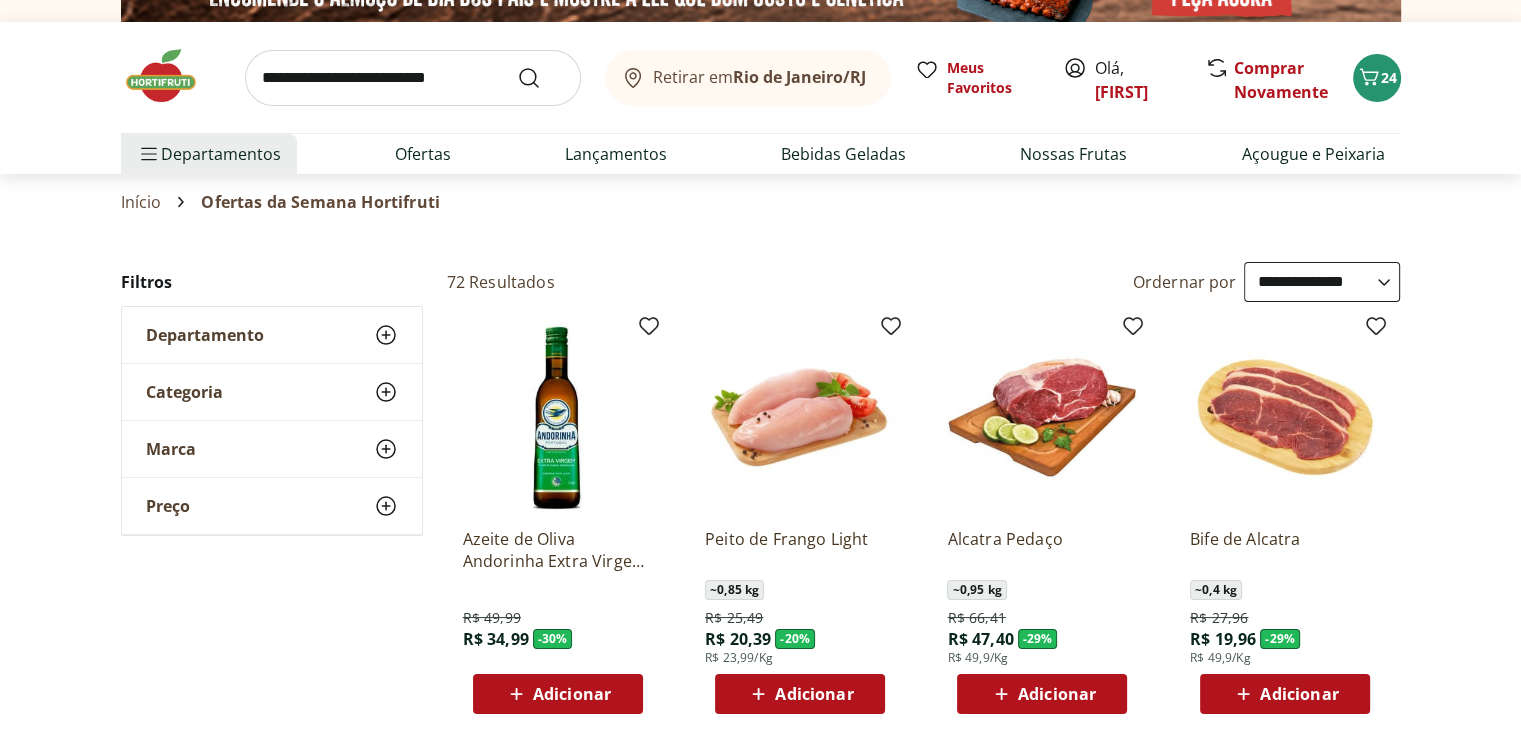 click at bounding box center [413, 78] 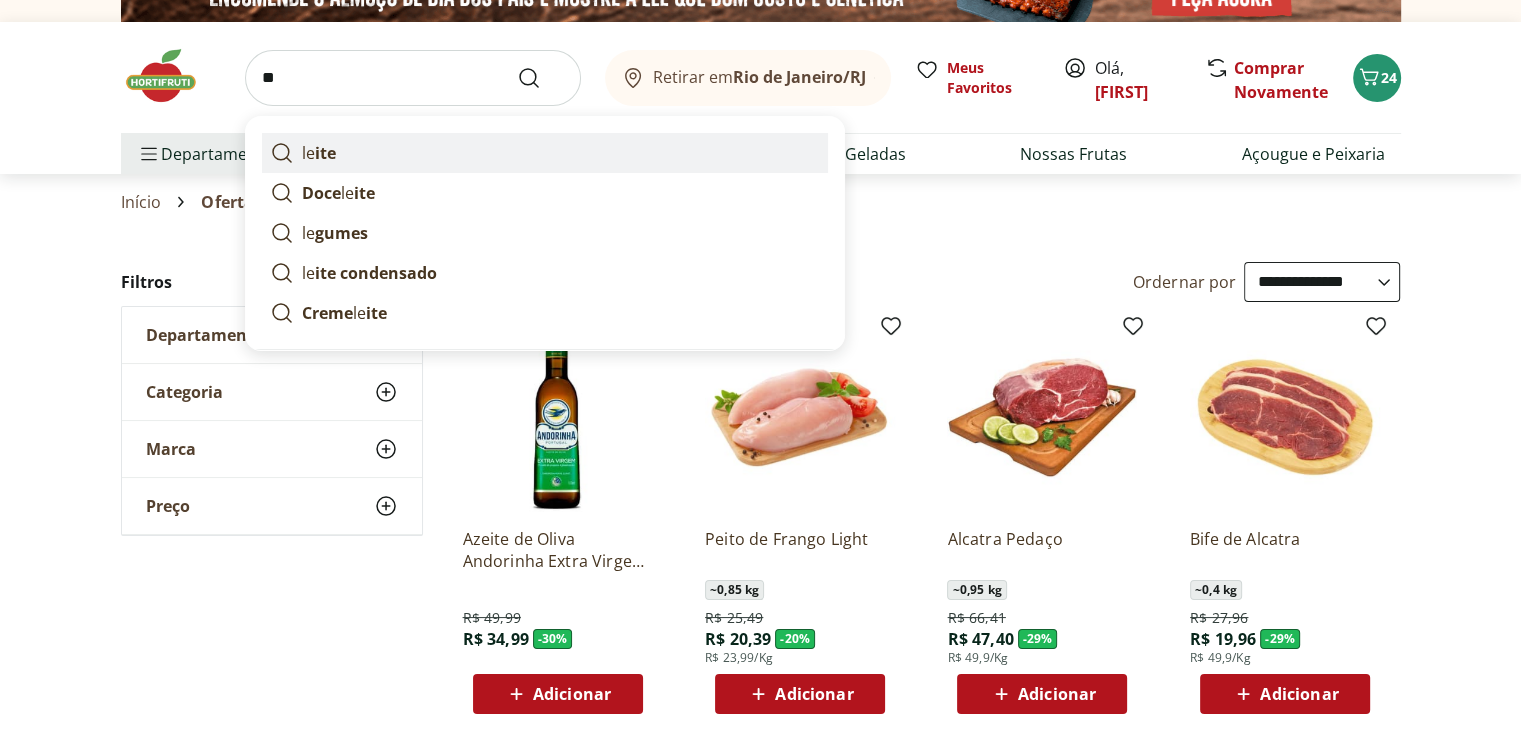 click on "ite" at bounding box center (325, 153) 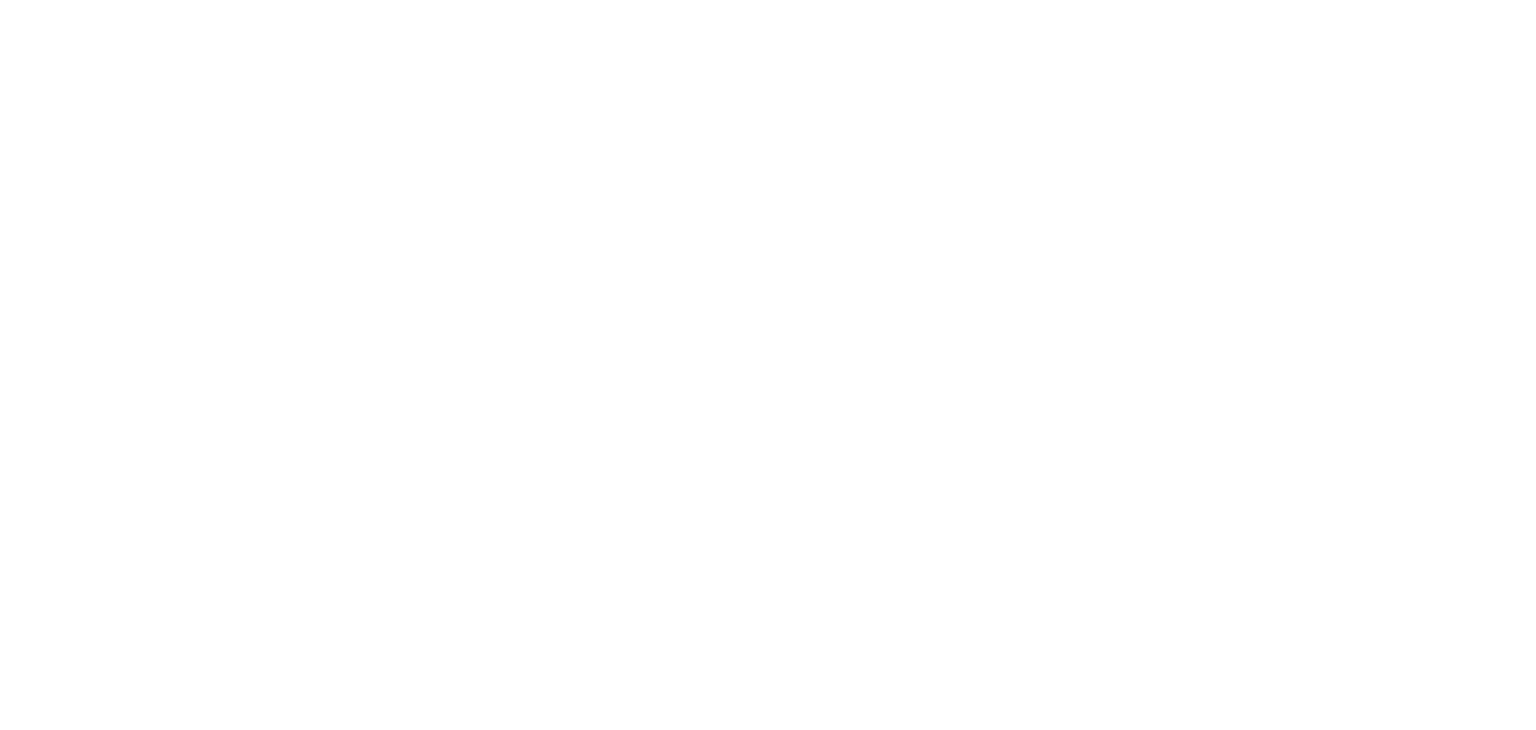 scroll, scrollTop: 0, scrollLeft: 0, axis: both 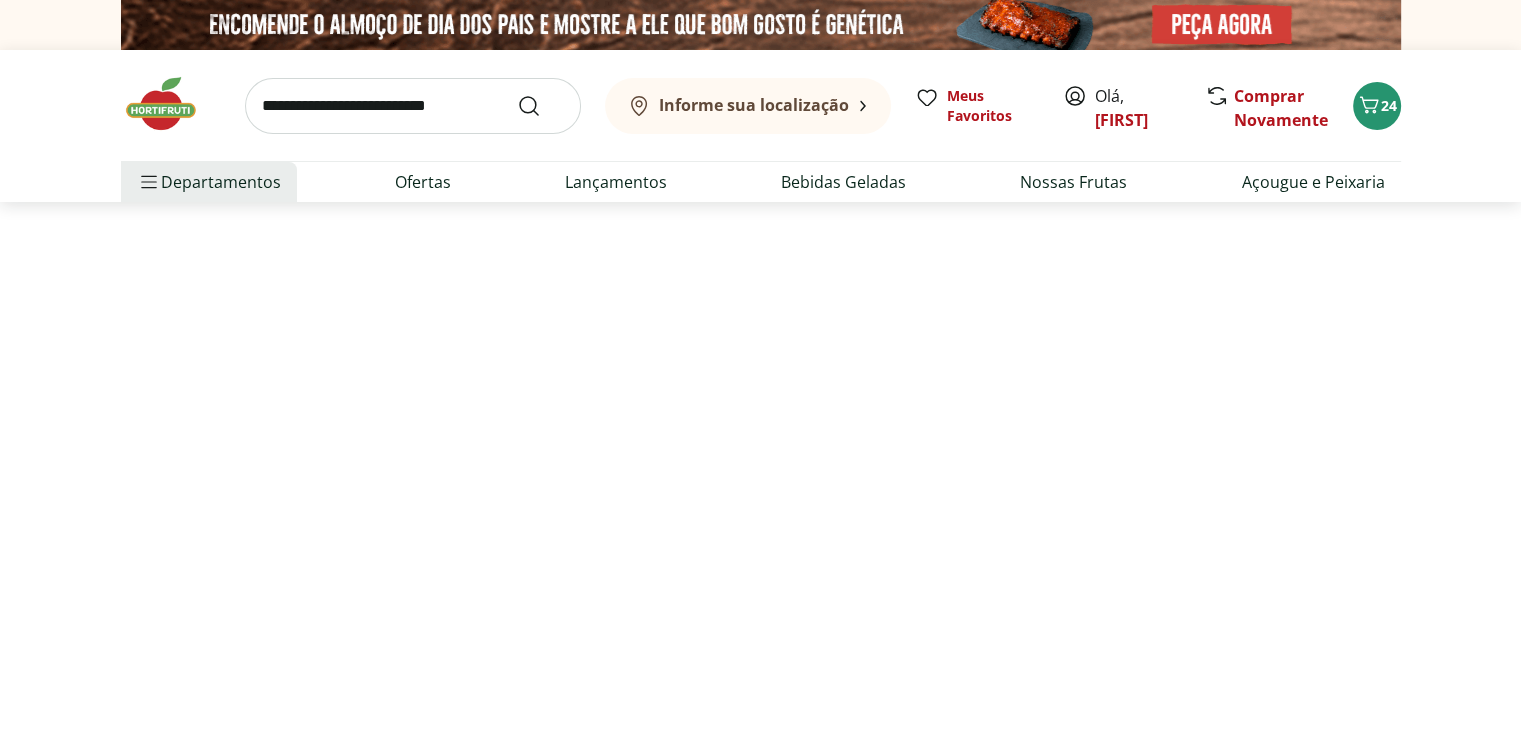 select on "**********" 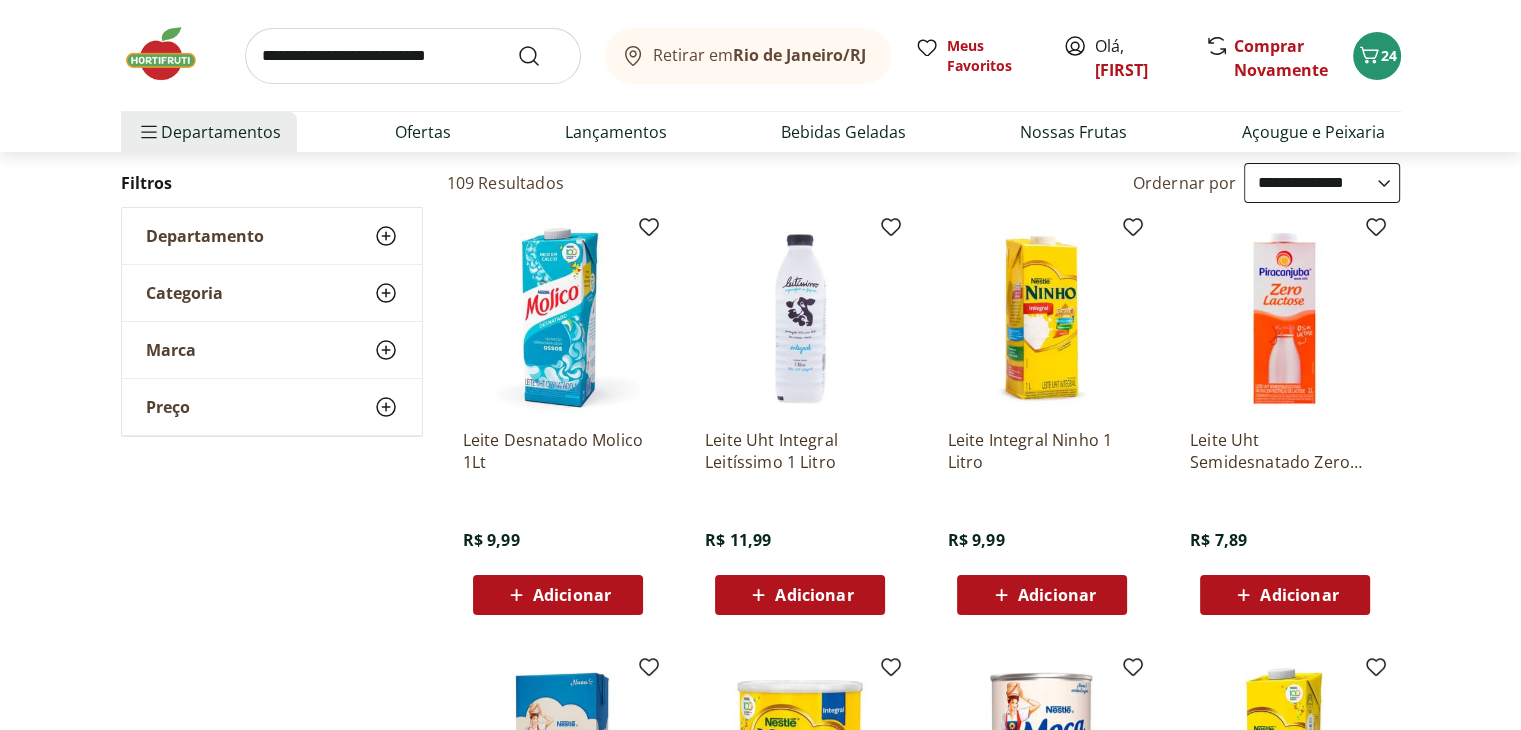 scroll, scrollTop: 240, scrollLeft: 0, axis: vertical 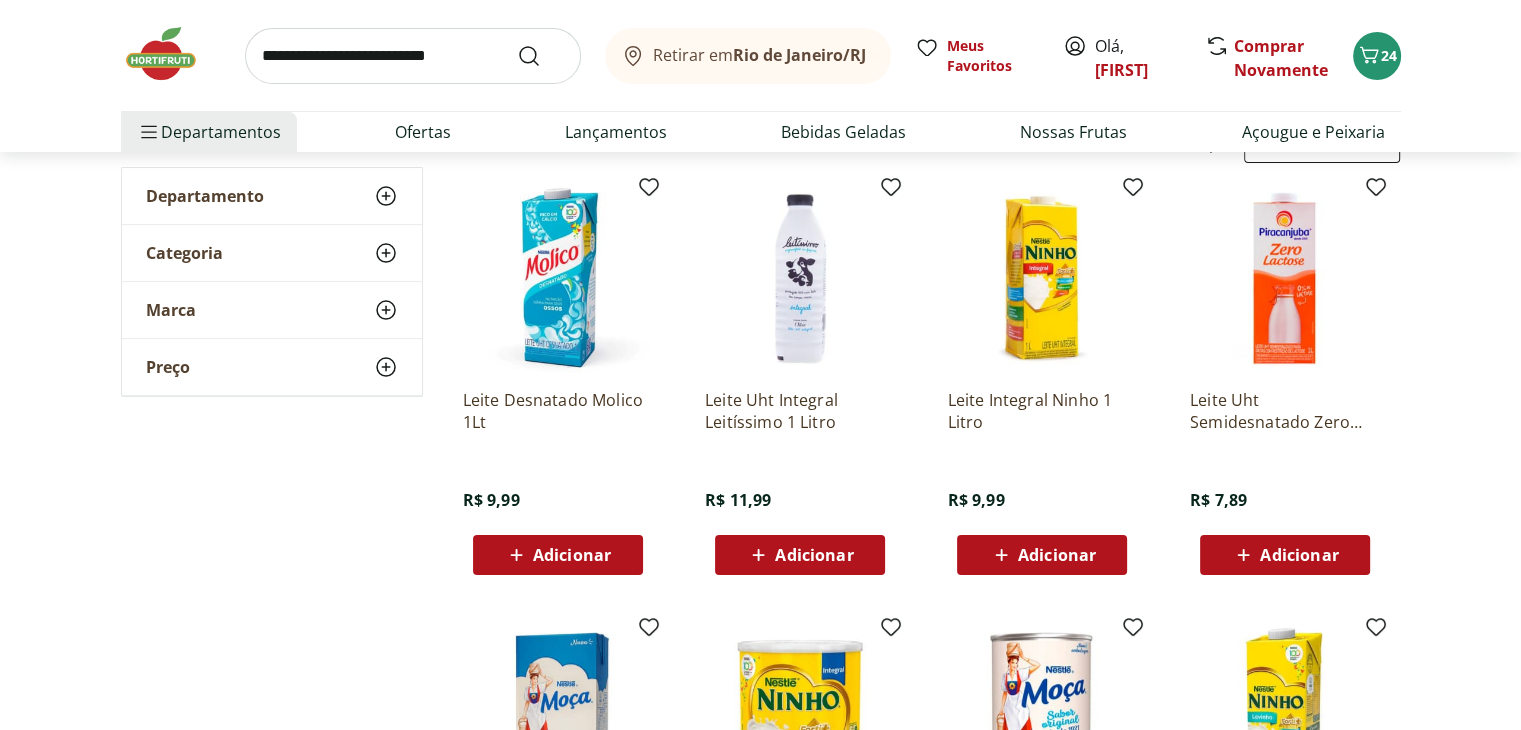 click on "Adicionar" at bounding box center (814, 555) 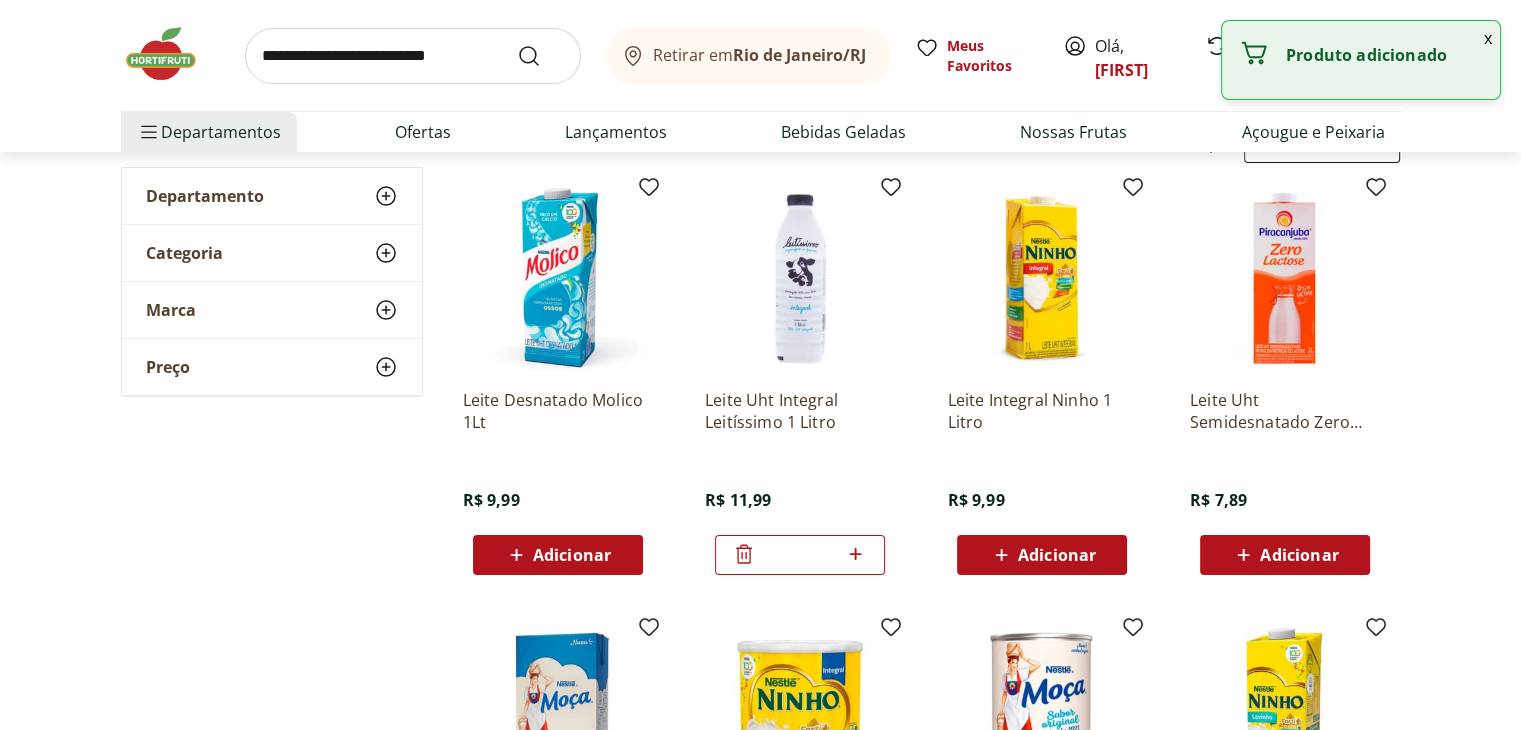 click 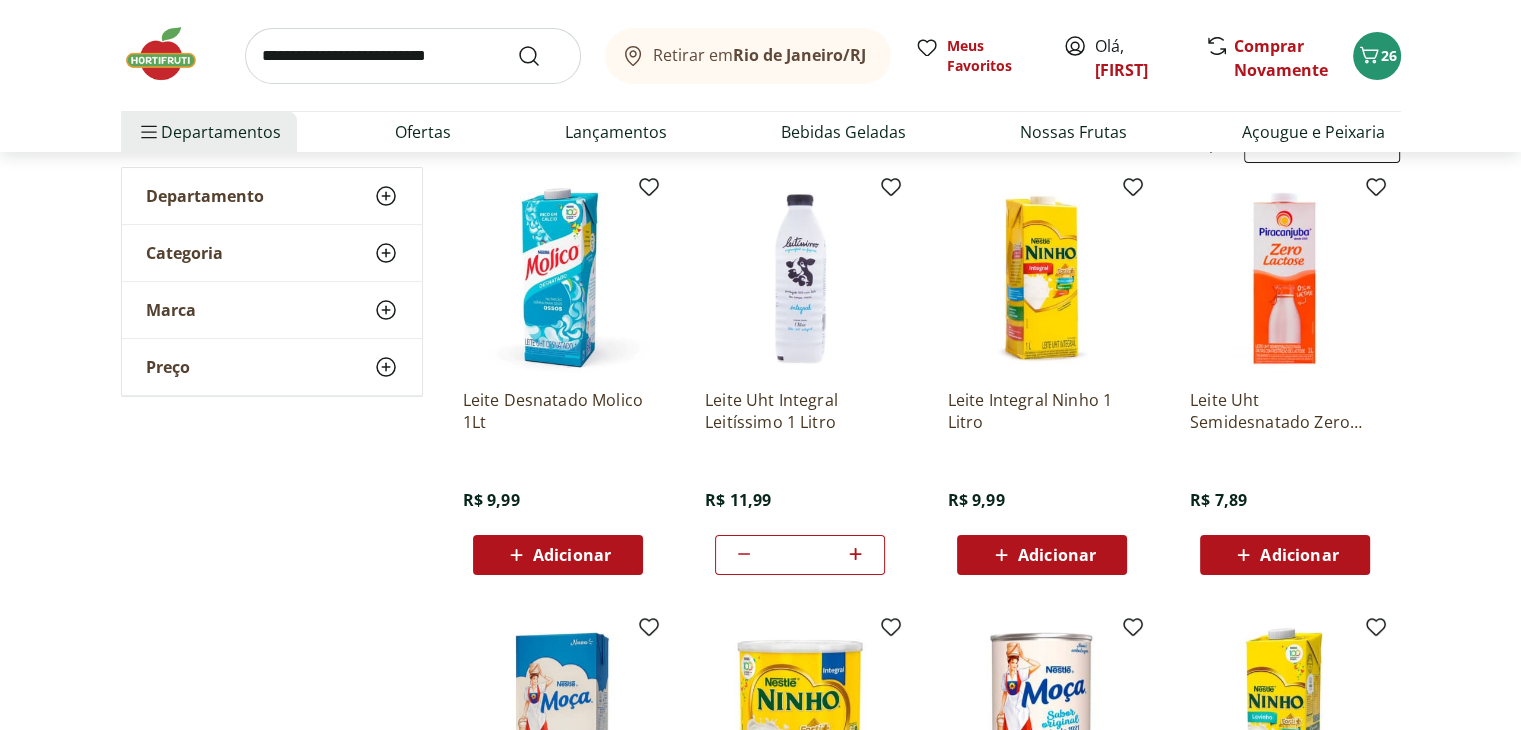 click at bounding box center (413, 56) 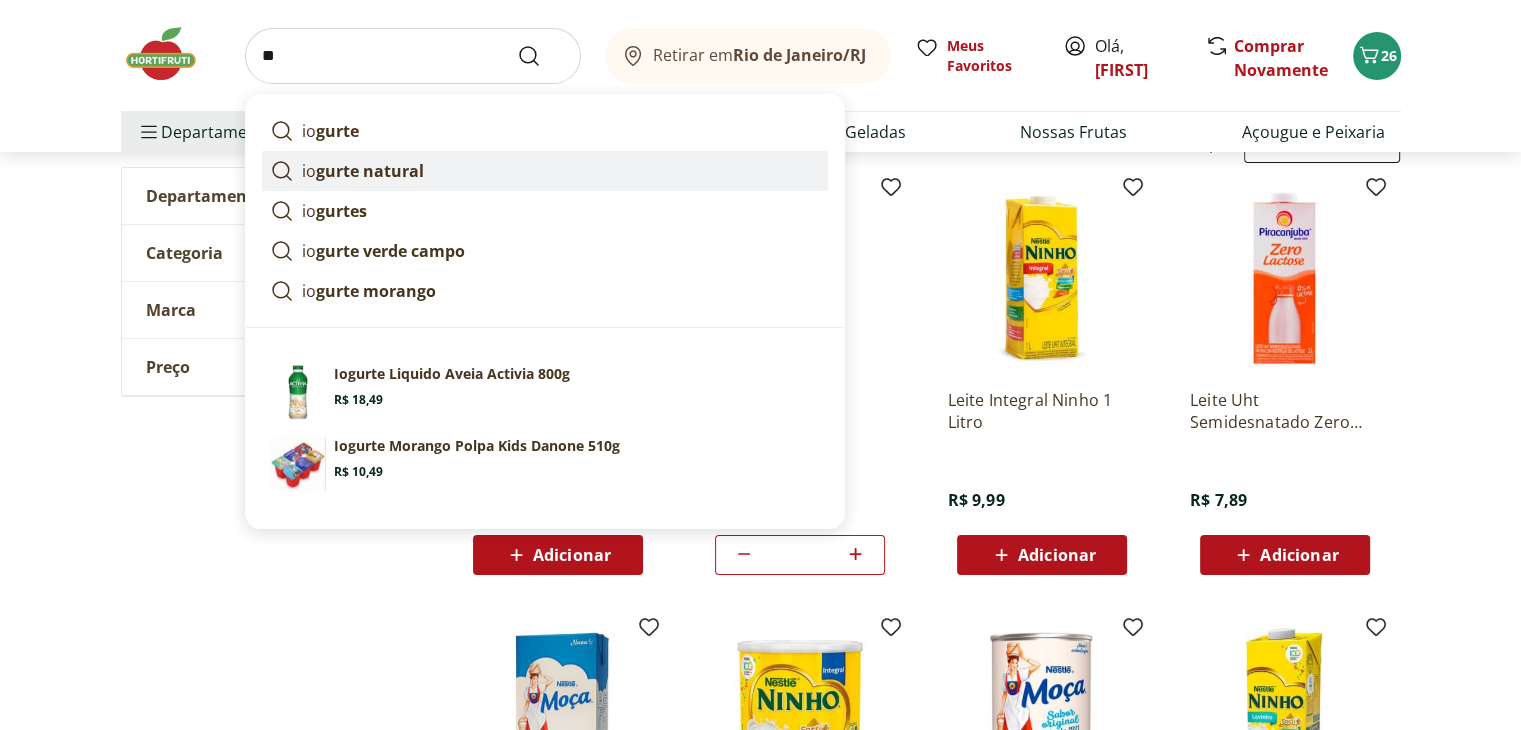 click on "gurte natural" at bounding box center (370, 171) 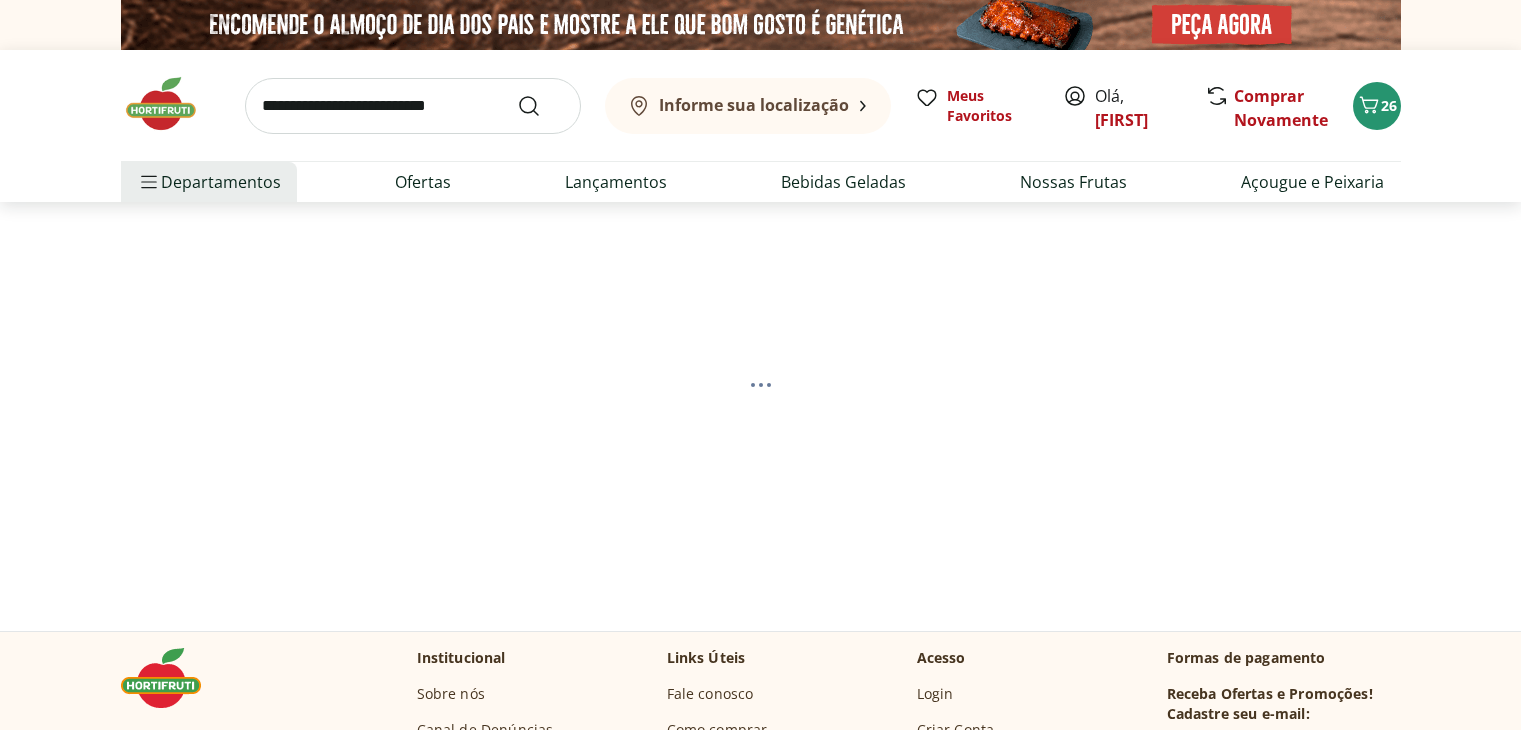 scroll, scrollTop: 0, scrollLeft: 0, axis: both 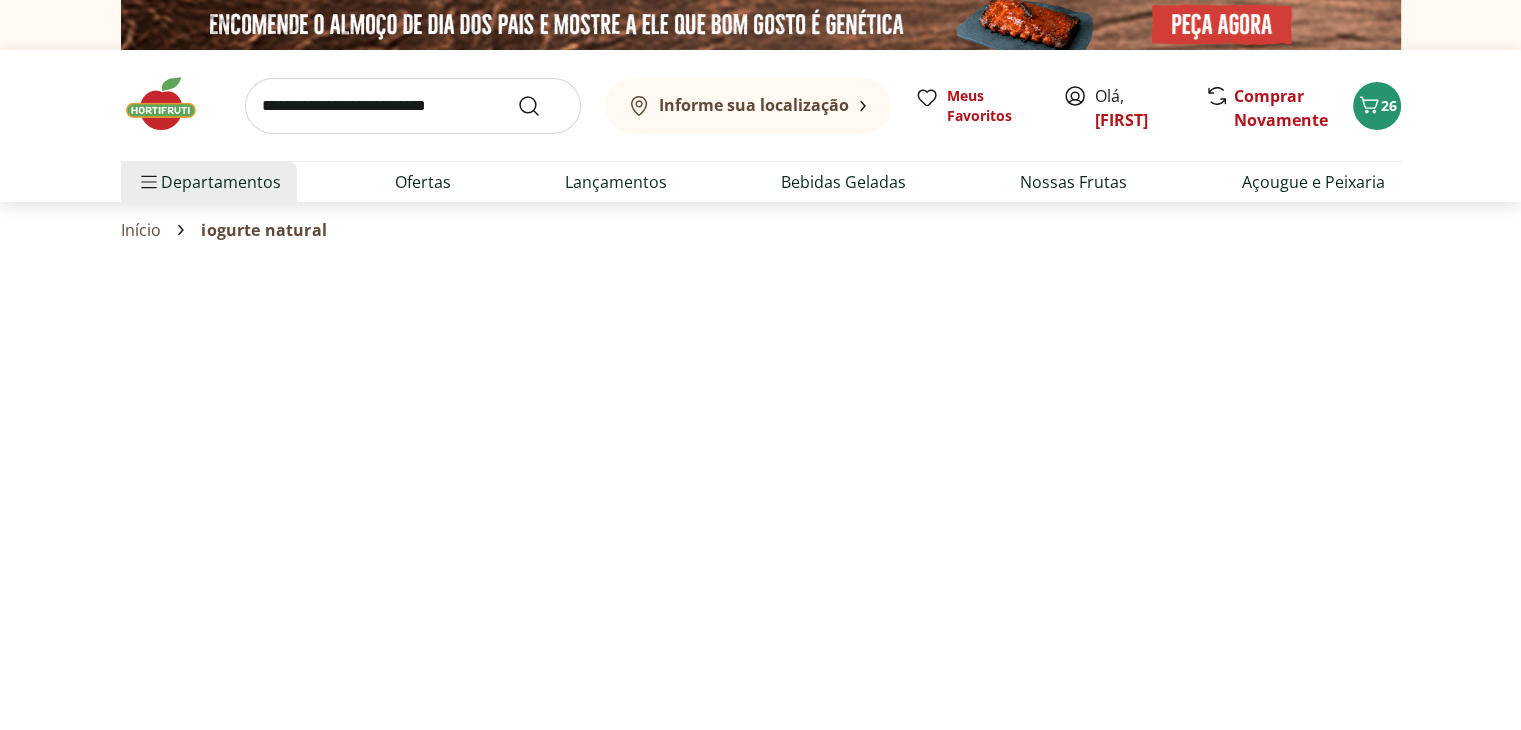 select on "**********" 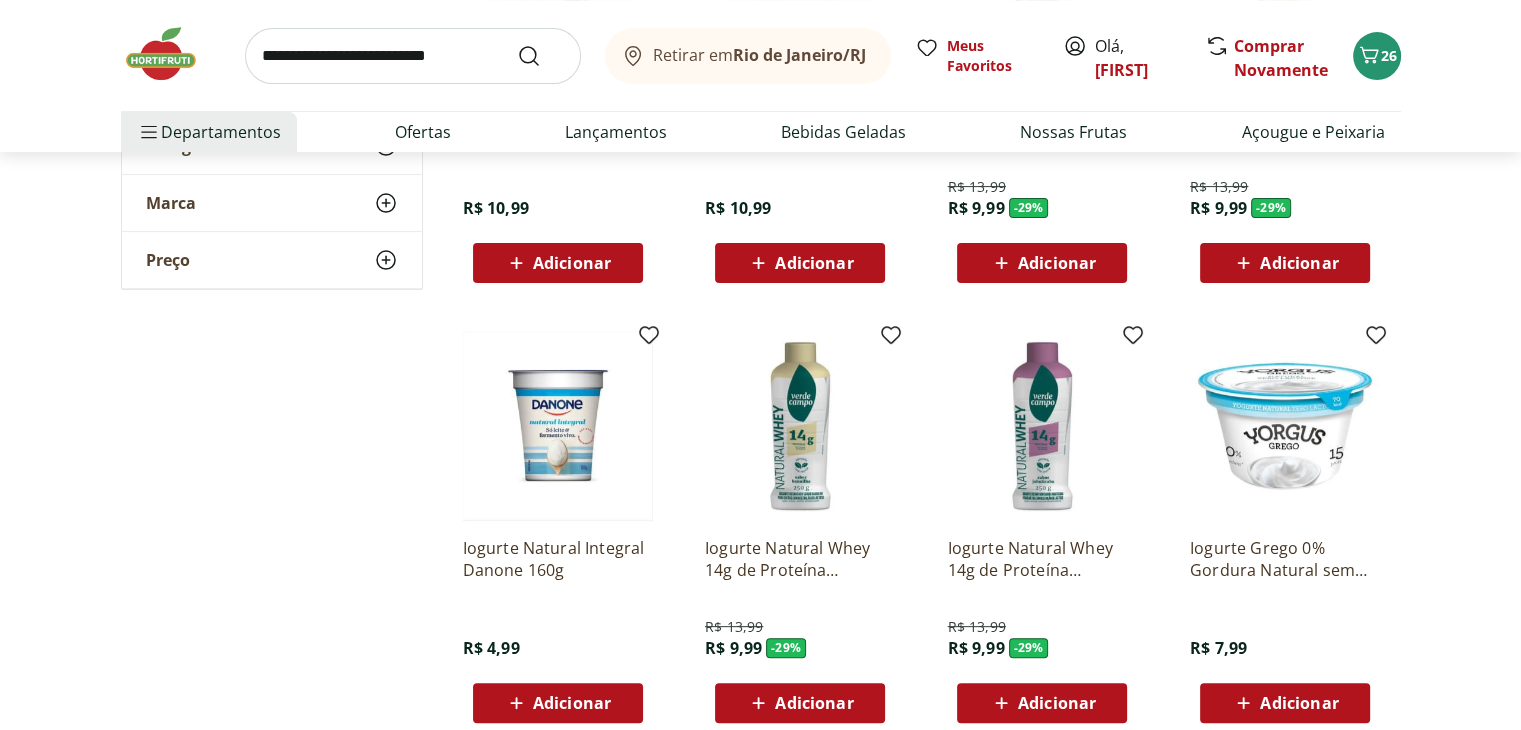 scroll, scrollTop: 546, scrollLeft: 0, axis: vertical 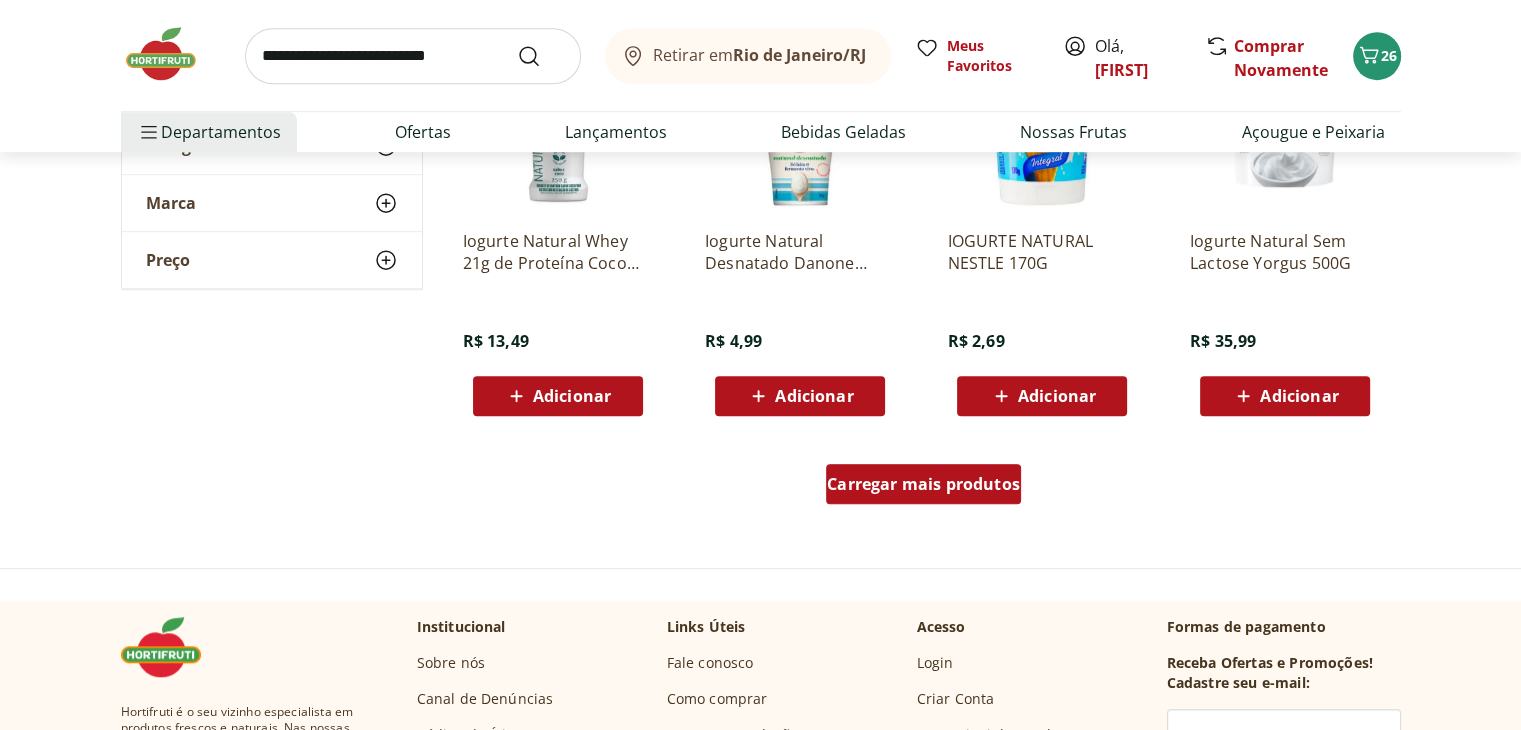 click on "Carregar mais produtos" at bounding box center [923, 484] 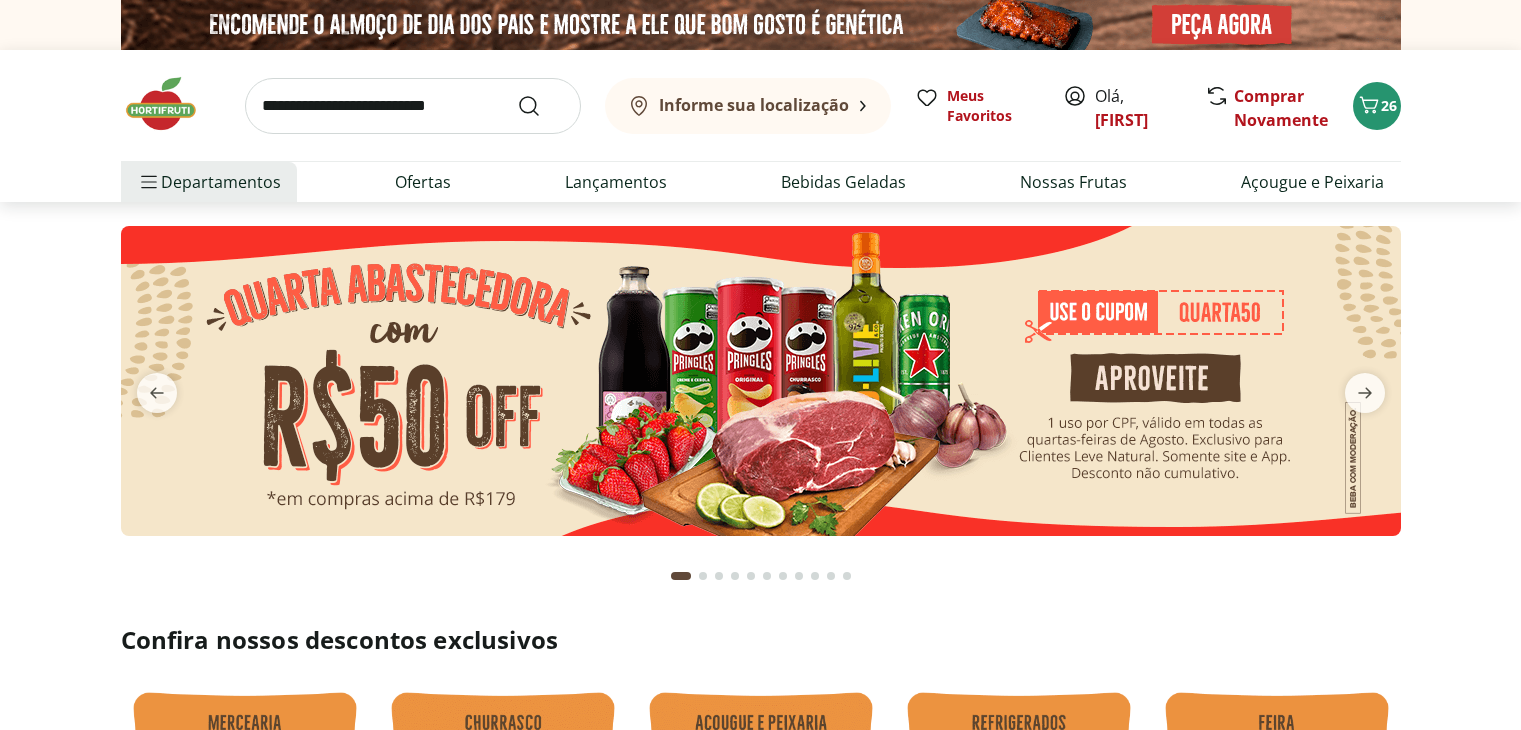 scroll, scrollTop: 0, scrollLeft: 0, axis: both 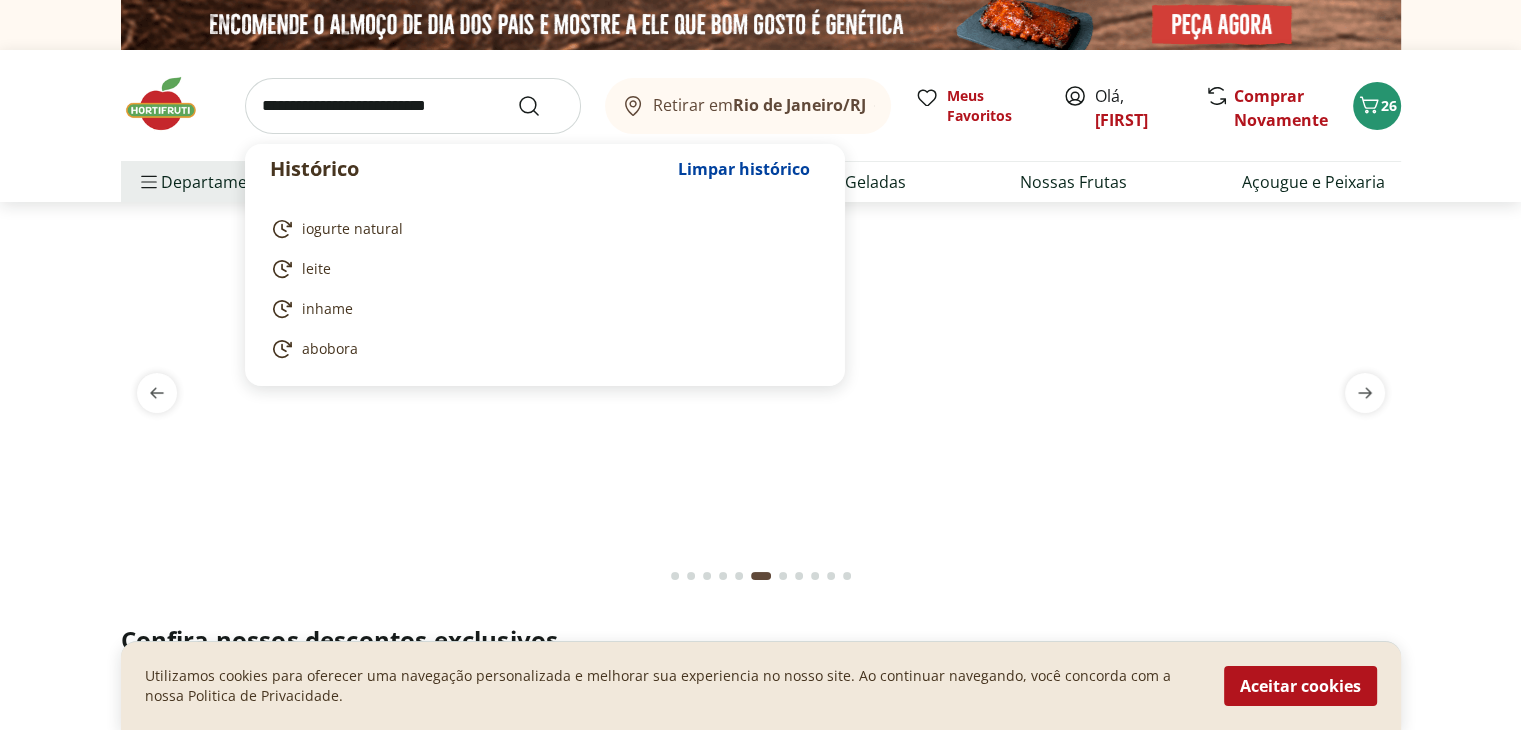 click at bounding box center (413, 106) 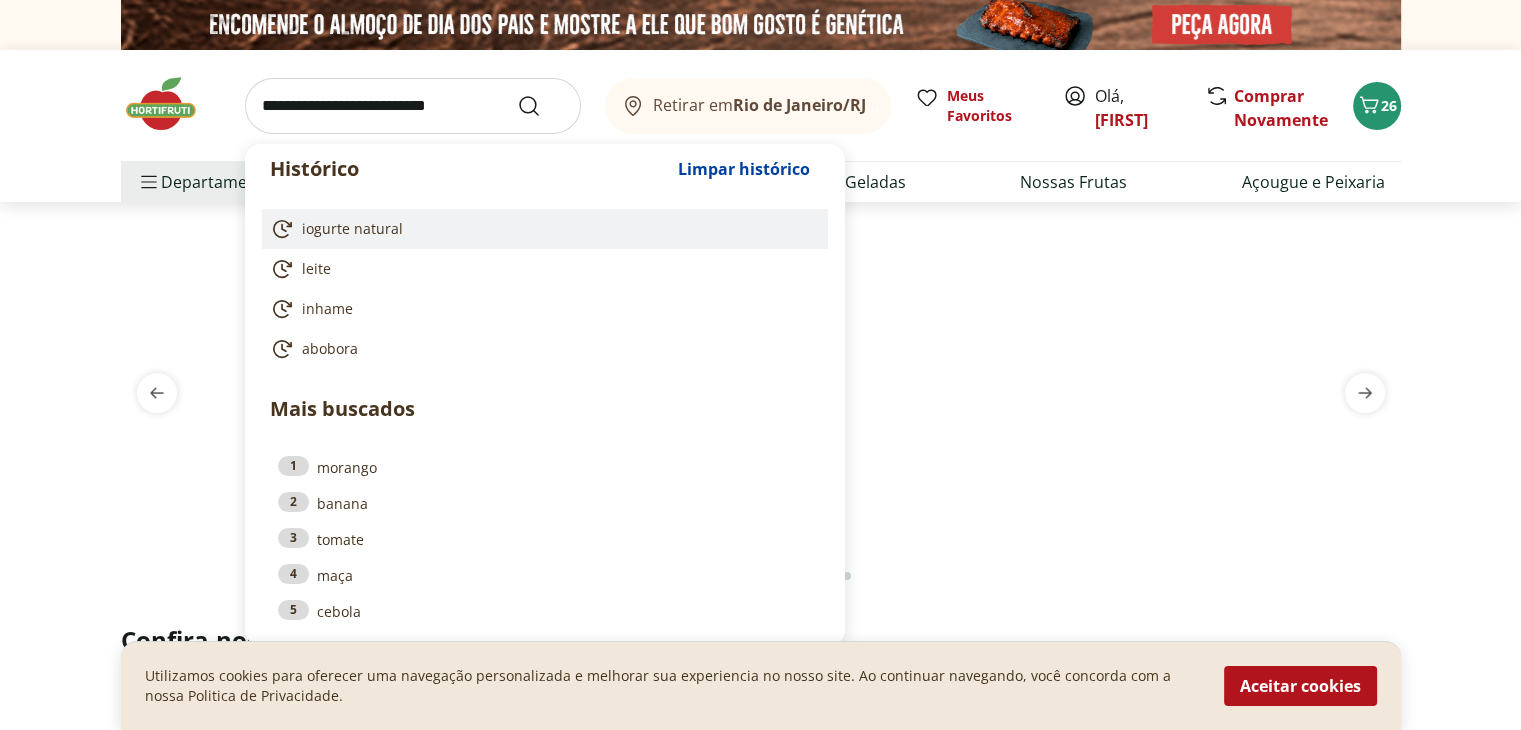 click on "iogurte natural" at bounding box center (352, 229) 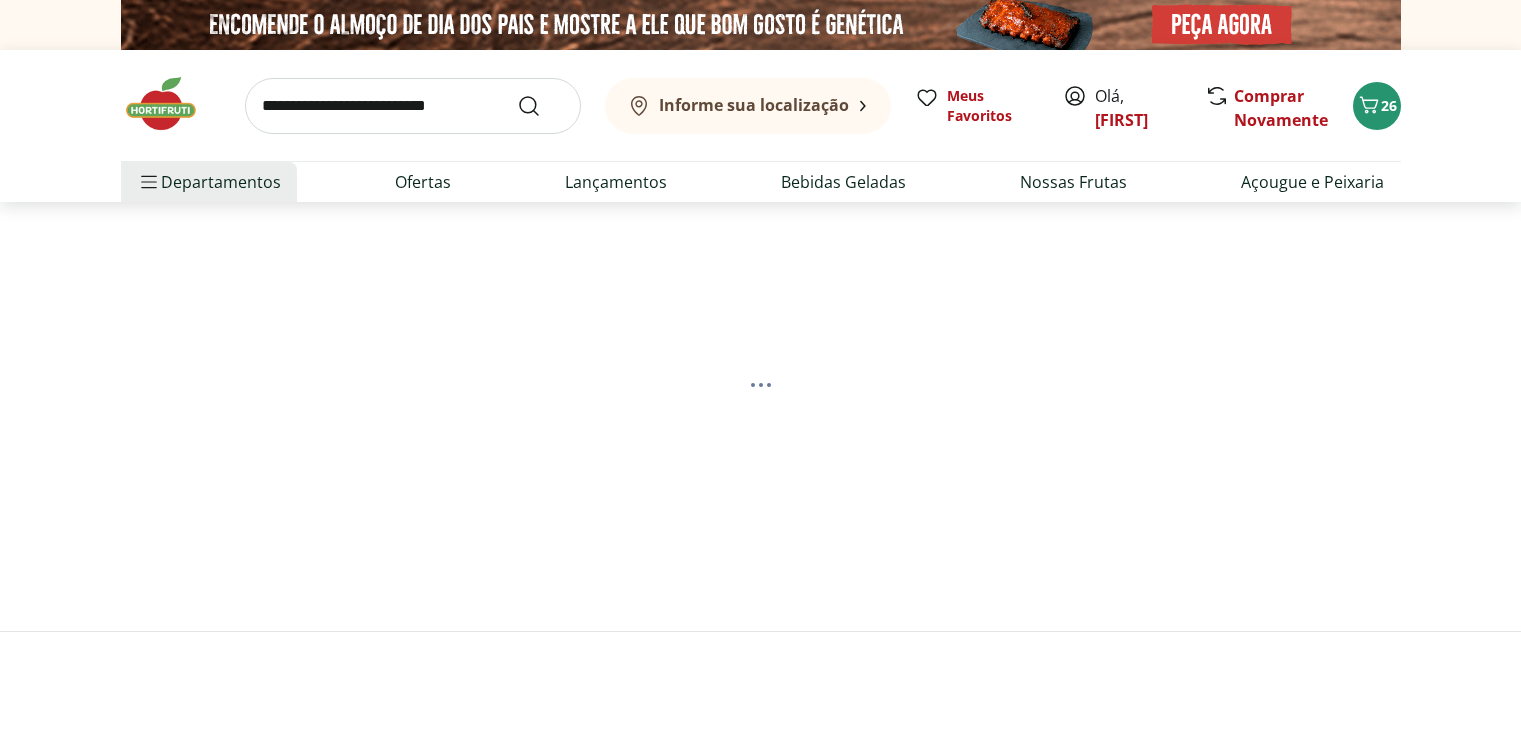 scroll, scrollTop: 0, scrollLeft: 0, axis: both 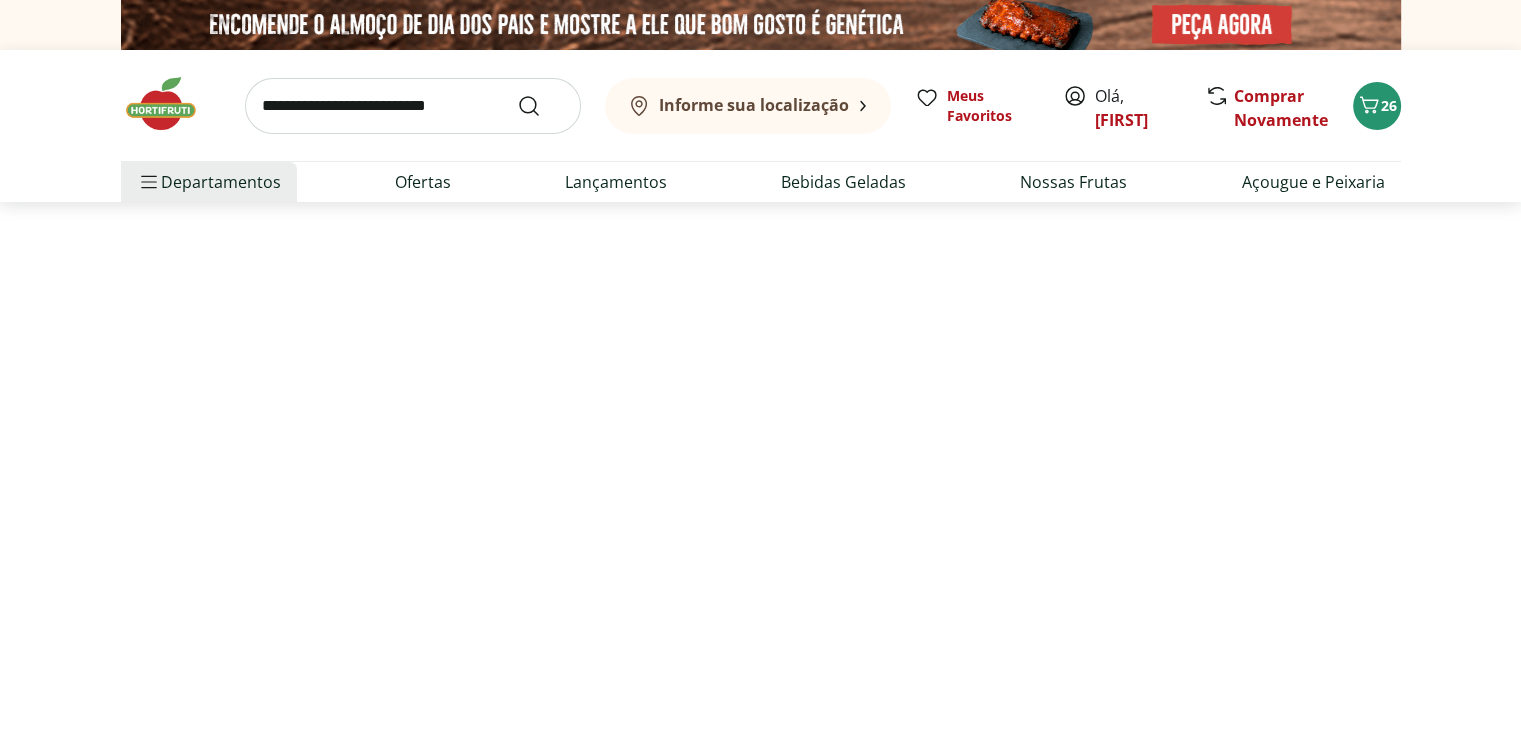 select on "**********" 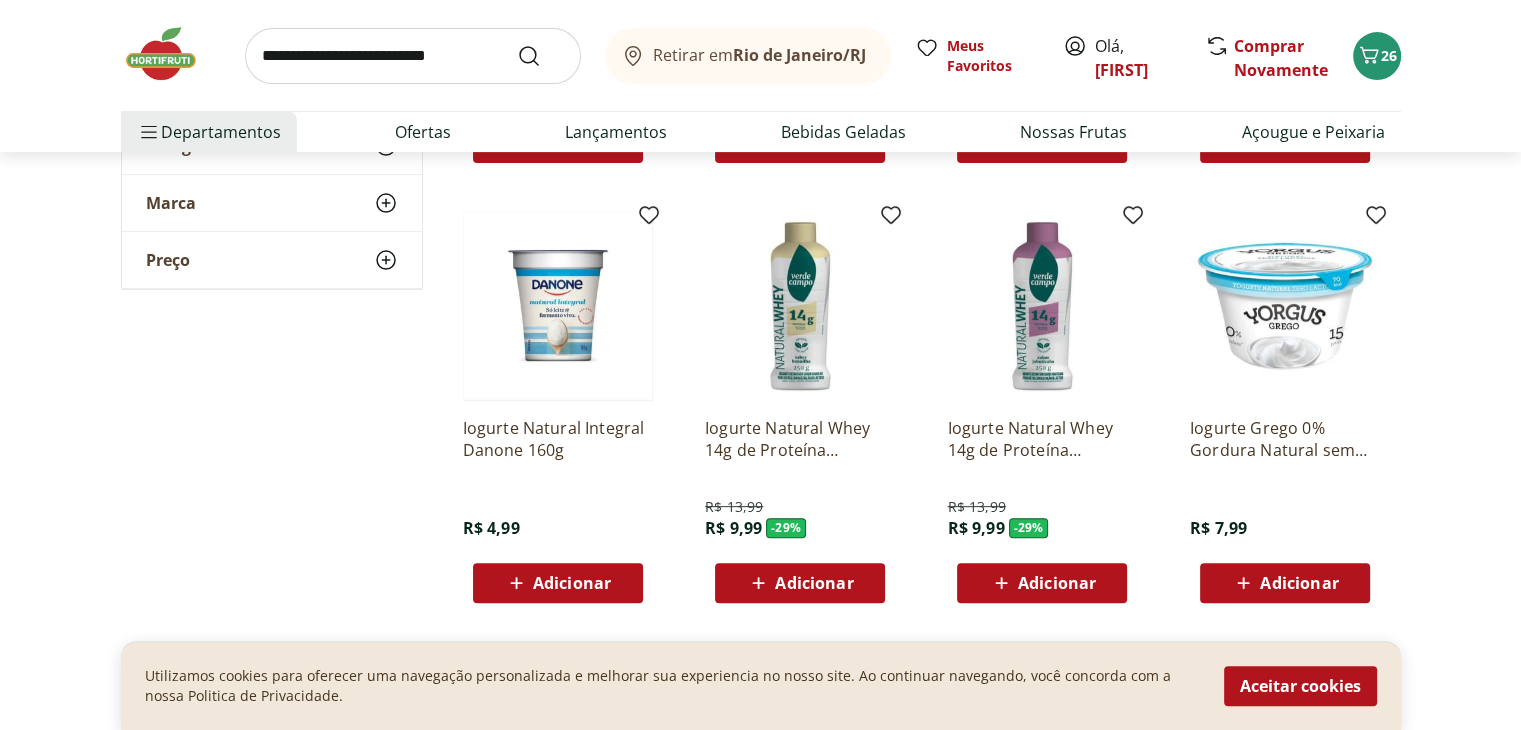 scroll, scrollTop: 706, scrollLeft: 0, axis: vertical 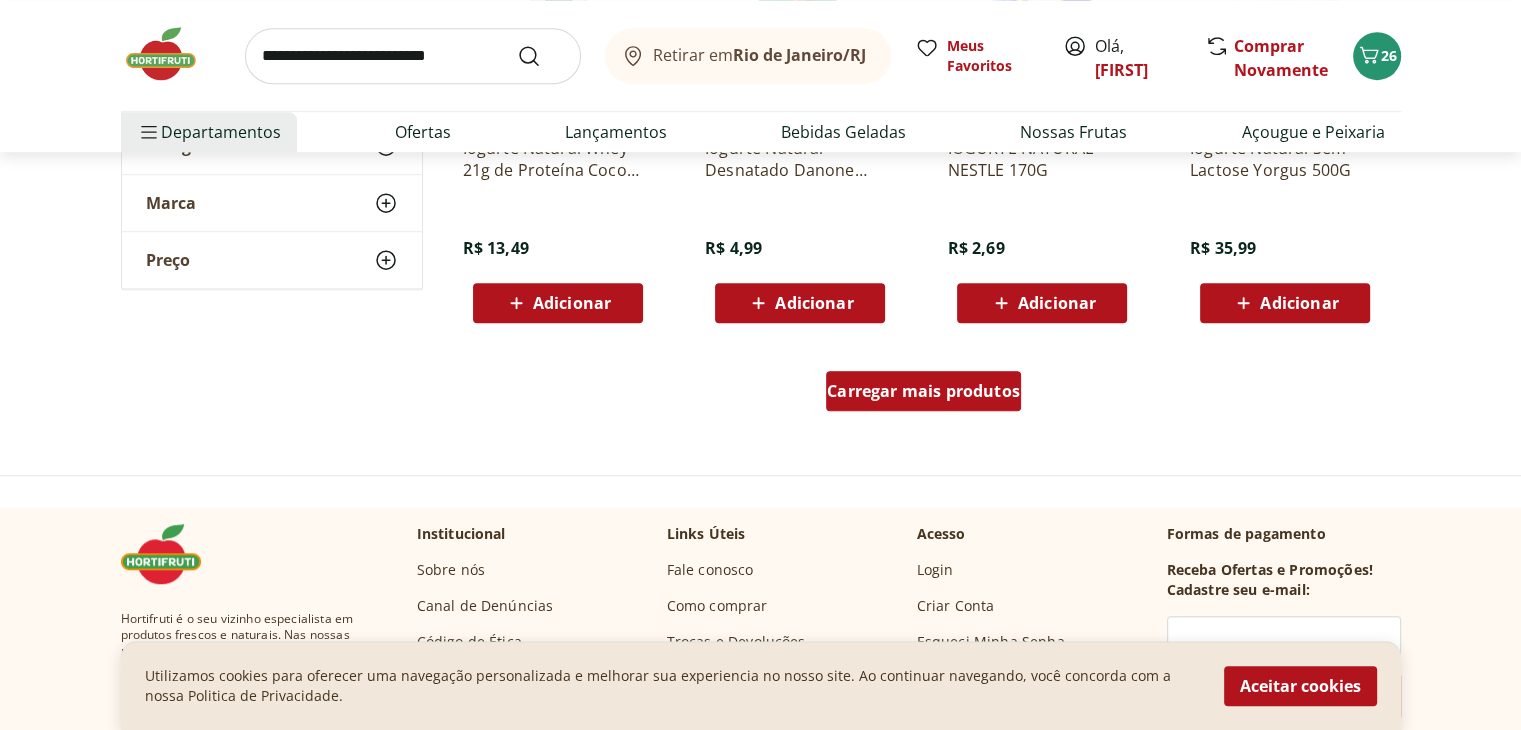 click on "Carregar mais produtos" at bounding box center [923, 391] 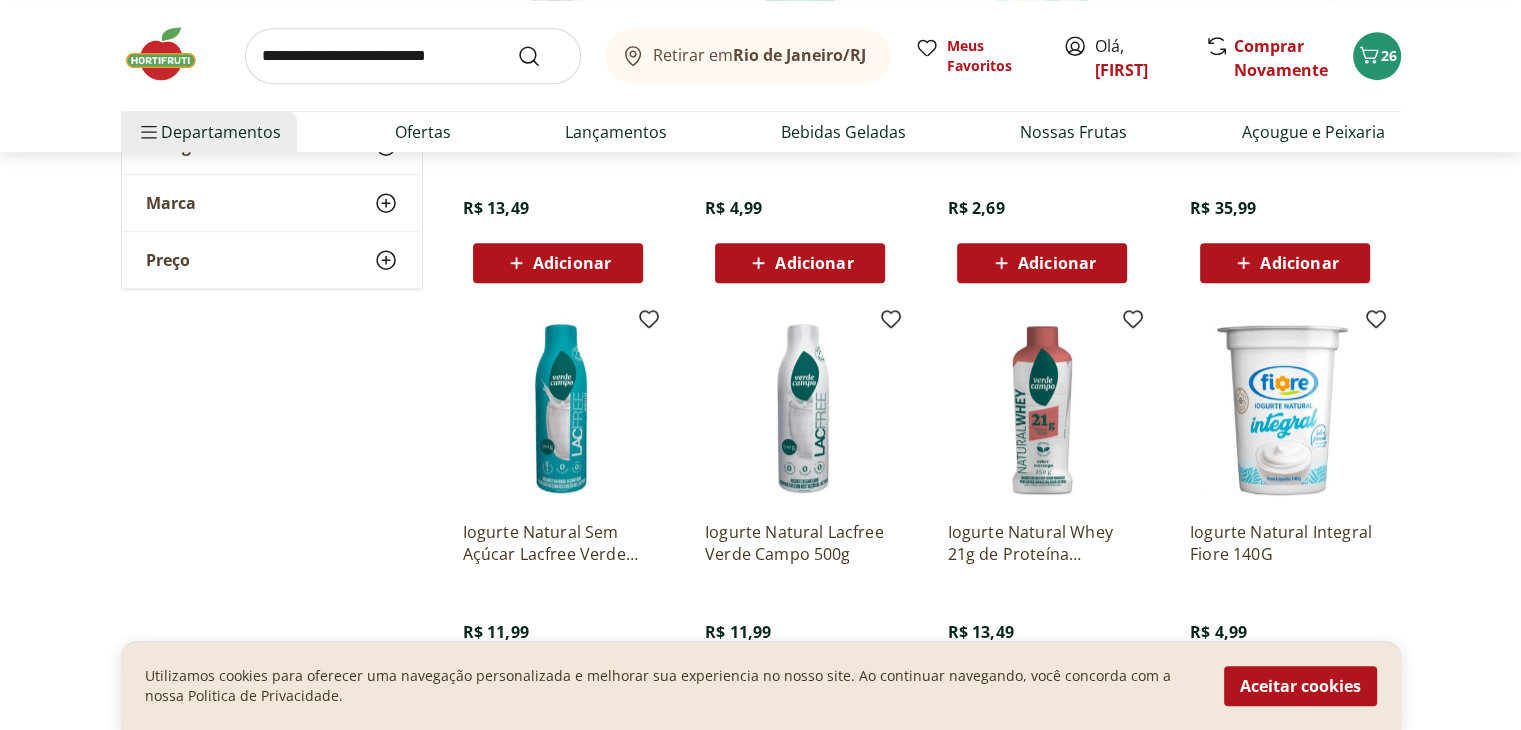 scroll, scrollTop: 1452, scrollLeft: 0, axis: vertical 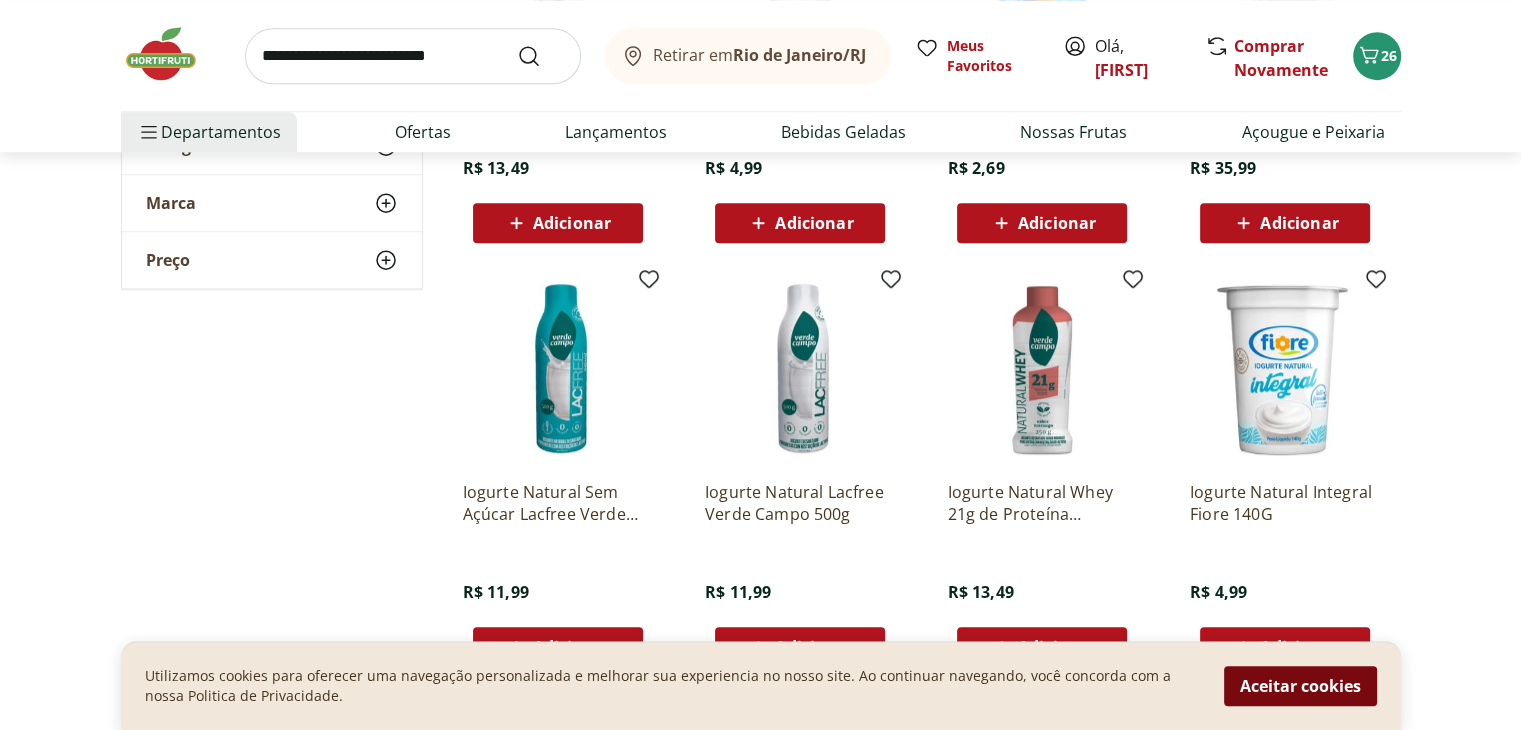 click on "Aceitar cookies" at bounding box center (1300, 686) 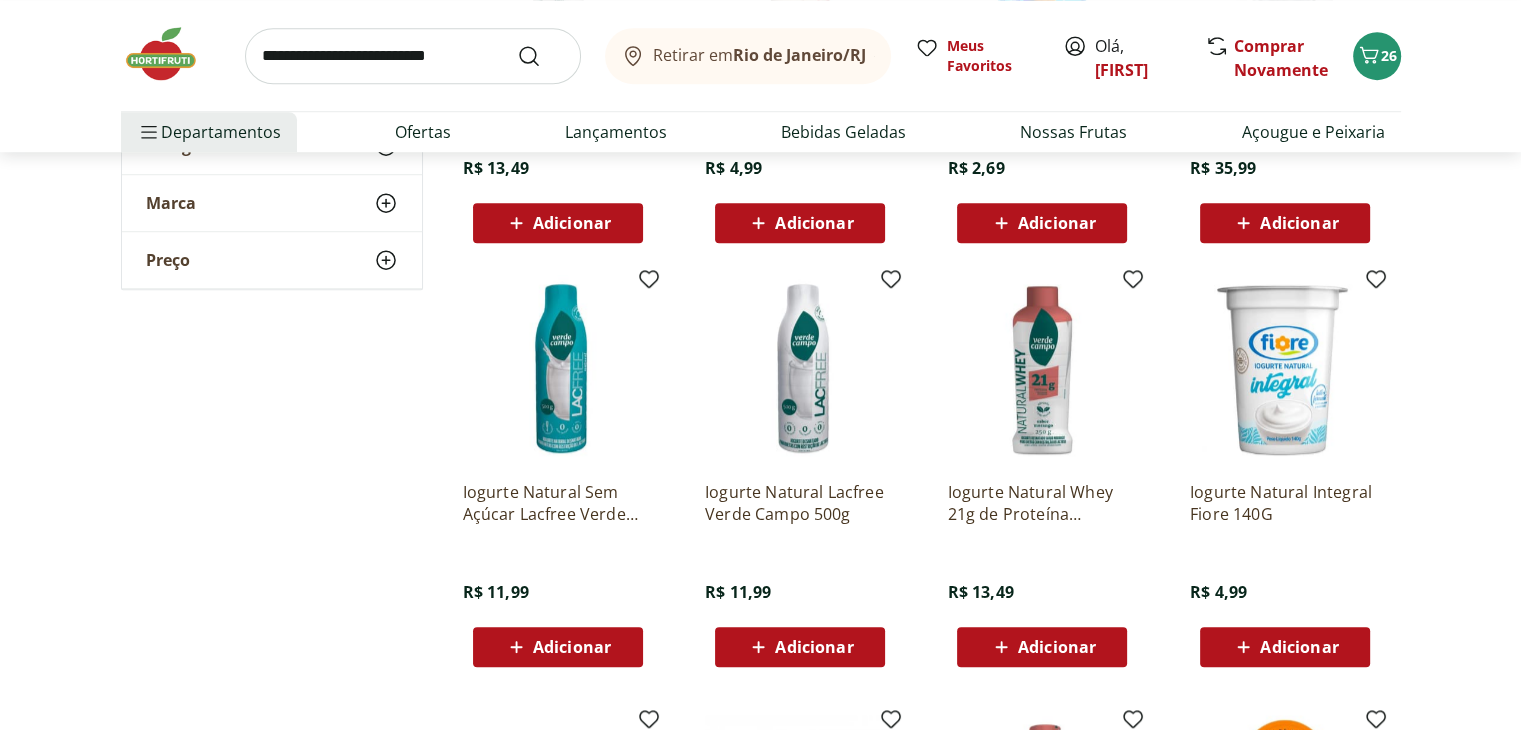 click on "Adicionar" at bounding box center [1299, 647] 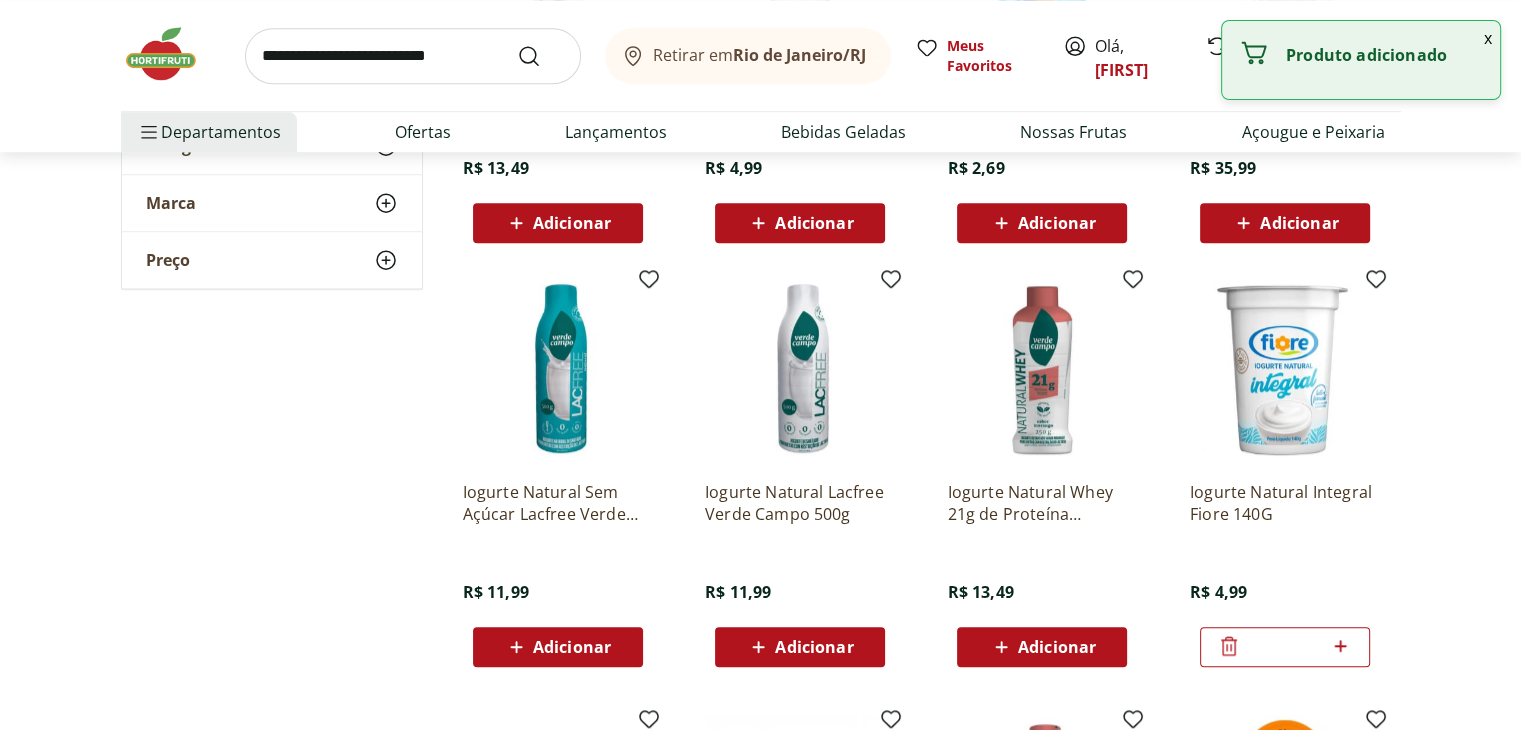 click 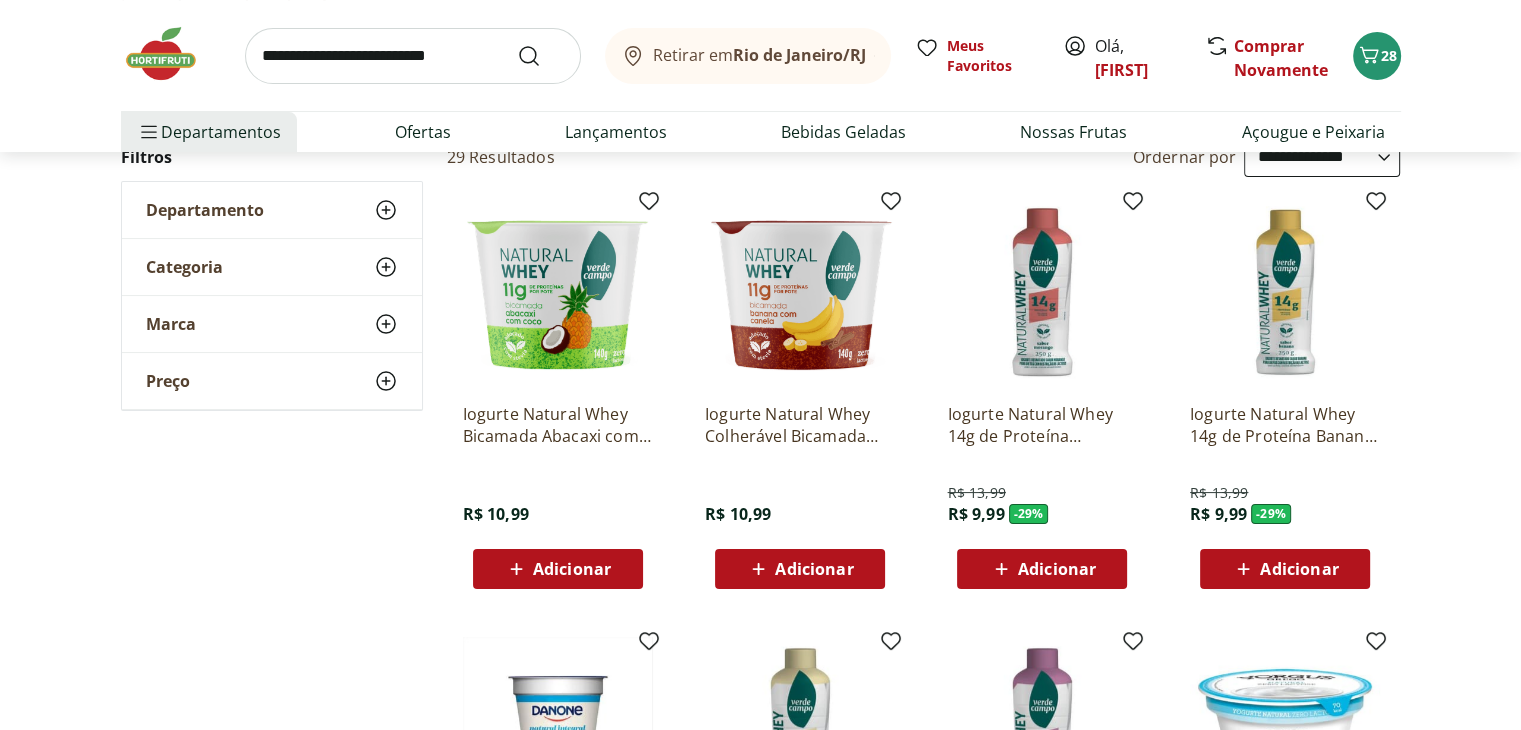 scroll, scrollTop: 200, scrollLeft: 0, axis: vertical 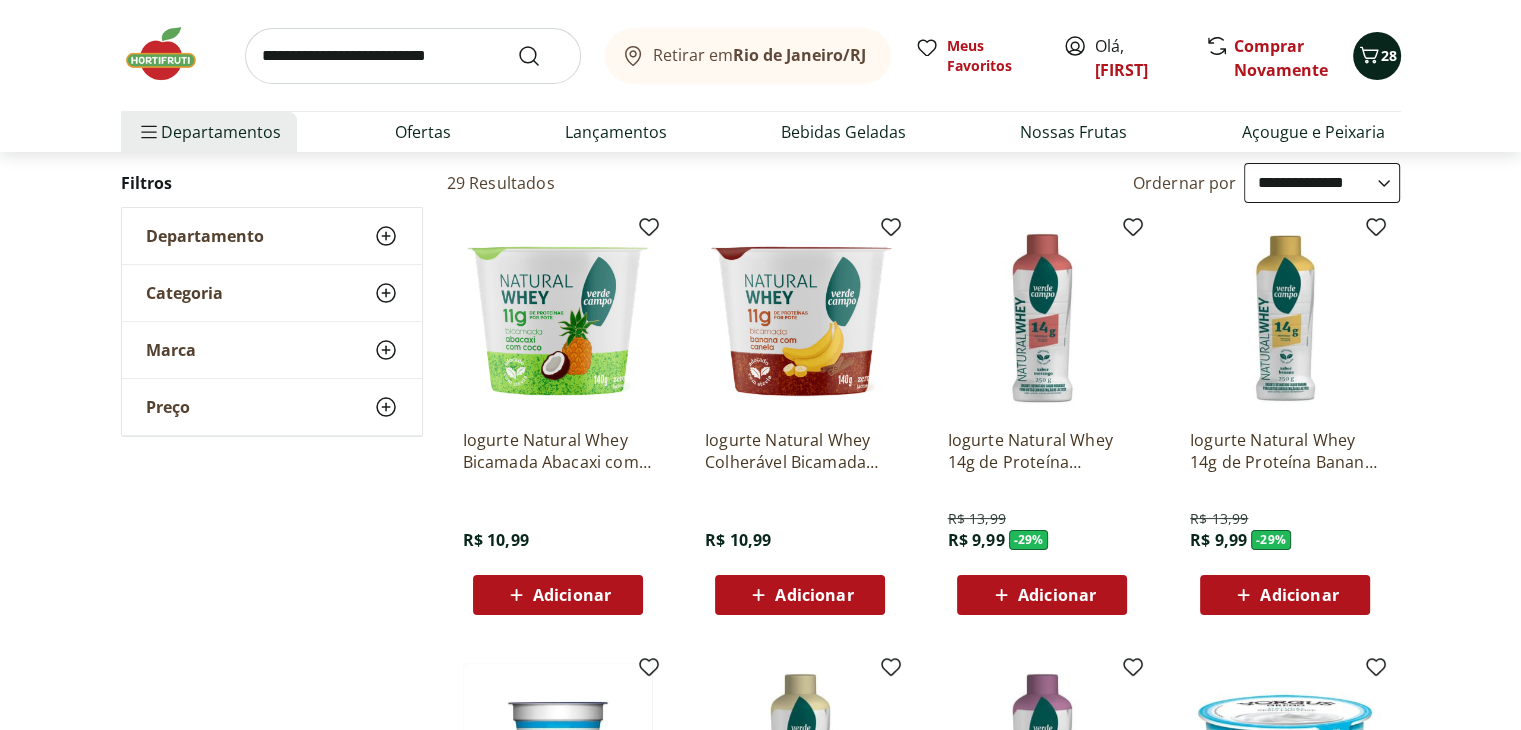click on "28" at bounding box center [1389, 55] 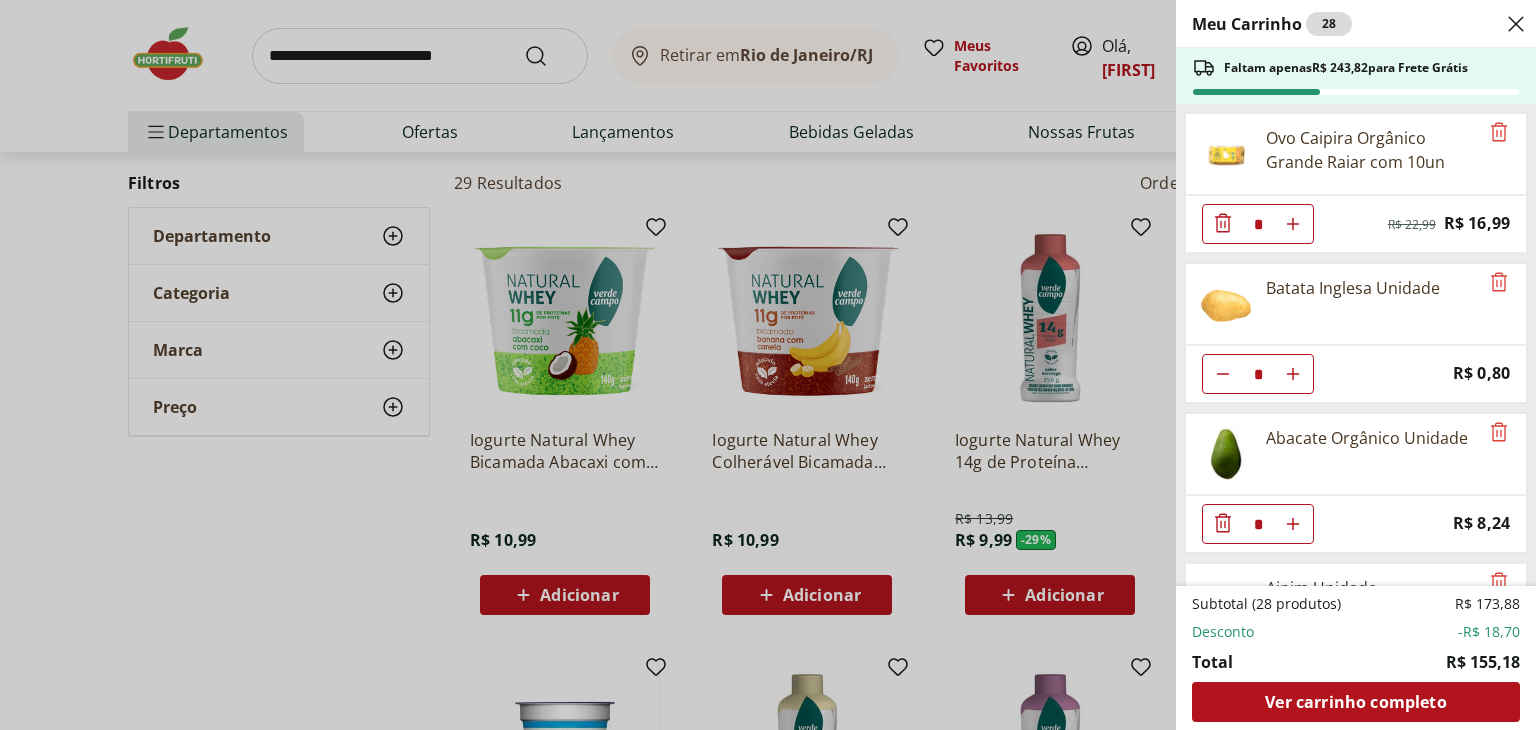 click on "Meu Carrinho 28 Faltam apenas  R$ 243,82  para Frete Grátis Ovo Caipira Orgânico Grande Raiar com 10un * Original price: R$ 22,99 Price: R$ 16,99 Batata Inglesa Unidade * Price: R$ 0,80 Abacate Orgânico Unidade * Price: R$ 8,24 Aipim Unidade * Price: R$ 1,80 Poncã Unidade * Price: R$ 1,60 Cheiro Verde Unidade * Price: R$ 1,99 Tomate Unidade * Price: R$ 2,20 CENOURA SELECIONADA * Price: R$ 2,69 Banana Nanica Unidade * Price: R$ 1,47 Abóbora Moranga Pedaço * Price: R$ 8,29 Inhame Dedo Unidade * Price: R$ 0,81 Sobrecoxa de Frango Congelada Korin 600g * Original price: R$ 19,99 Price: R$ 15,99 Queijo Minas Frescal pote Coalhadas * Original price: R$ 26,95 Price: R$ 22,45 Lombo Suíno Resfriado * Original price: R$ 25,19 Price: R$ 20,99 Leite Uht Integral Leitíssimo 1 Litro * Price: R$ 11,99 Iogurte Natural Integral Fiore 140G * Price: R$ 4,99 Subtotal (28 produtos) R$ 173,88 Desconto -R$ 18,70 Total R$ 155,18 Ver carrinho completo" at bounding box center [768, 365] 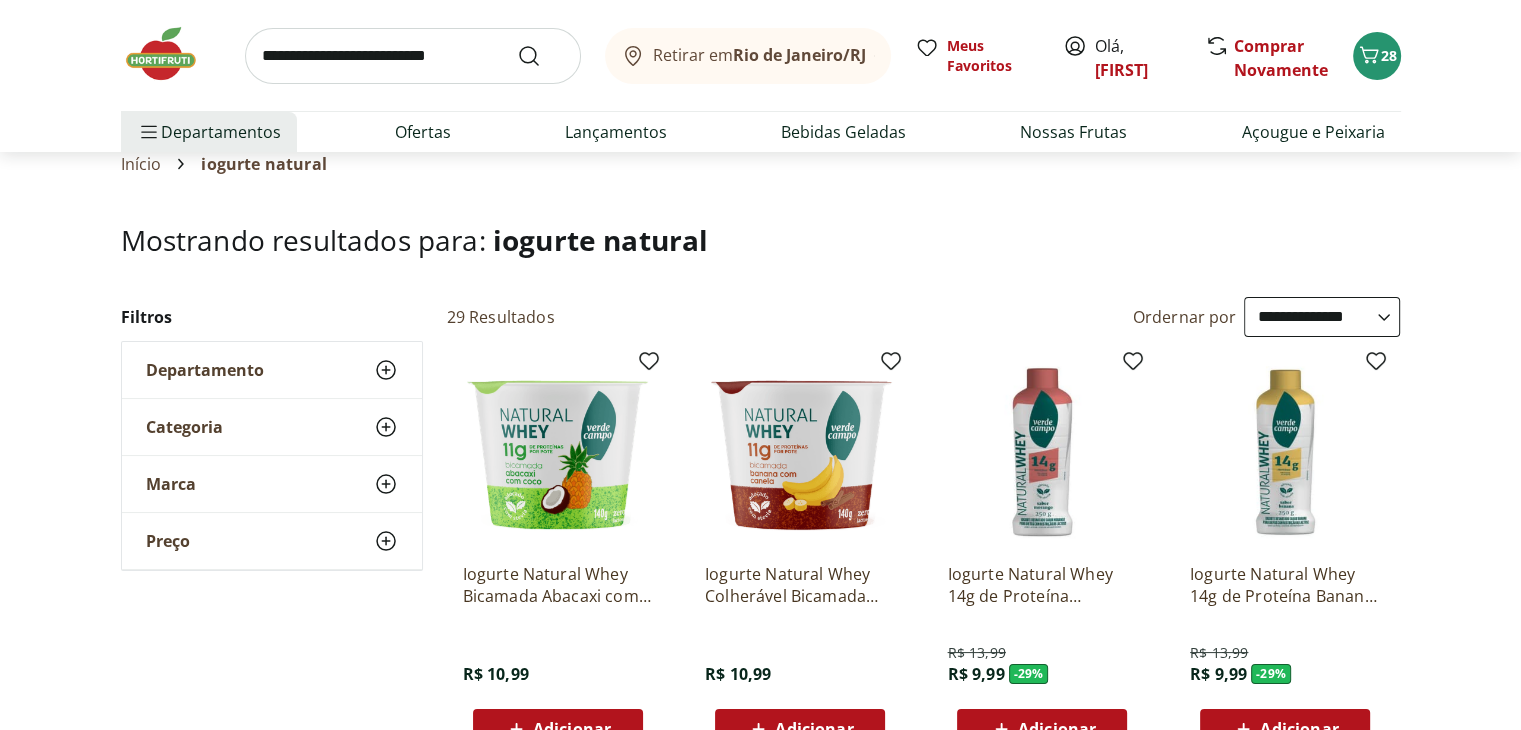 scroll, scrollTop: 0, scrollLeft: 0, axis: both 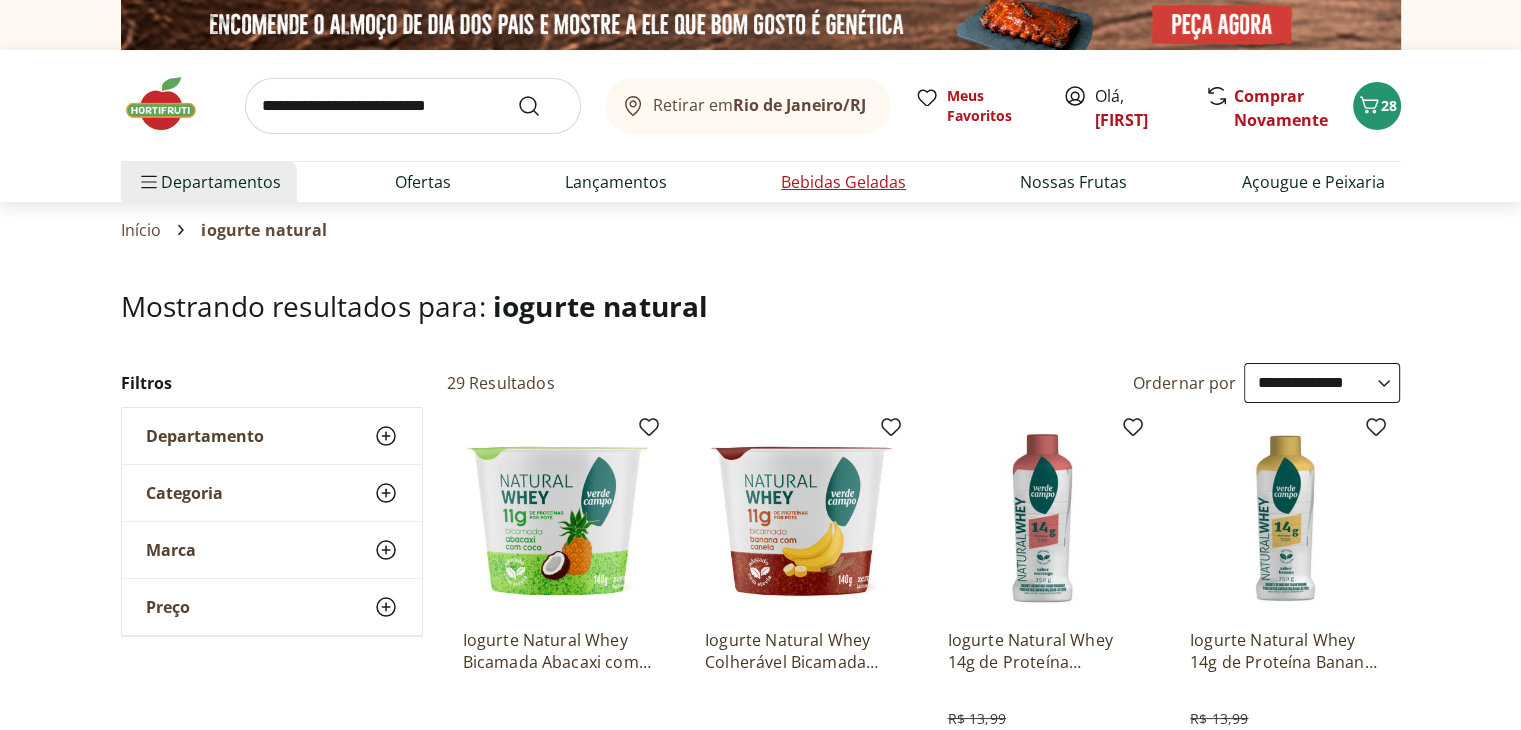 click on "Bebidas Geladas" at bounding box center (843, 182) 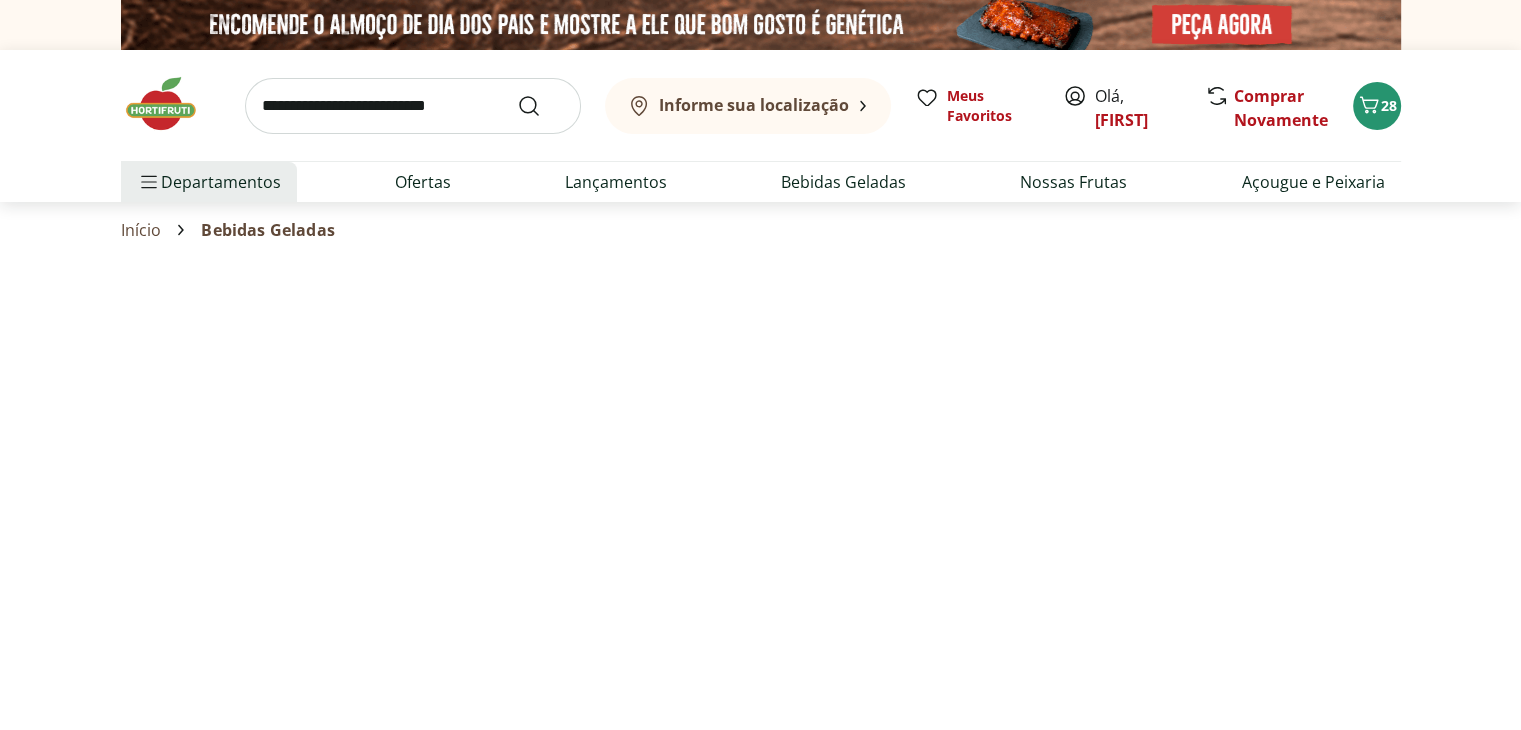 select on "**********" 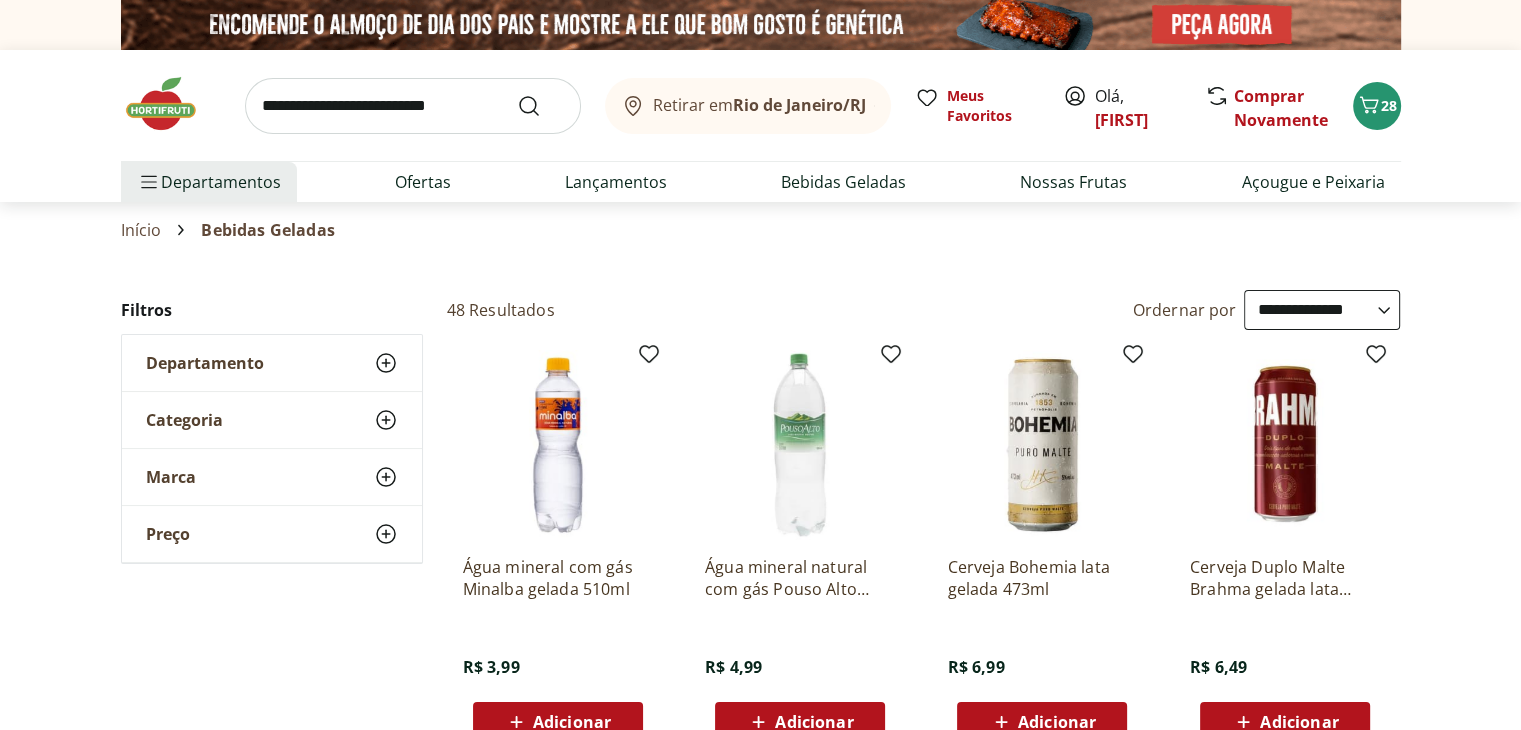 click at bounding box center (413, 106) 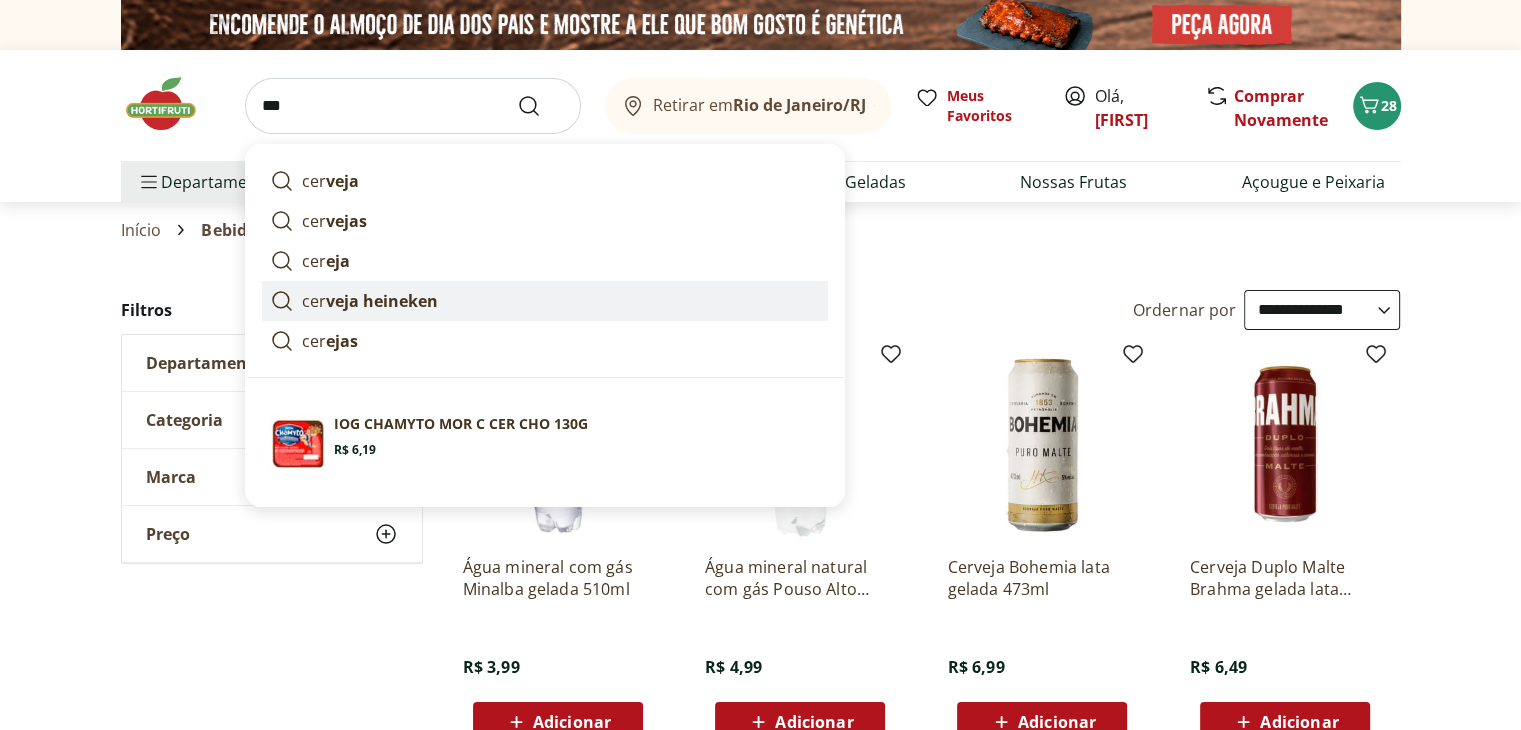 click on "veja heineken" at bounding box center [382, 301] 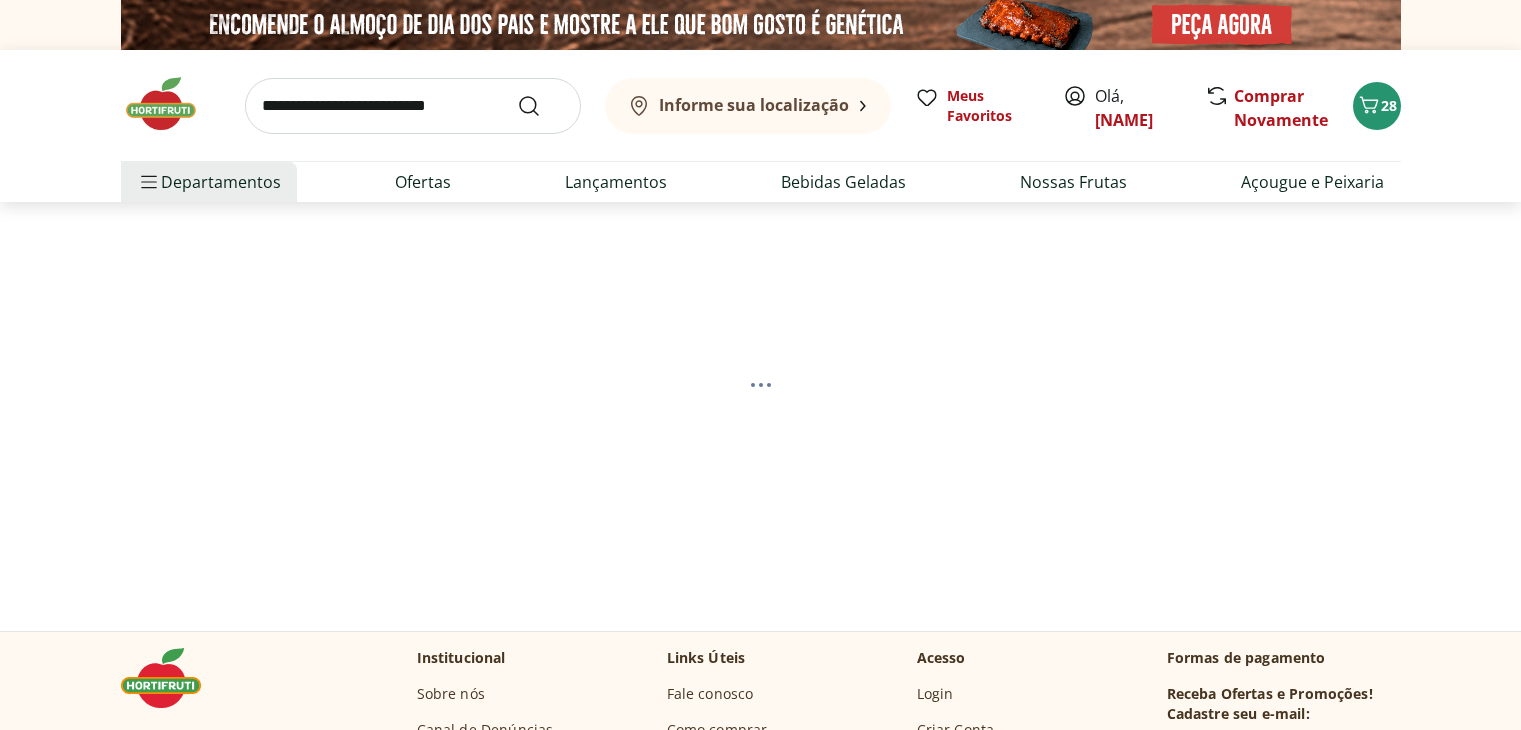 scroll, scrollTop: 0, scrollLeft: 0, axis: both 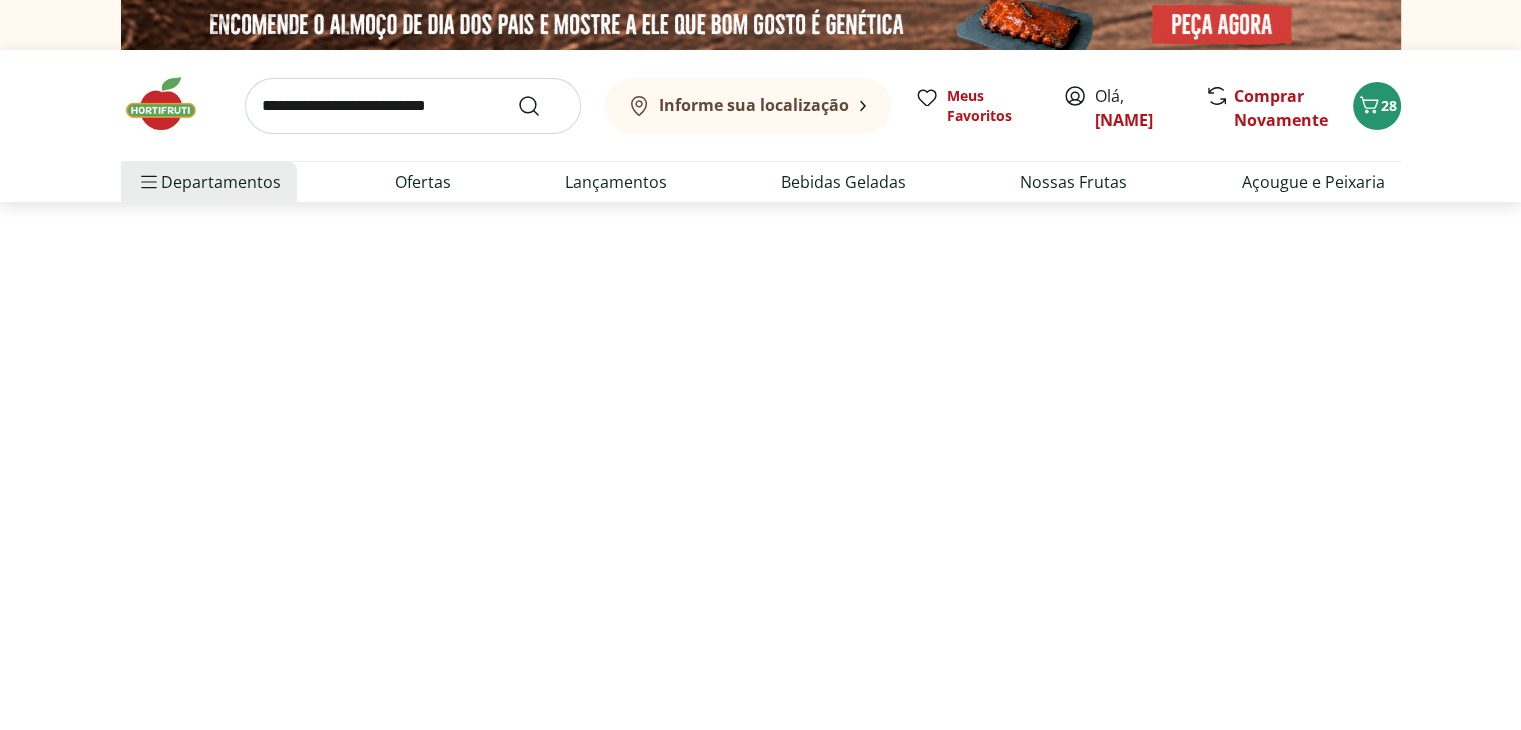 select on "**********" 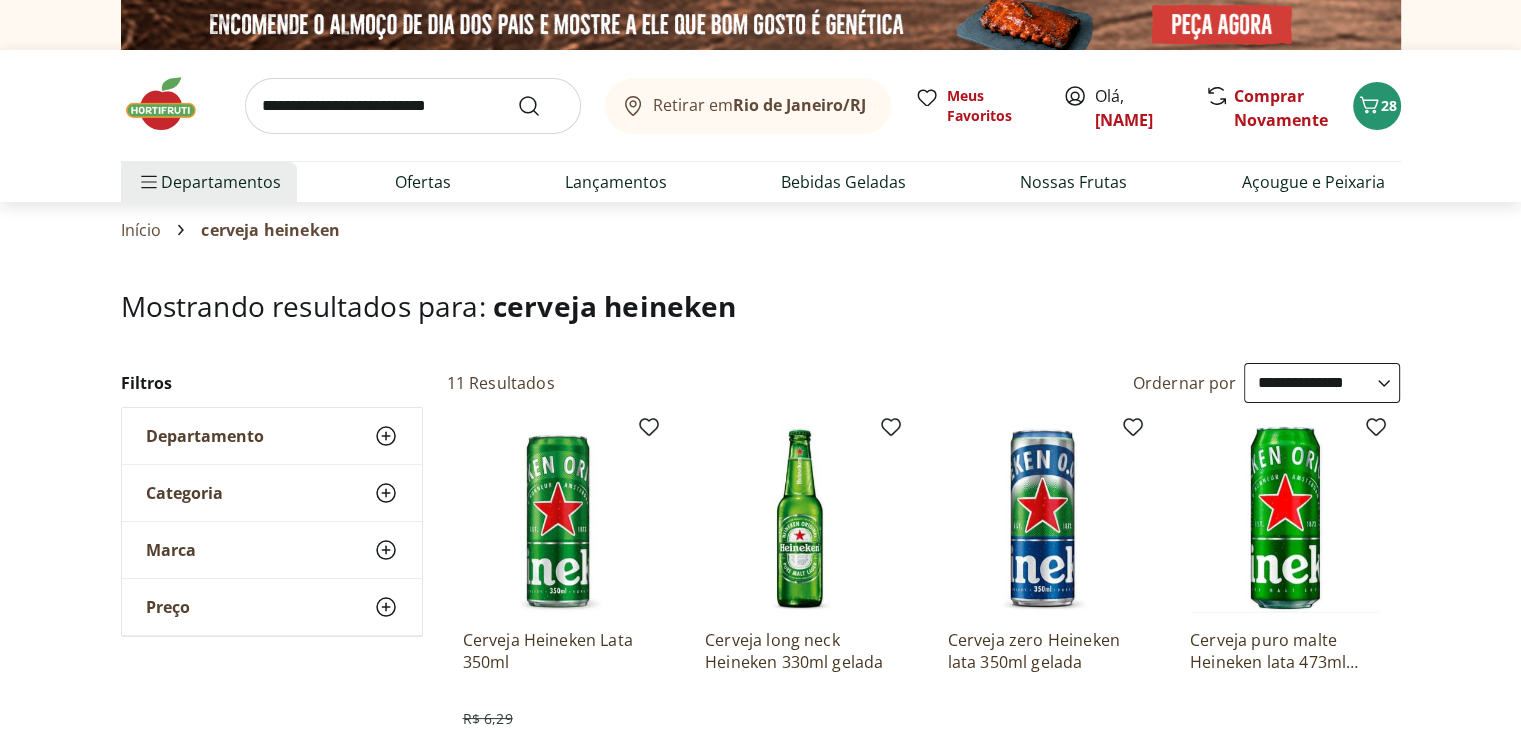 click on "**********" at bounding box center (760, 1000) 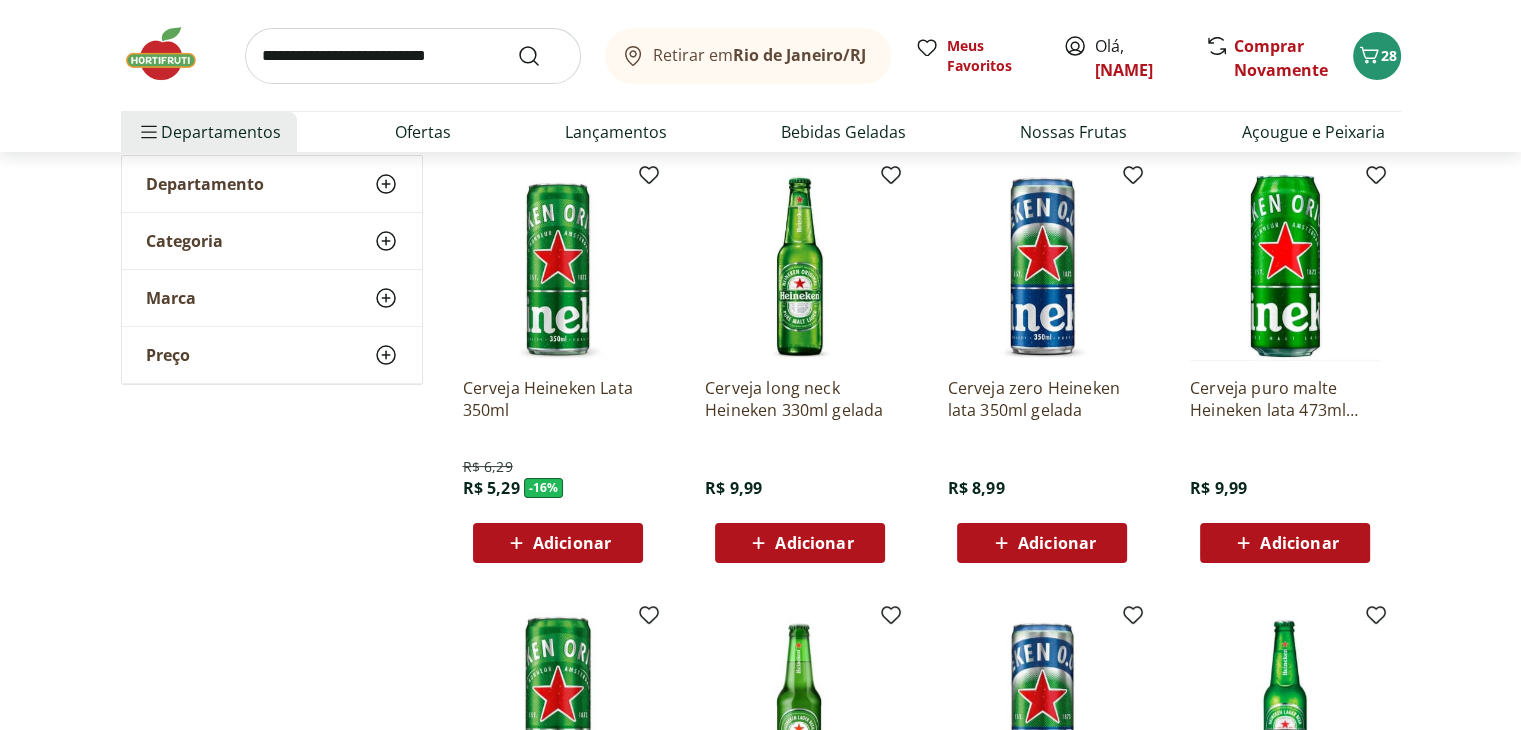 scroll, scrollTop: 266, scrollLeft: 0, axis: vertical 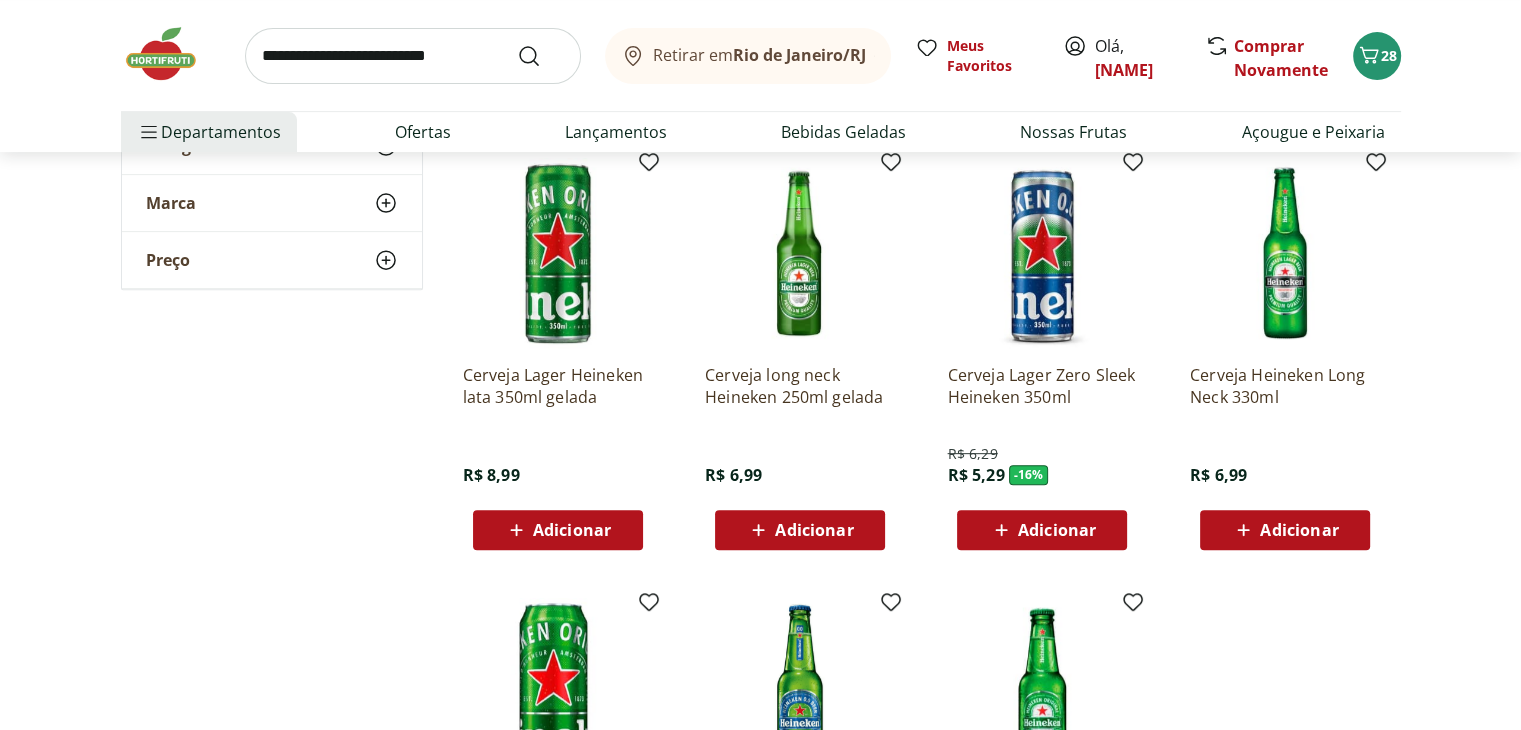 click on "Adicionar" at bounding box center [1299, 530] 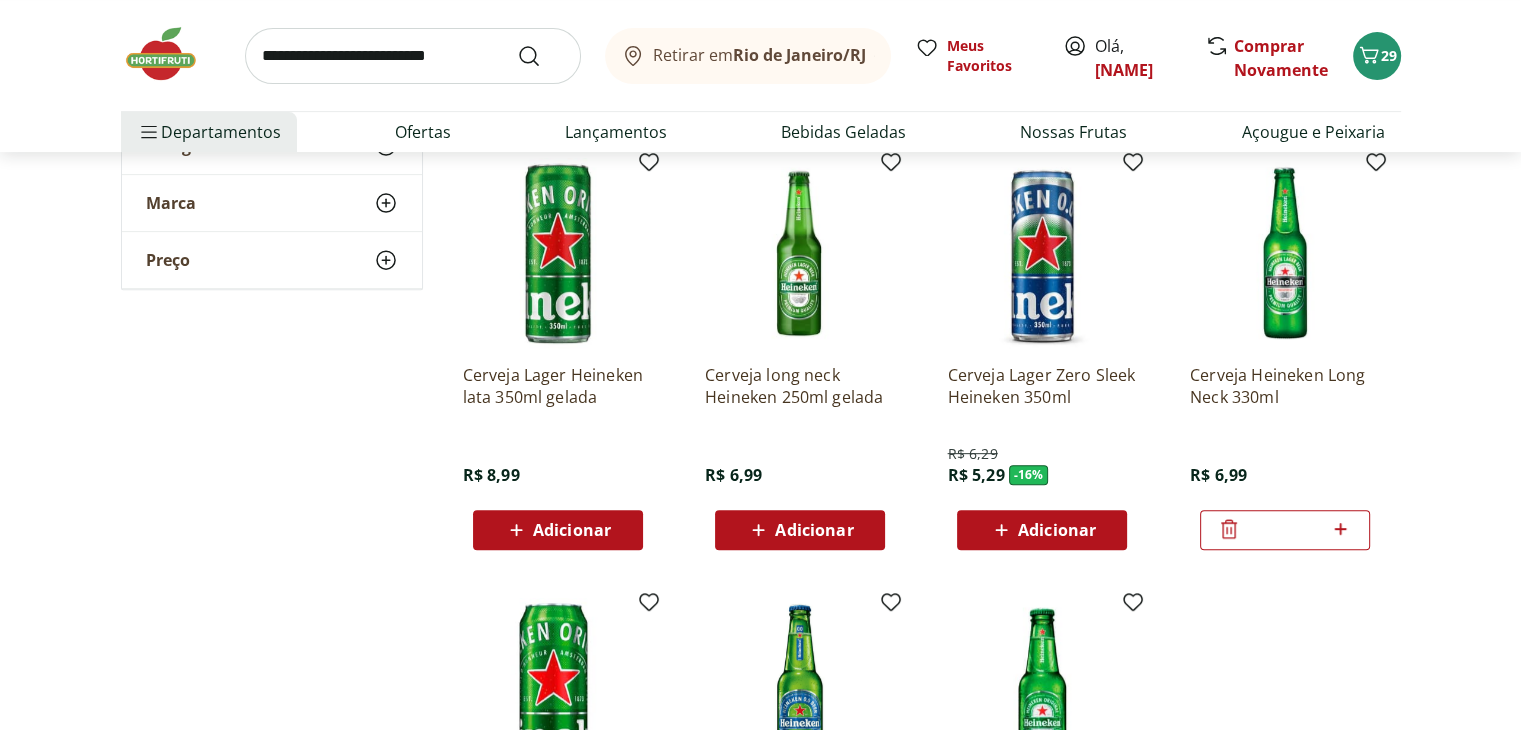 click 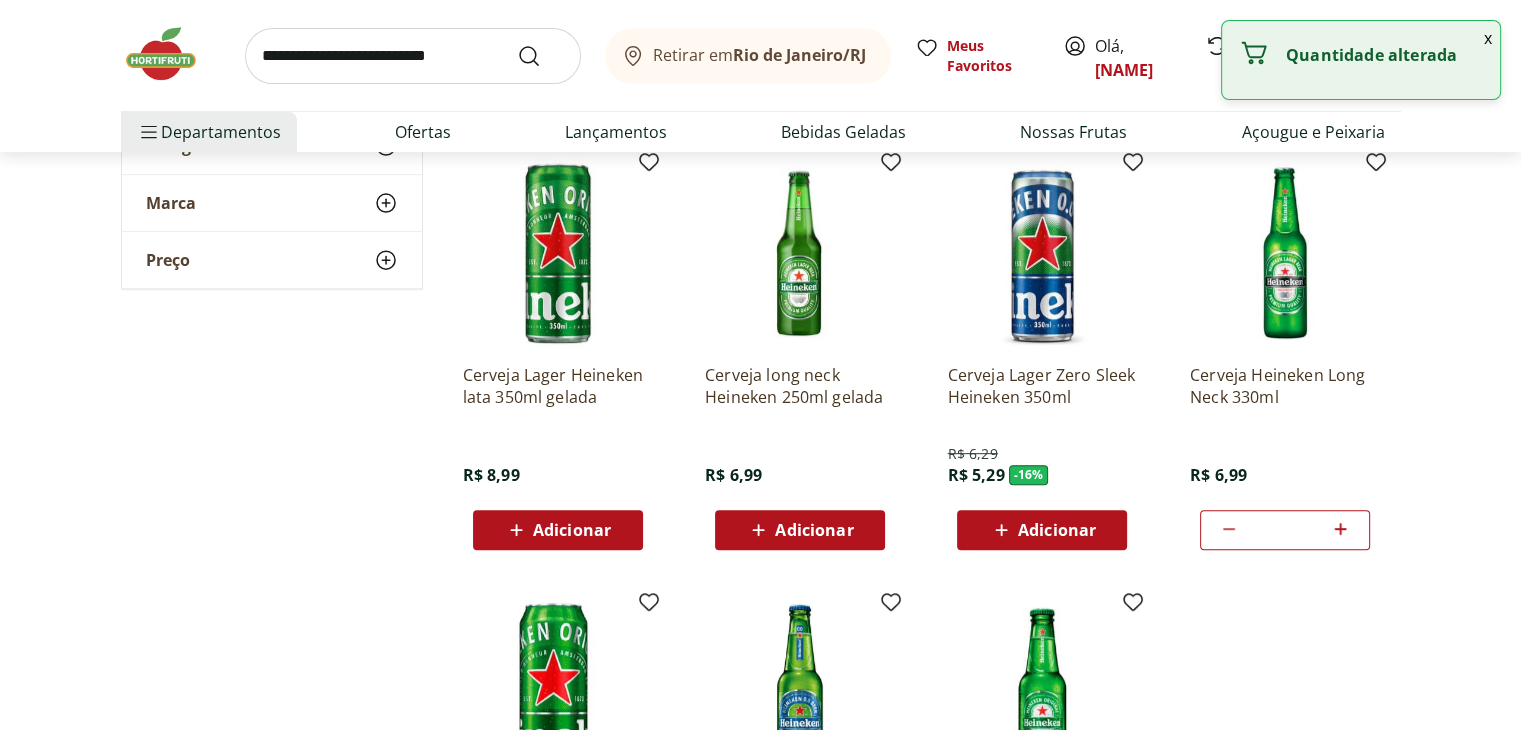 click 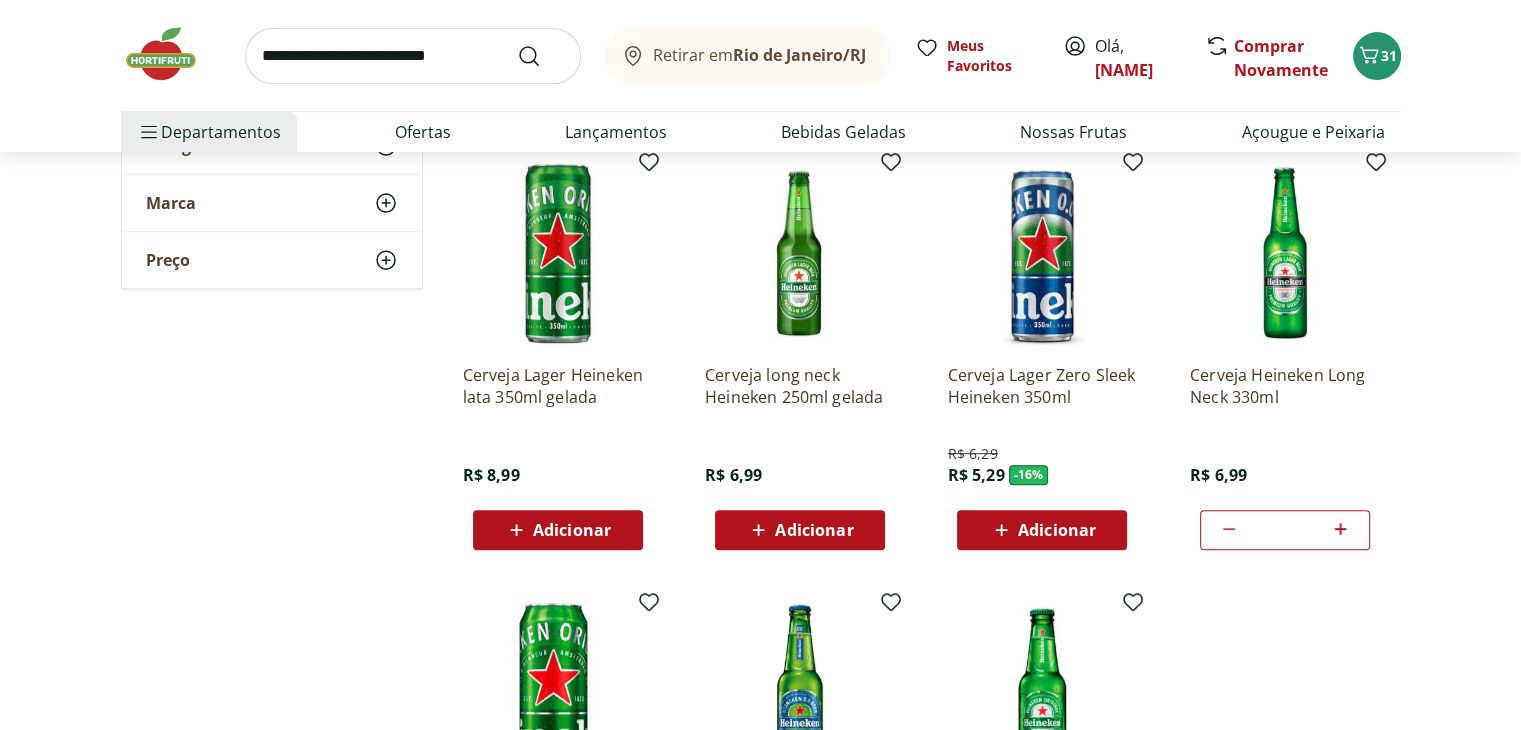 click 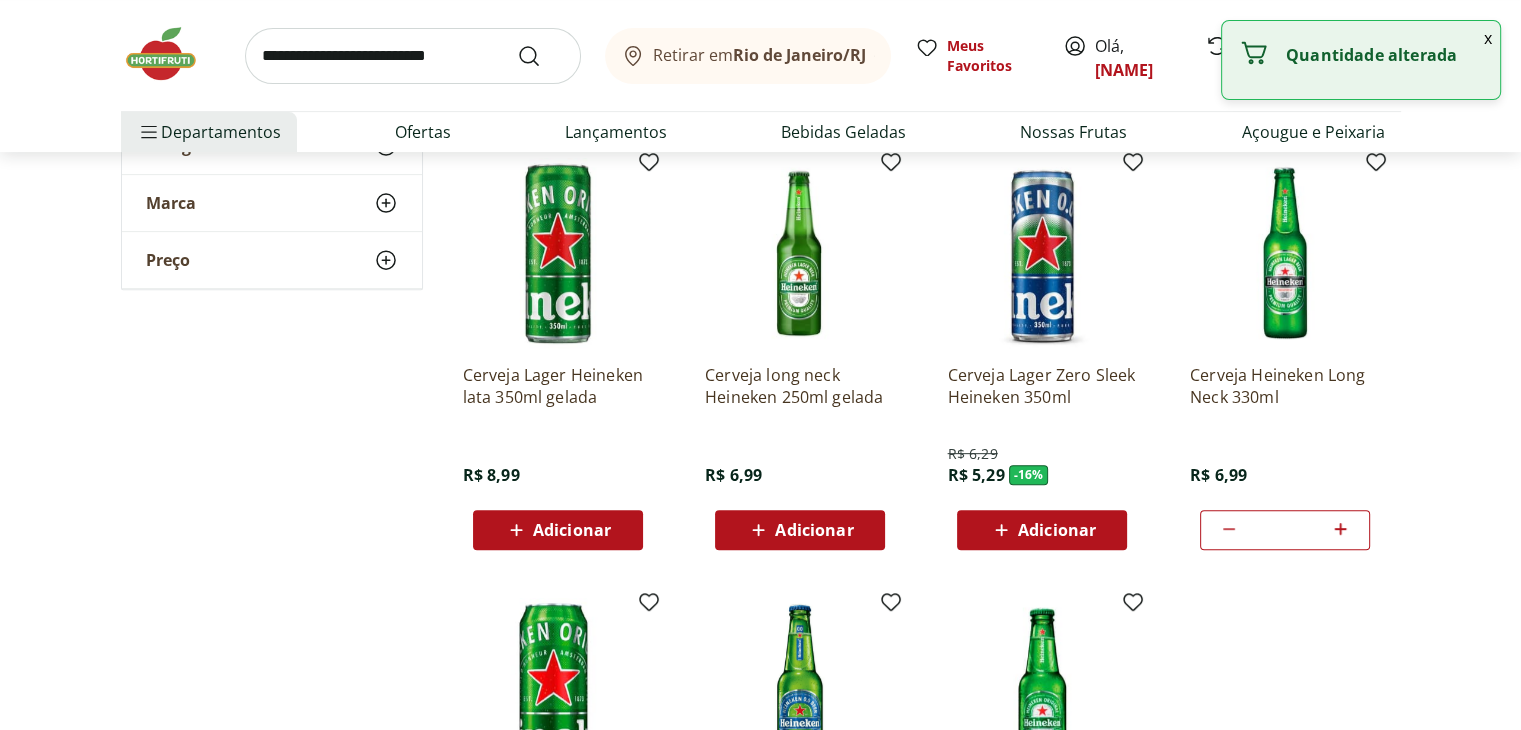 click 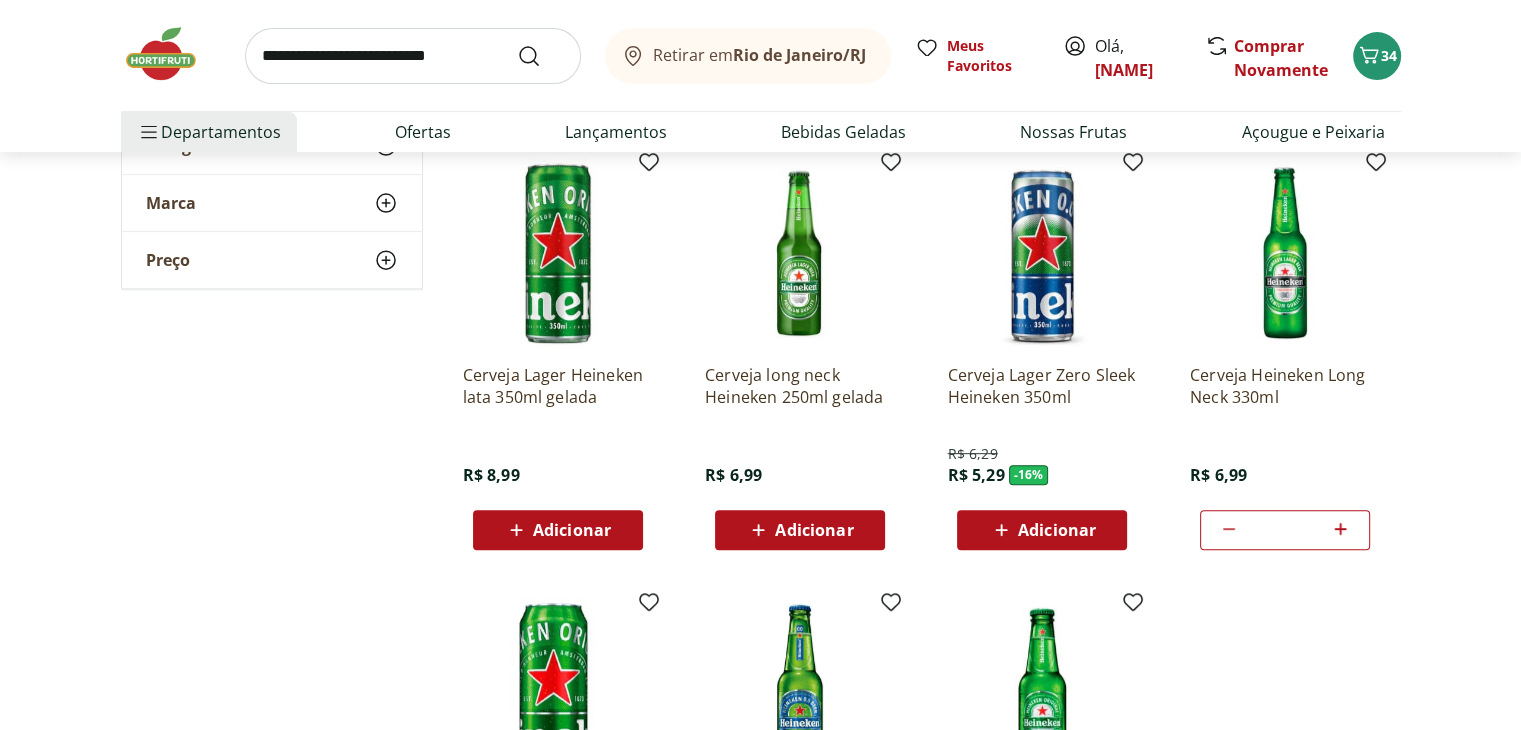 scroll, scrollTop: 67, scrollLeft: 0, axis: vertical 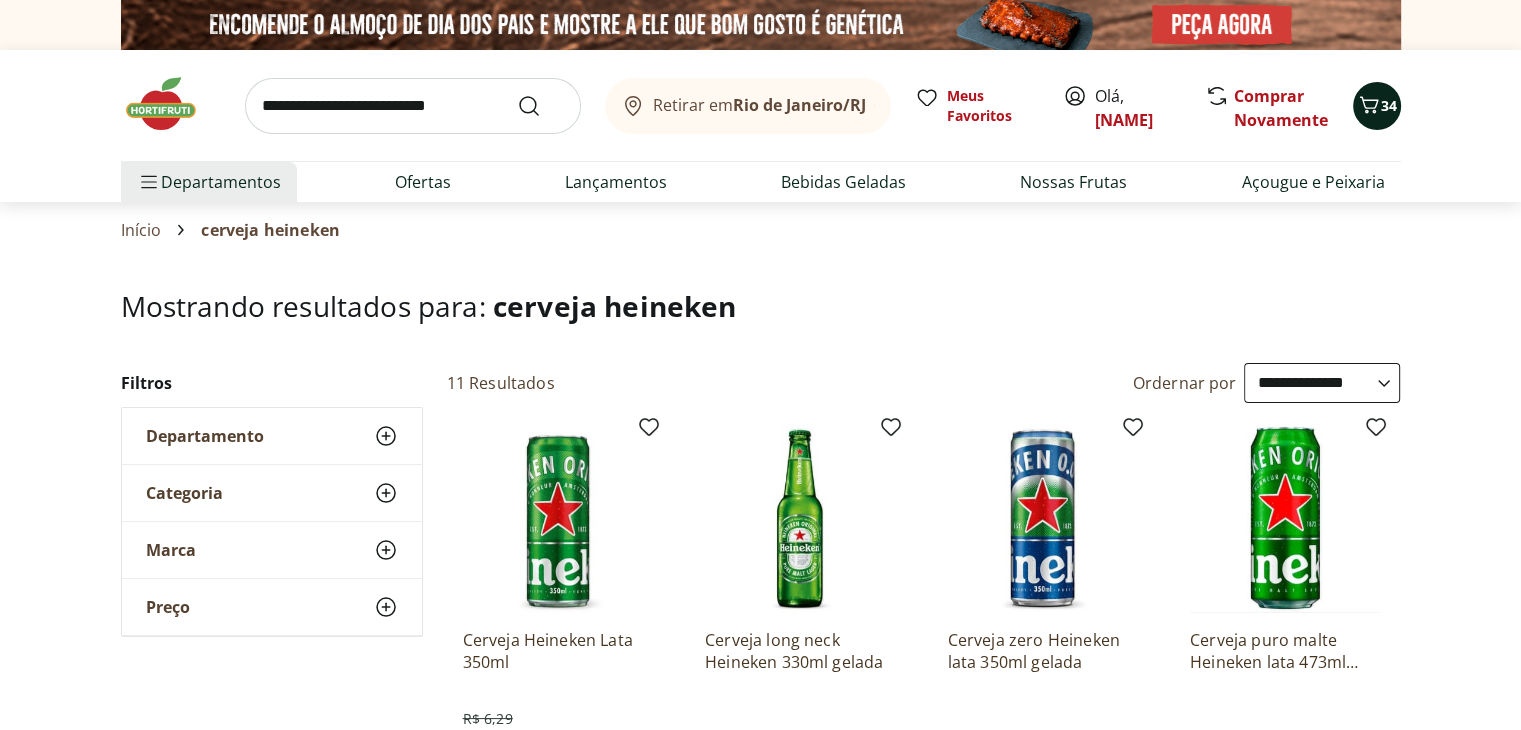 click on "34" at bounding box center [1389, 105] 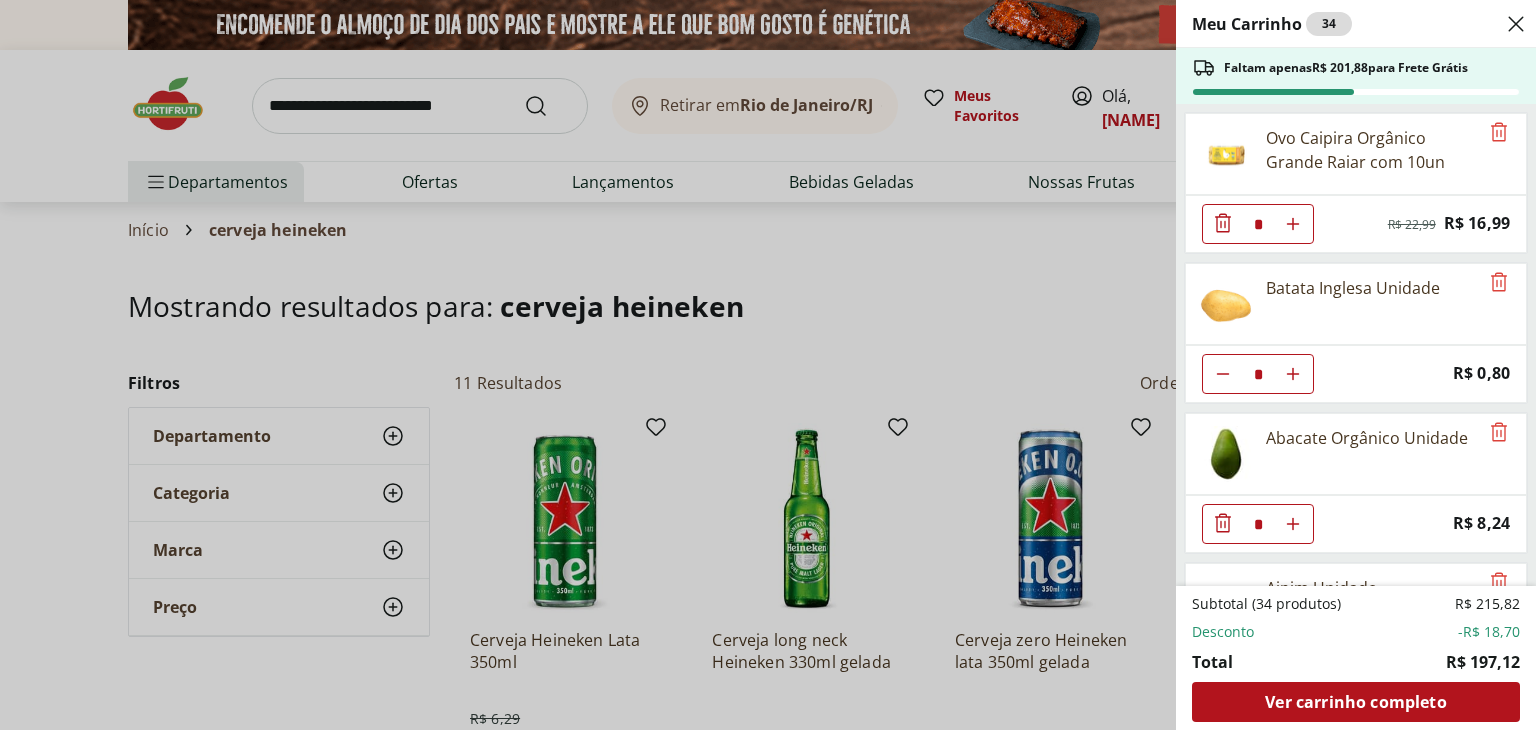click on "Meu Carrinho 34 Faltam apenas  R$ 201,88  para Frete Grátis Ovo Caipira Orgânico Grande Raiar com 10un * Original price: R$ 22,99 Price: R$ 16,99 Batata Inglesa Unidade * Price: R$ 0,80 Abacate Orgânico Unidade * Price: R$ 8,24 Aipim Unidade * Price: R$ 1,80 Poncã Unidade * Price: R$ 1,60 Cheiro Verde Unidade * Price: R$ 1,99 Tomate Unidade * Price: R$ 2,20 CENOURA SELECIONADA * Price: R$ 2,69 Banana Nanica Unidade * Price: R$ 1,47 Abóbora Moranga Pedaço * Price: R$ 8,29 Inhame Dedo Unidade * Price: R$ 0,81 Sobrecoxa de Frango Congelada Korin 600g * Original price: R$ 19,99 Price: R$ 15,99 Queijo Minas Frescal pote Coalhadas * Original price: R$ 26,95 Price: R$ 22,45 Lombo Suíno Resfriado * Original price: R$ 25,19 Price: R$ 20,99 Leite Uht Integral Leitíssimo 1 Litro * Price: R$ 11,99 Iogurte Natural Integral Fiore 140G * Price: R$ 4,99 Cerveja Heineken Long Neck 330ml * Price: R$ 6,99 Subtotal (34 produtos) R$ 215,82 Desconto -R$ 18,70 Total R$ 197,12 Ver carrinho completo" at bounding box center (768, 365) 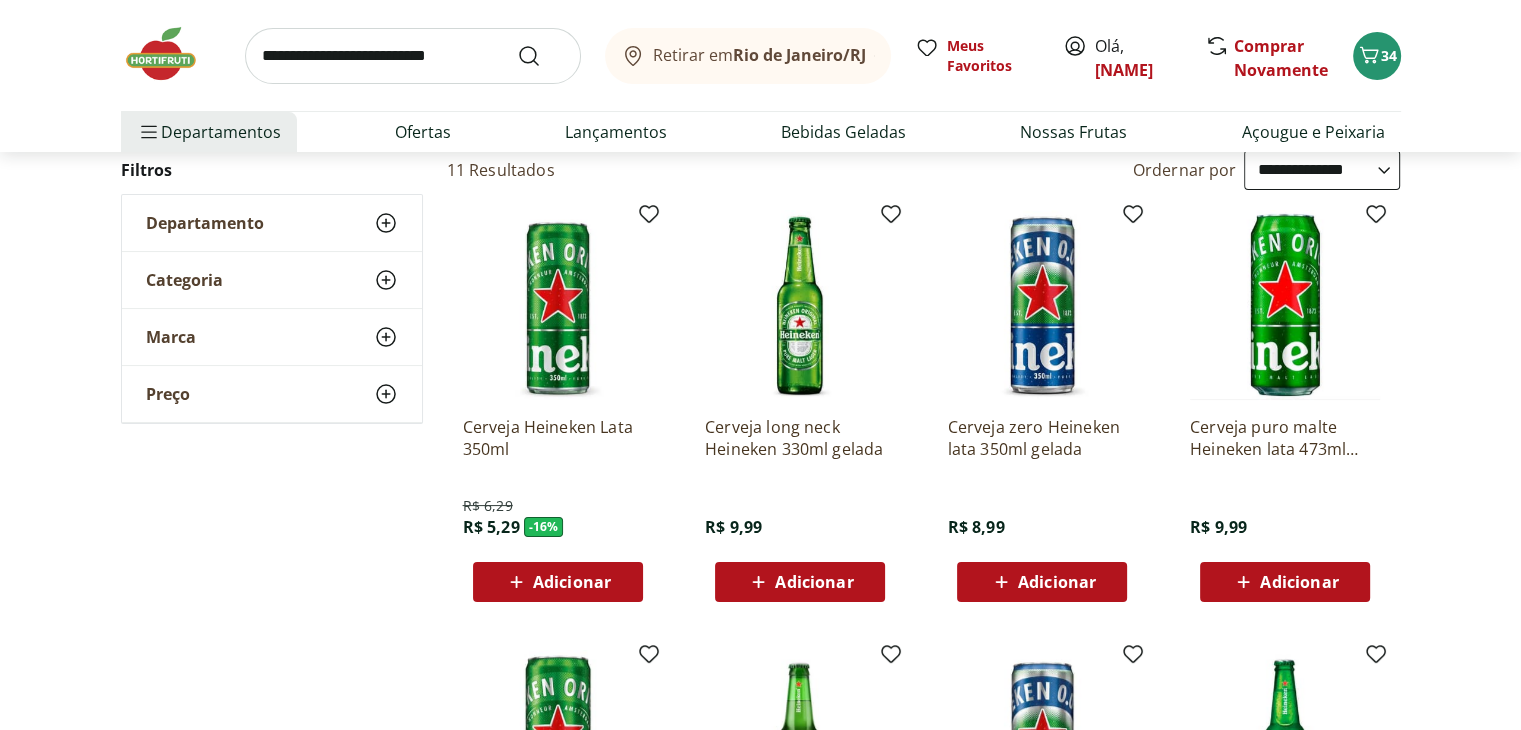 scroll, scrollTop: 293, scrollLeft: 0, axis: vertical 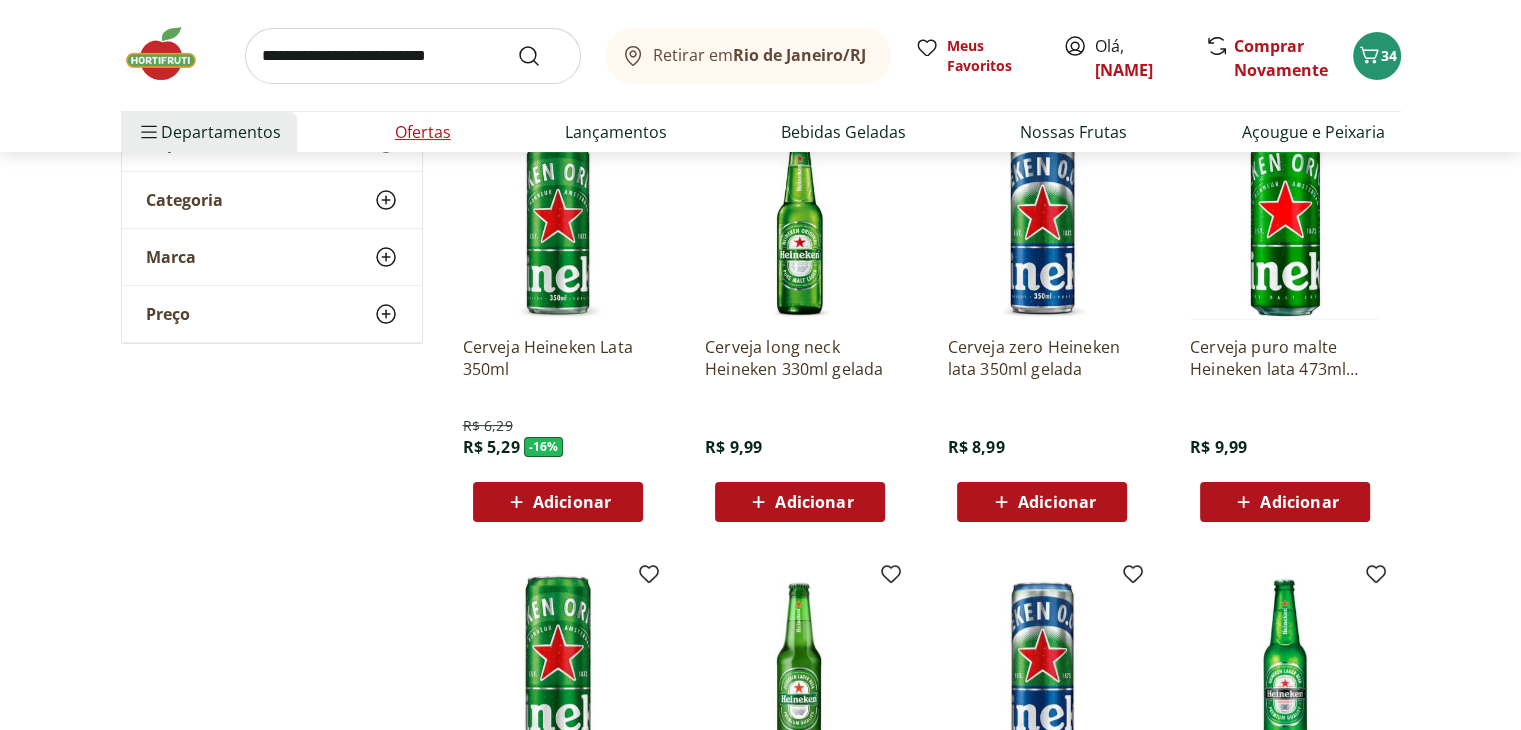 click on "Ofertas" at bounding box center (423, 132) 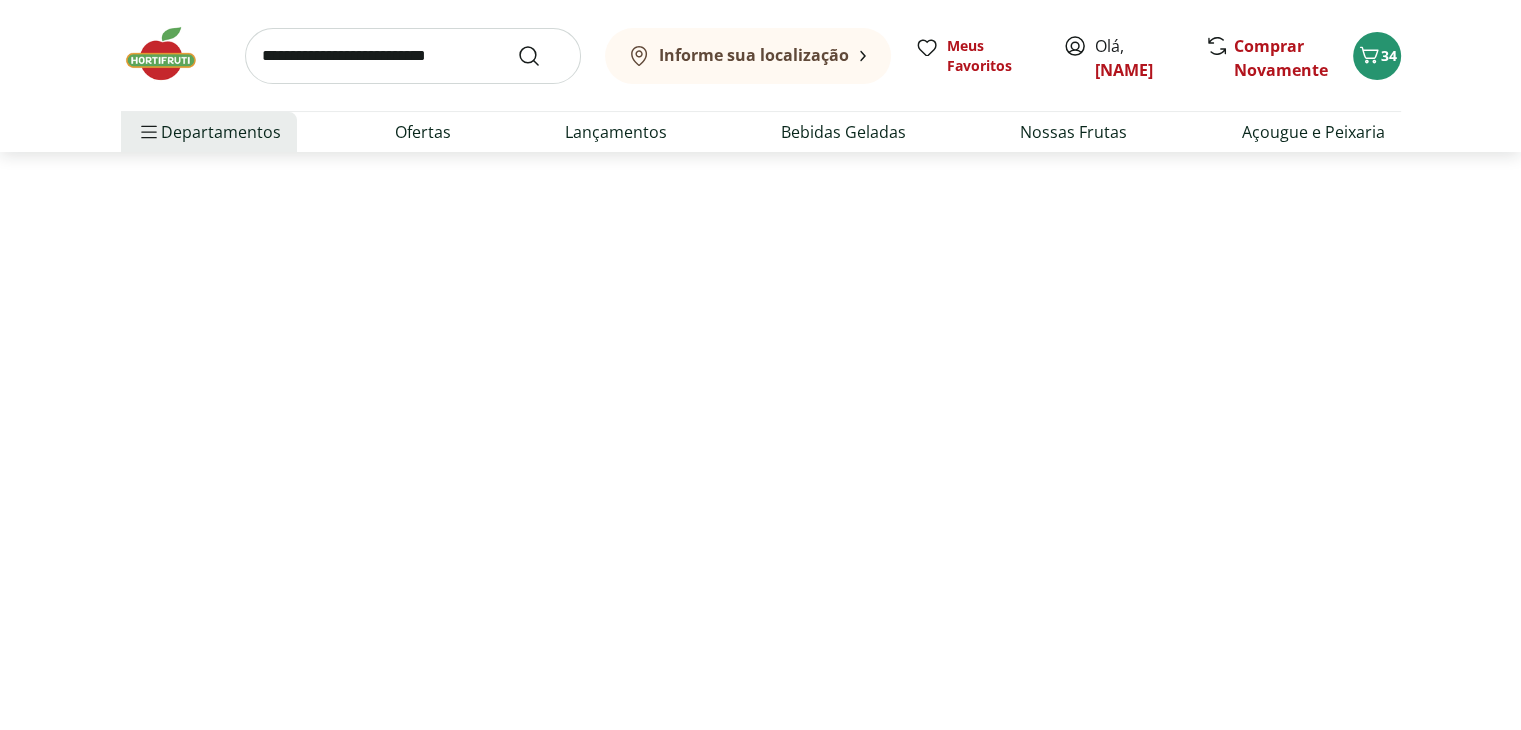 scroll, scrollTop: 0, scrollLeft: 0, axis: both 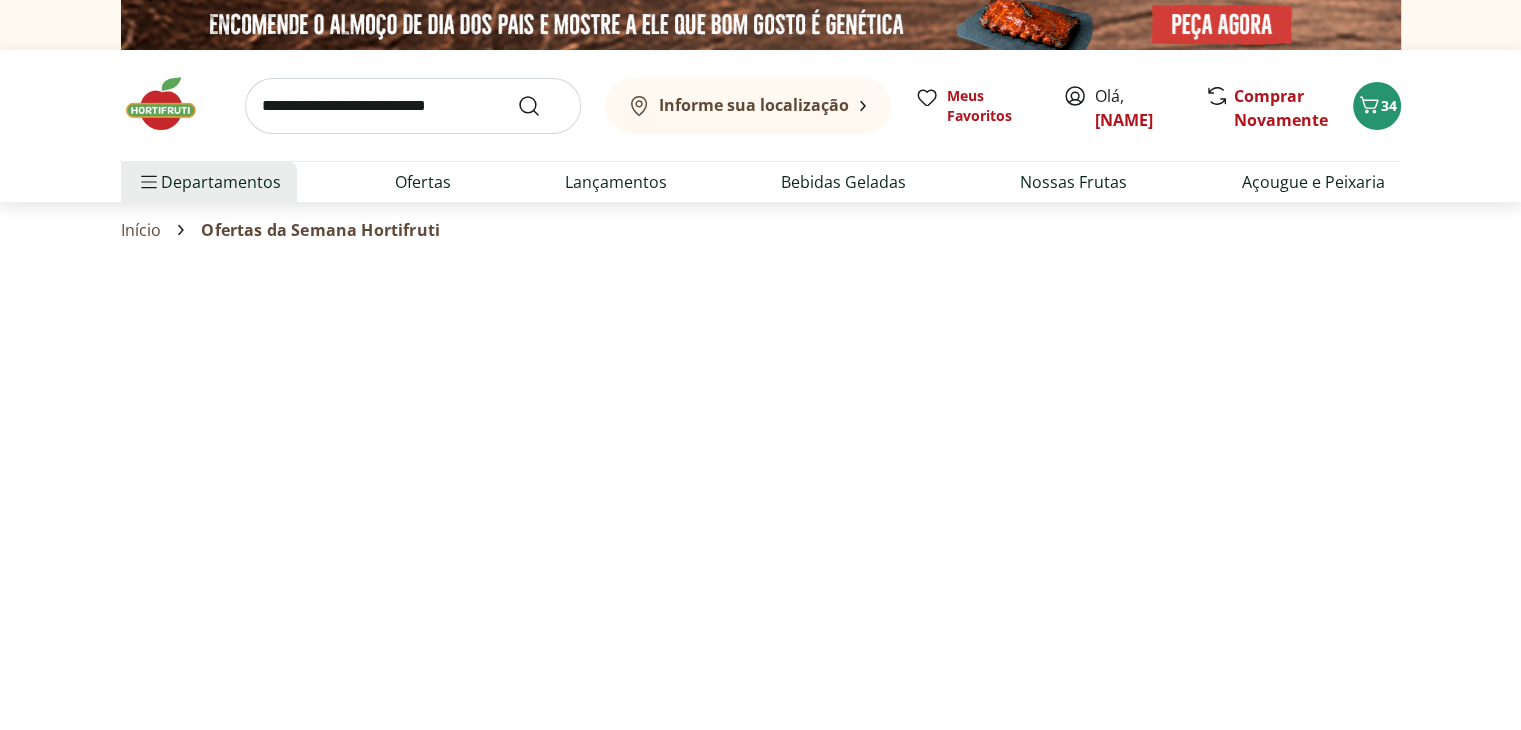 select on "**********" 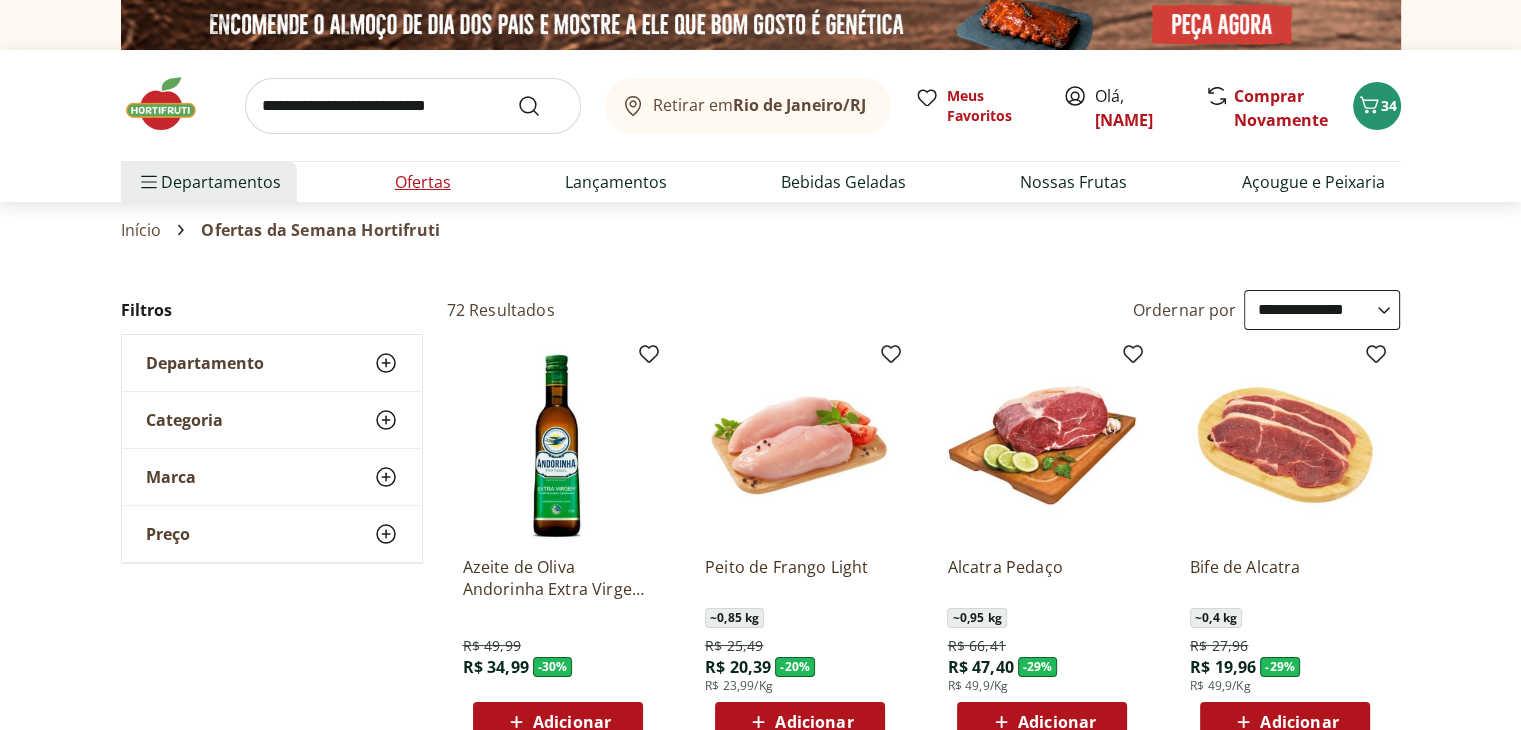 click on "Ofertas" at bounding box center (423, 182) 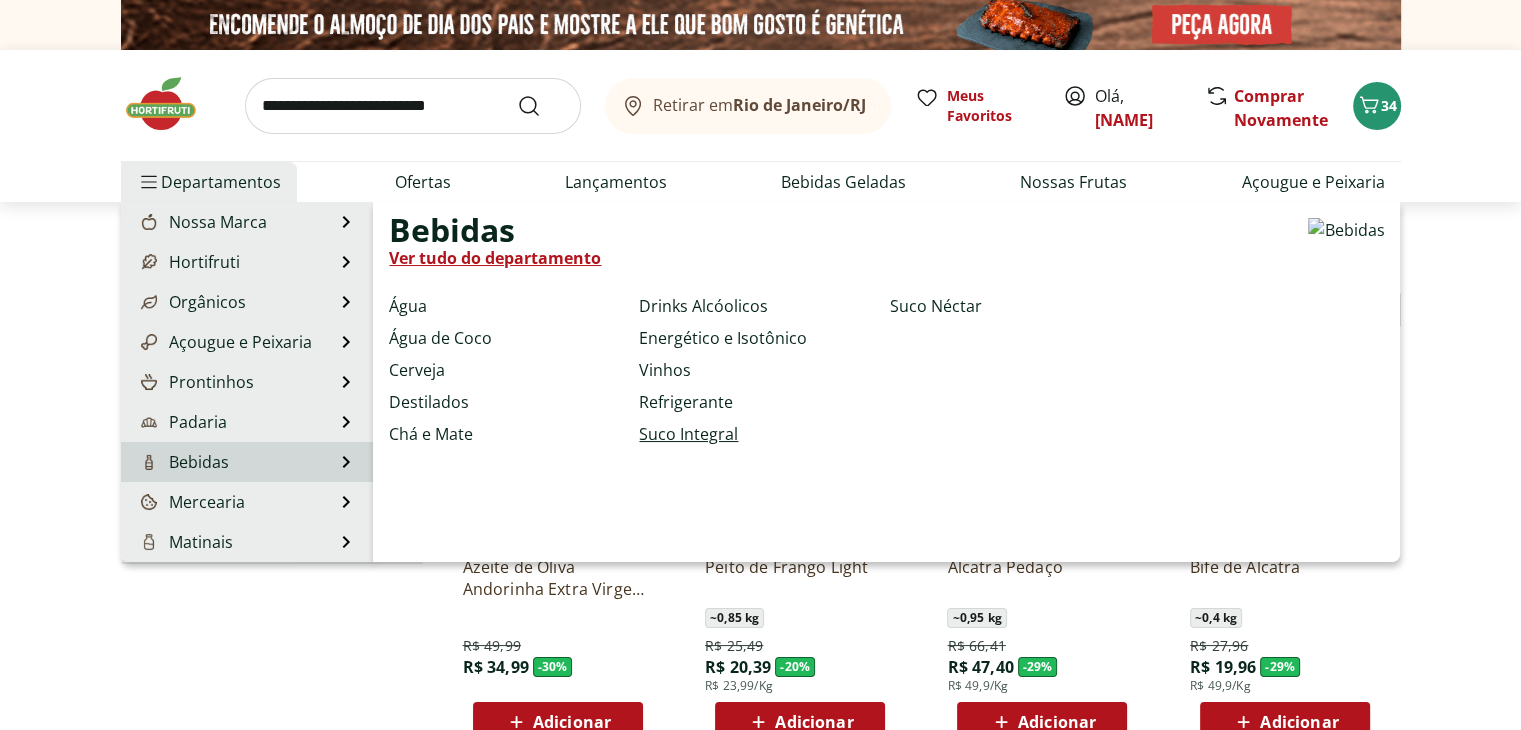 click on "Suco Integral" at bounding box center [688, 434] 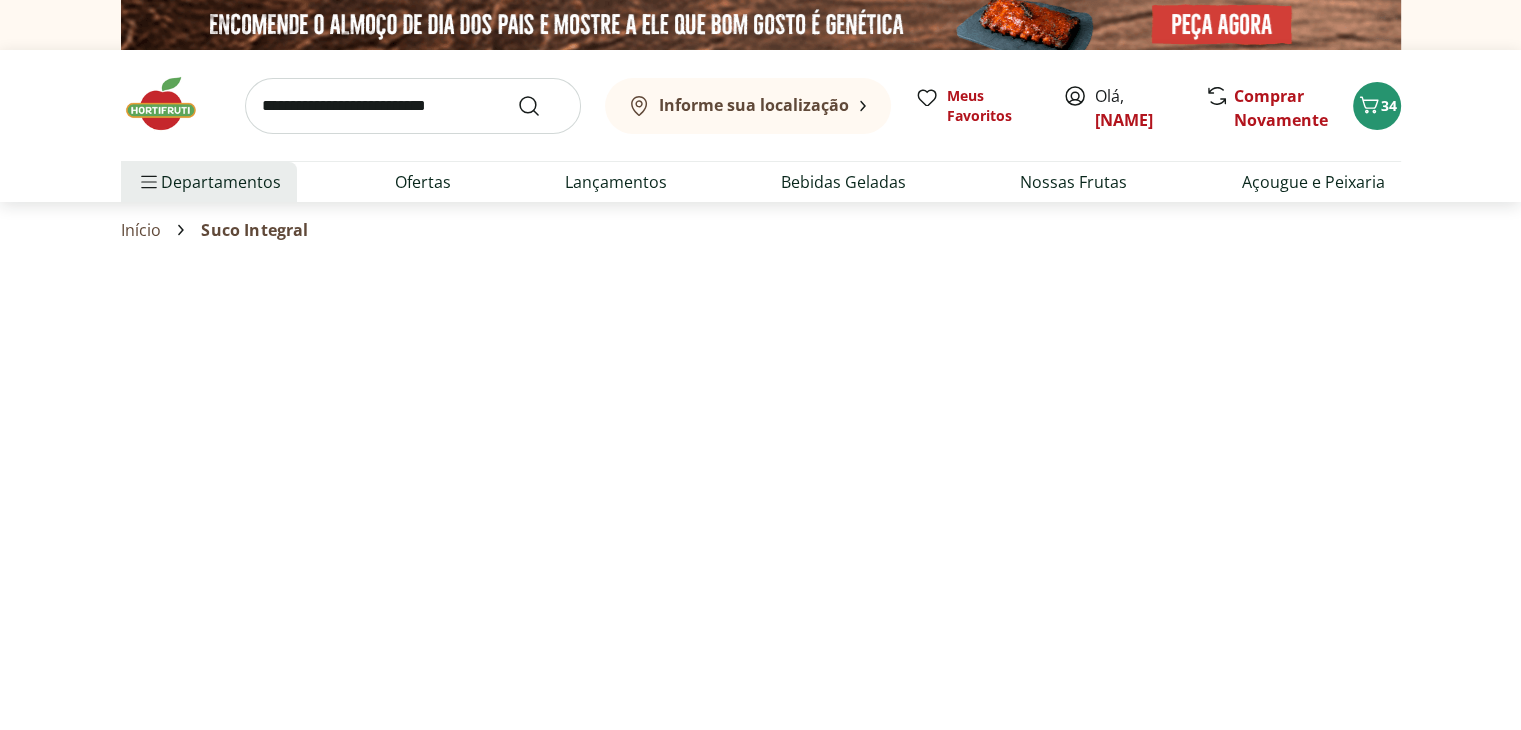 select on "**********" 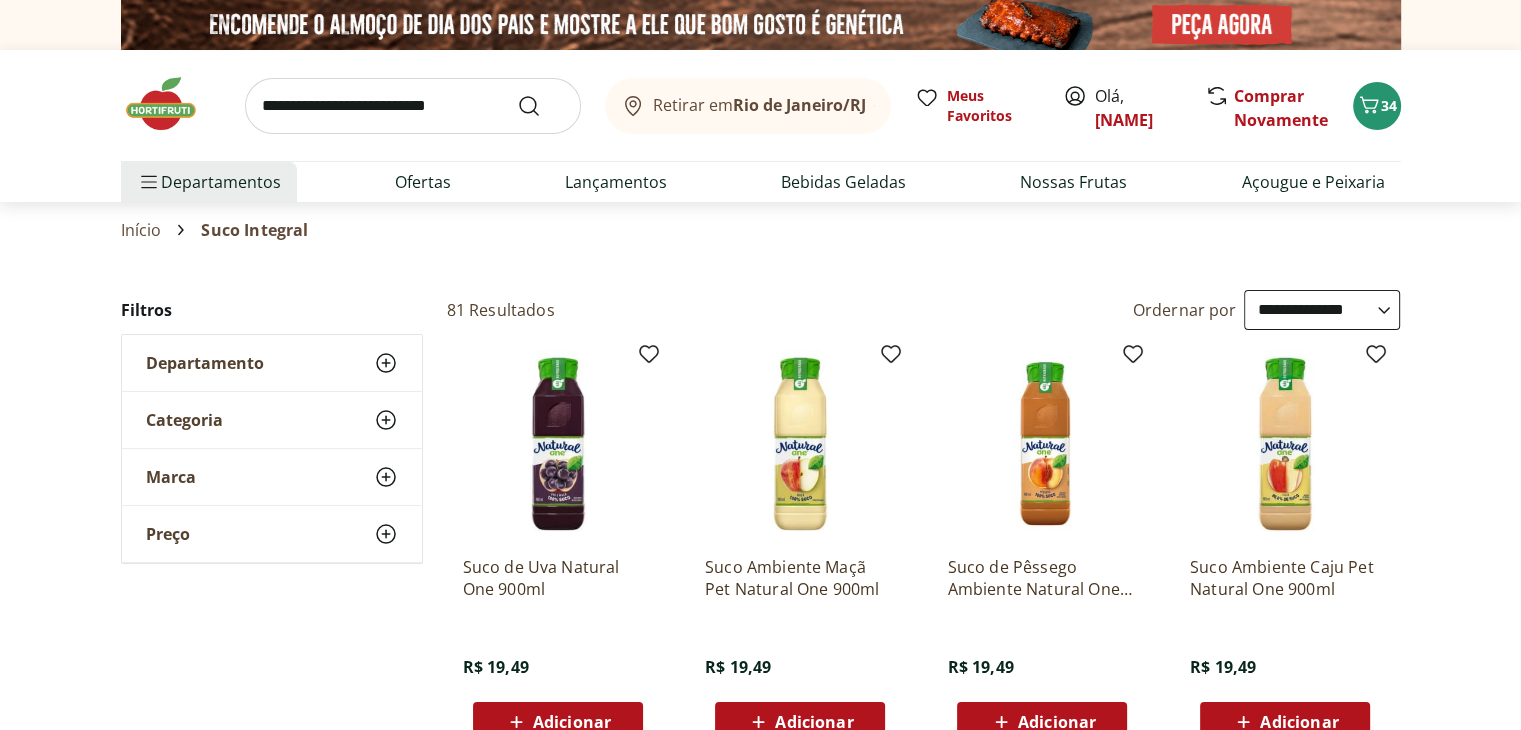 click on "Adicionar" at bounding box center (572, 722) 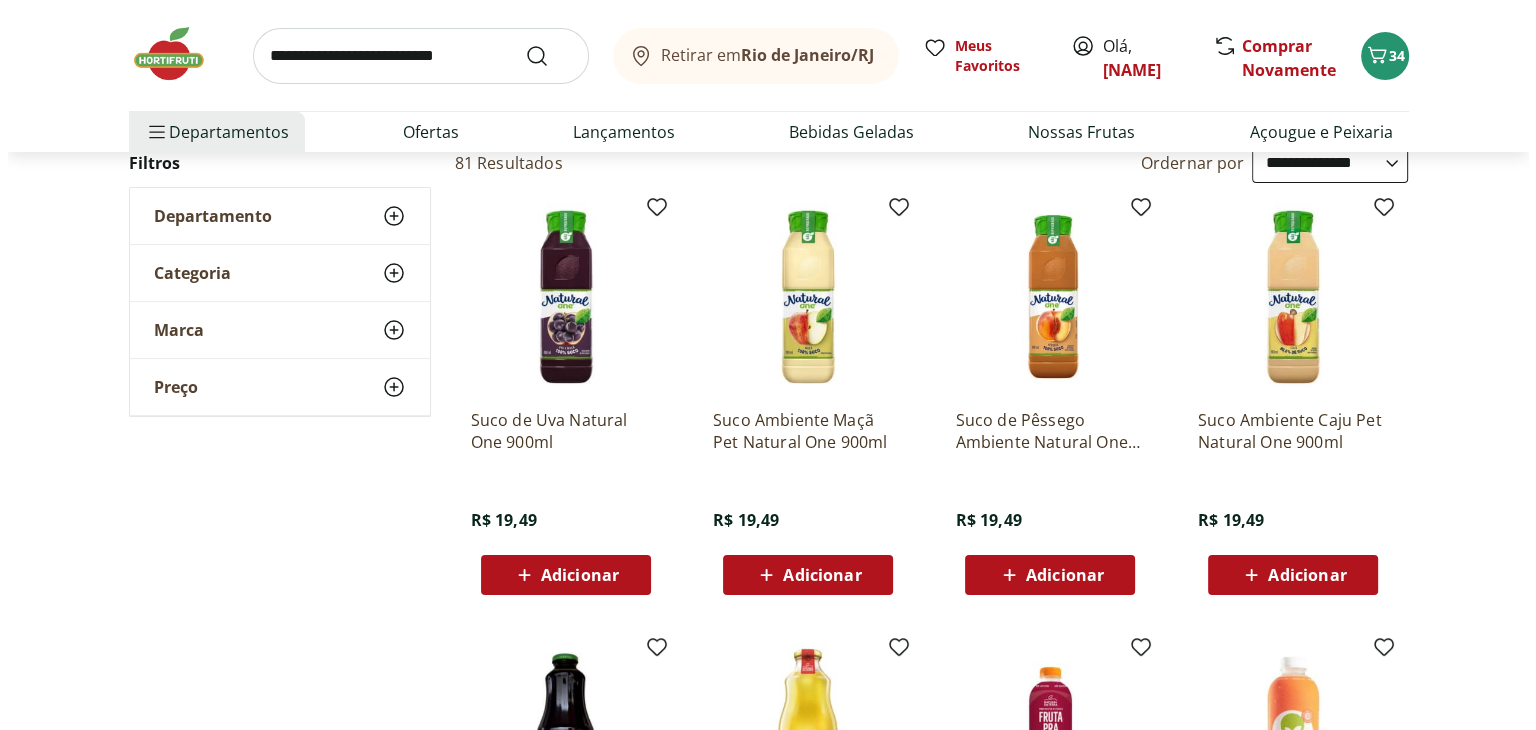 scroll, scrollTop: 226, scrollLeft: 0, axis: vertical 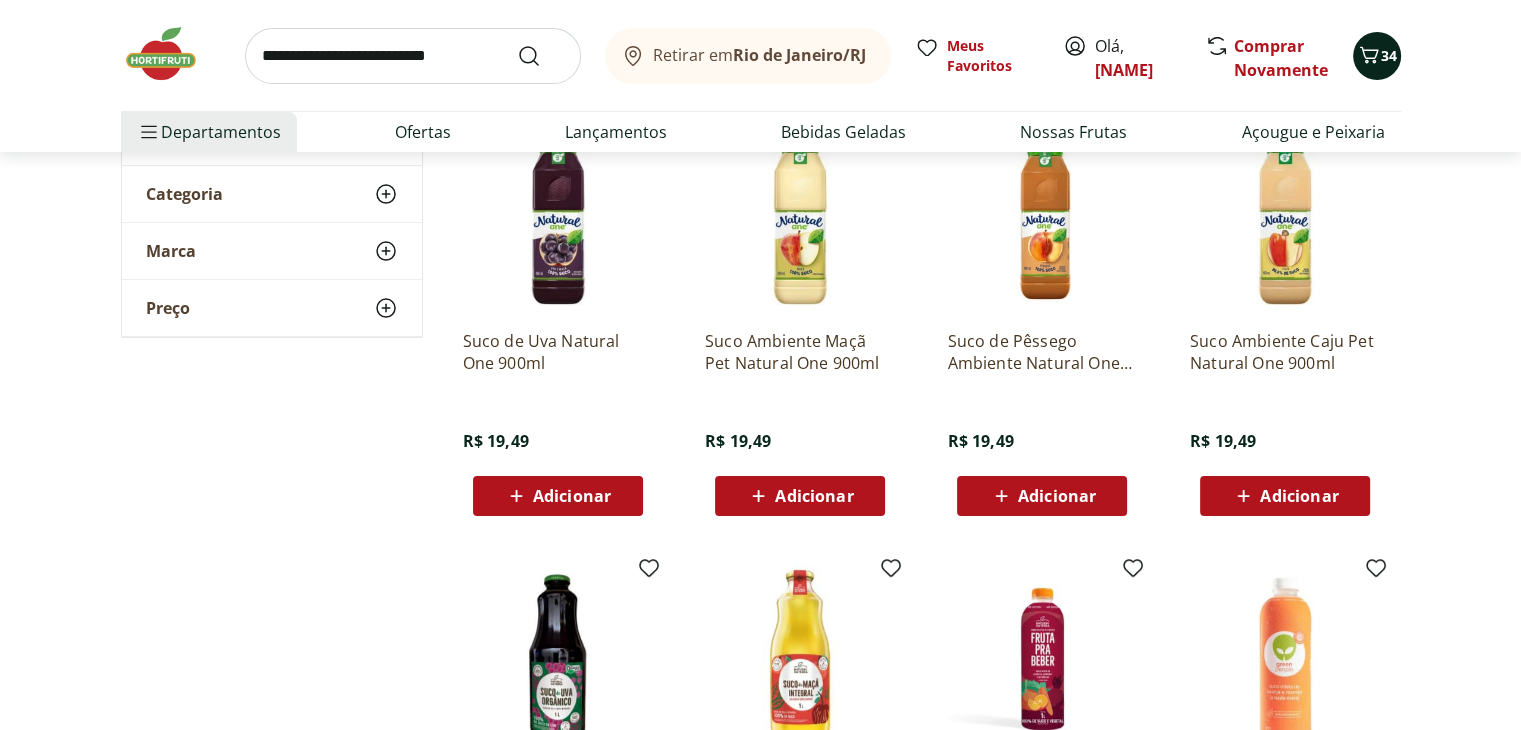 click 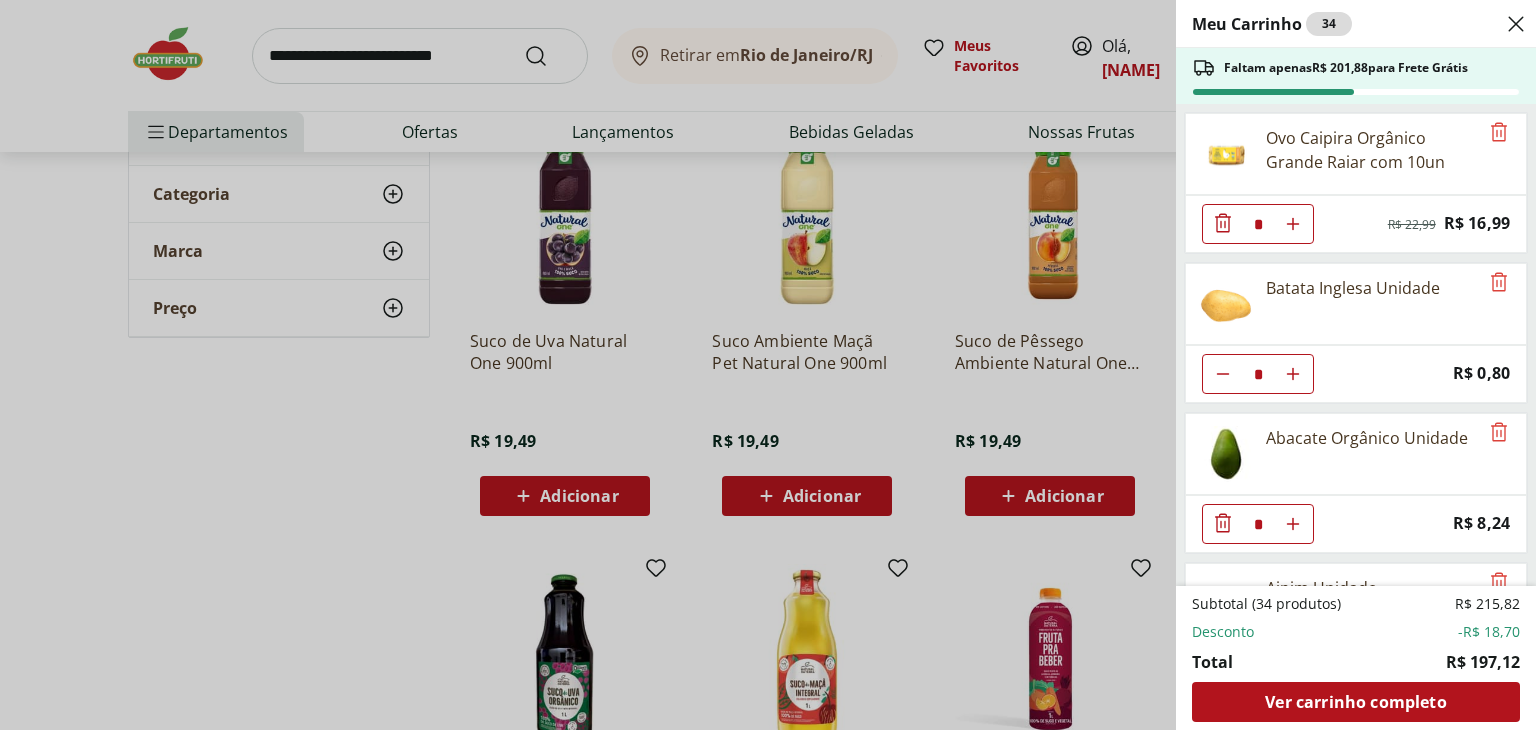 click on "Meu Carrinho 34 Faltam apenas  R$ 201,88  para Frete Grátis Ovo Caipira Orgânico Grande Raiar com 10un * Original price: R$ 22,99 Price: R$ 16,99 Batata Inglesa Unidade * Price: R$ 0,80 Abacate Orgânico Unidade * Price: R$ 8,24 Aipim Unidade * Price: R$ 1,80 Poncã Unidade * Price: R$ 1,60 Cheiro Verde Unidade * Price: R$ 1,99 Tomate Unidade * Price: R$ 2,20 CENOURA SELECIONADA * Price: R$ 2,69 Banana Nanica Unidade * Price: R$ 1,47 Abóbora Moranga Pedaço * Price: R$ 8,29 Inhame Dedo Unidade * Price: R$ 0,81 Sobrecoxa de Frango Congelada Korin 600g * Original price: R$ 19,99 Price: R$ 15,99 Queijo Minas Frescal pote Coalhadas * Original price: R$ 26,95 Price: R$ 22,45 Lombo Suíno Resfriado * Original price: R$ 25,19 Price: R$ 20,99 Leite Uht Integral Leitíssimo 1 Litro * Price: R$ 11,99 Iogurte Natural Integral Fiore 140G * Price: R$ 4,99 Cerveja Heineken Long Neck 330ml * Price: R$ 6,99 Subtotal (34 produtos) R$ 215,82 Desconto -R$ 18,70 Total R$ 197,12 Ver carrinho completo" at bounding box center (768, 365) 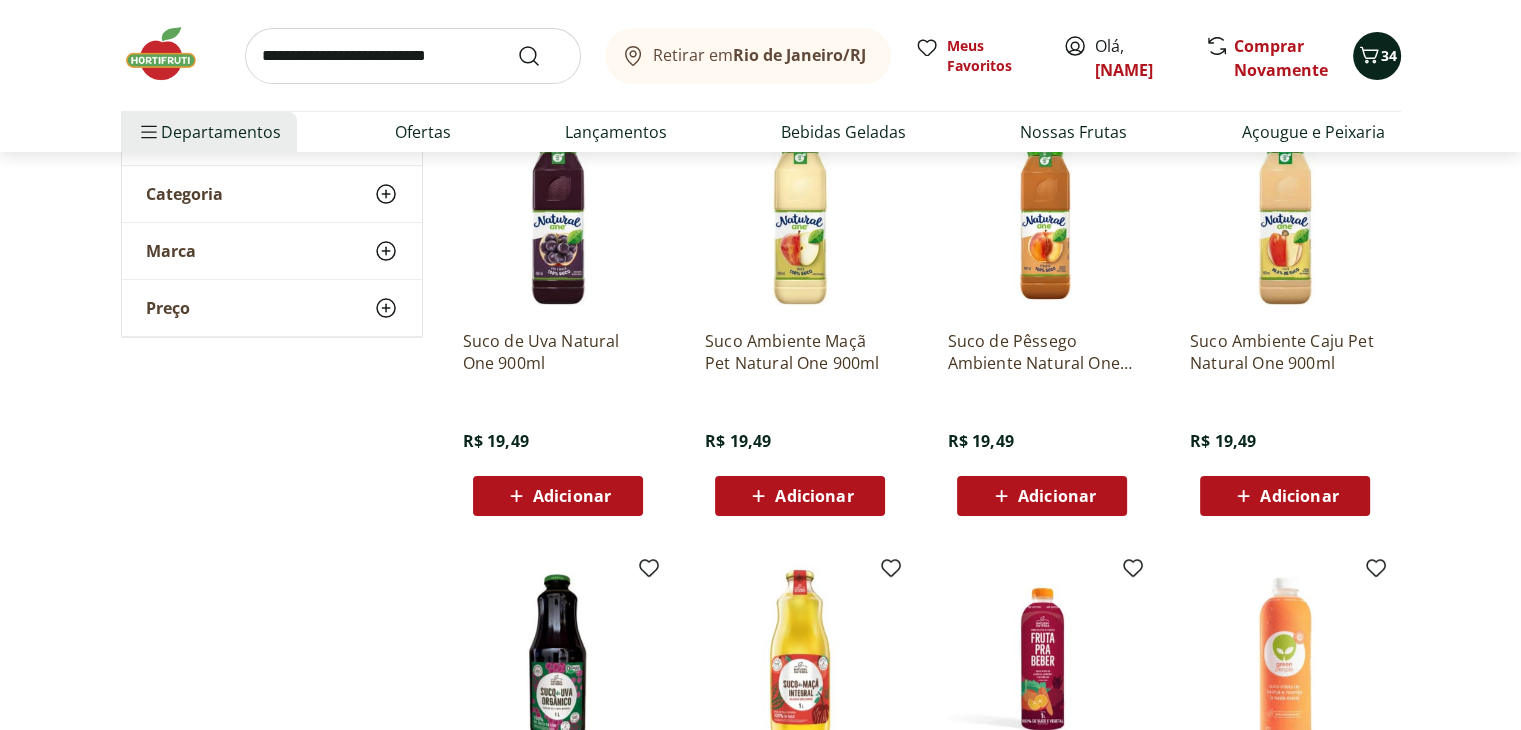 click on "34" at bounding box center (1389, 55) 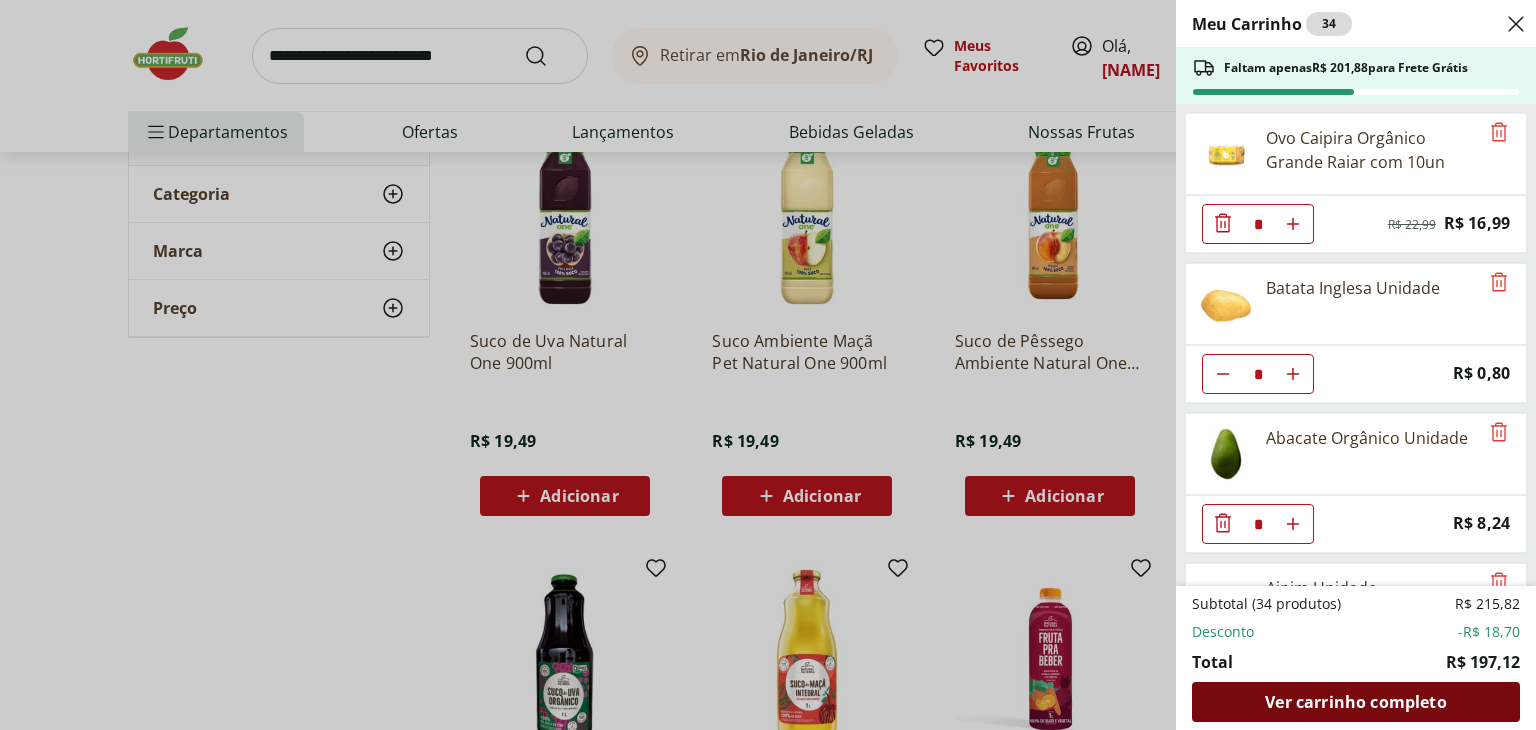 click on "Ver carrinho completo" at bounding box center [1355, 702] 